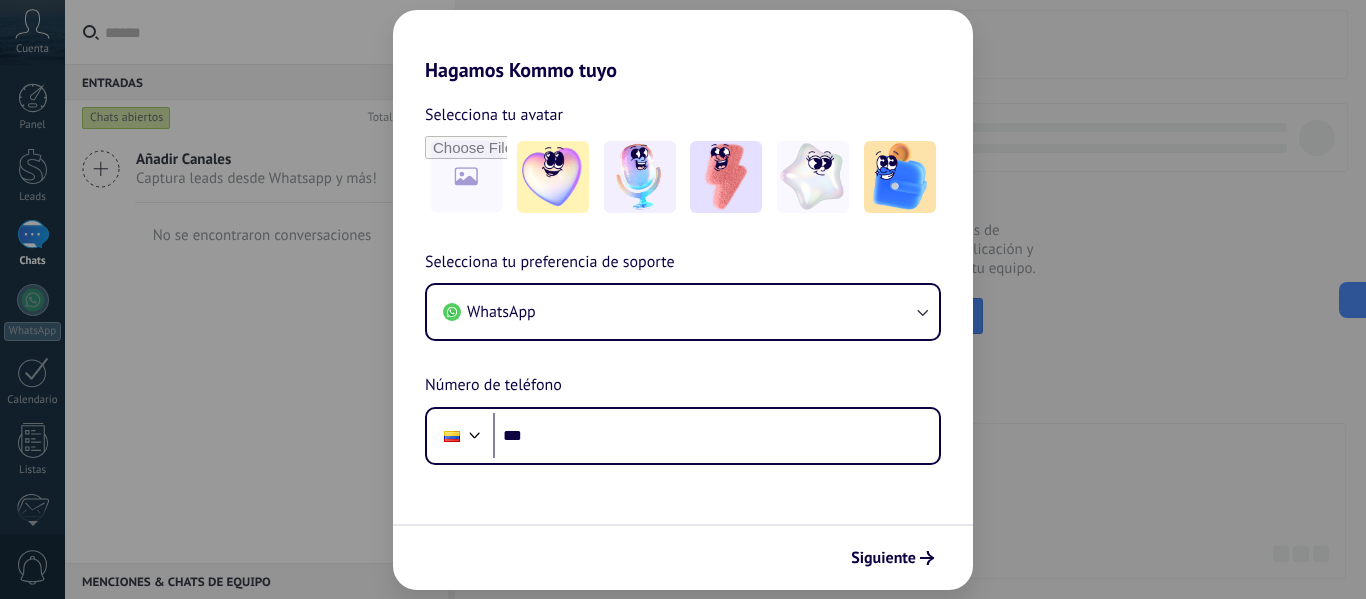 scroll, scrollTop: 0, scrollLeft: 0, axis: both 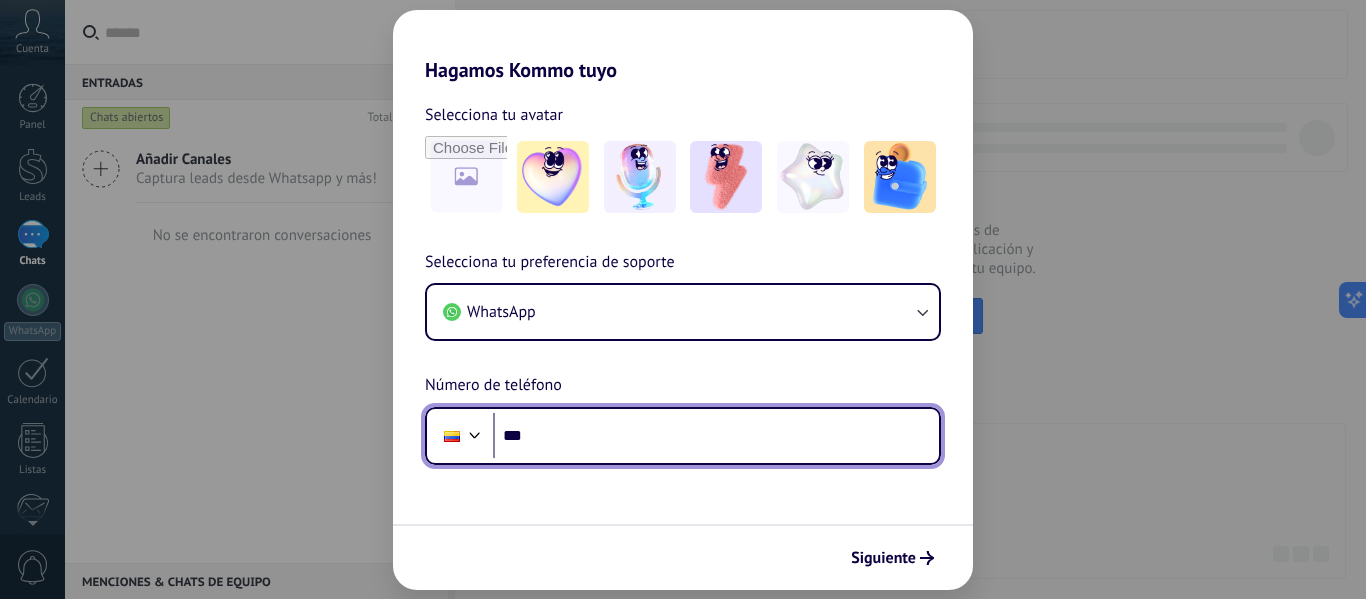 click on "***" at bounding box center (716, 436) 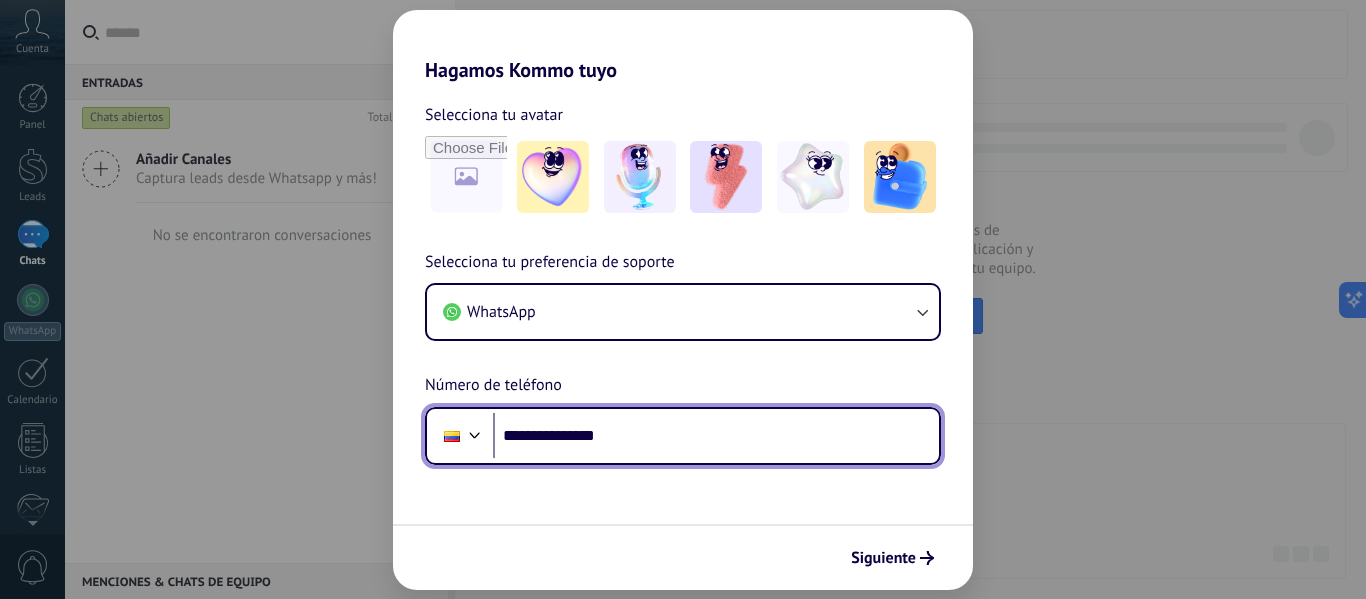 type on "**********" 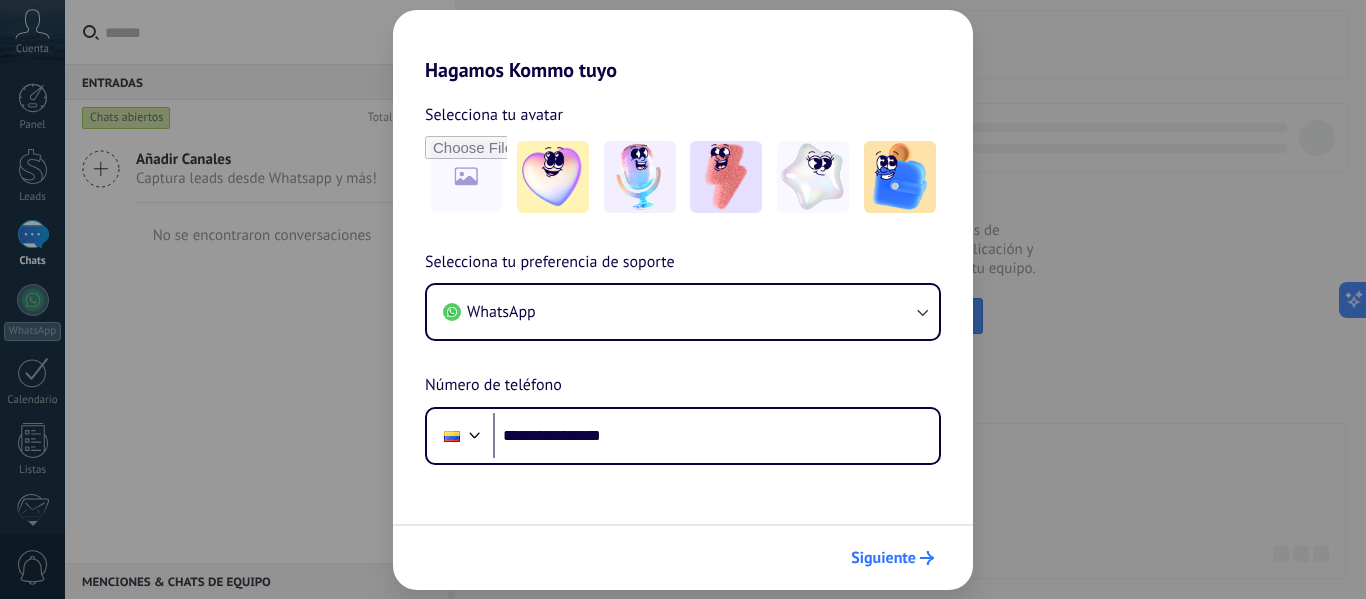 click on "Siguiente" at bounding box center [883, 558] 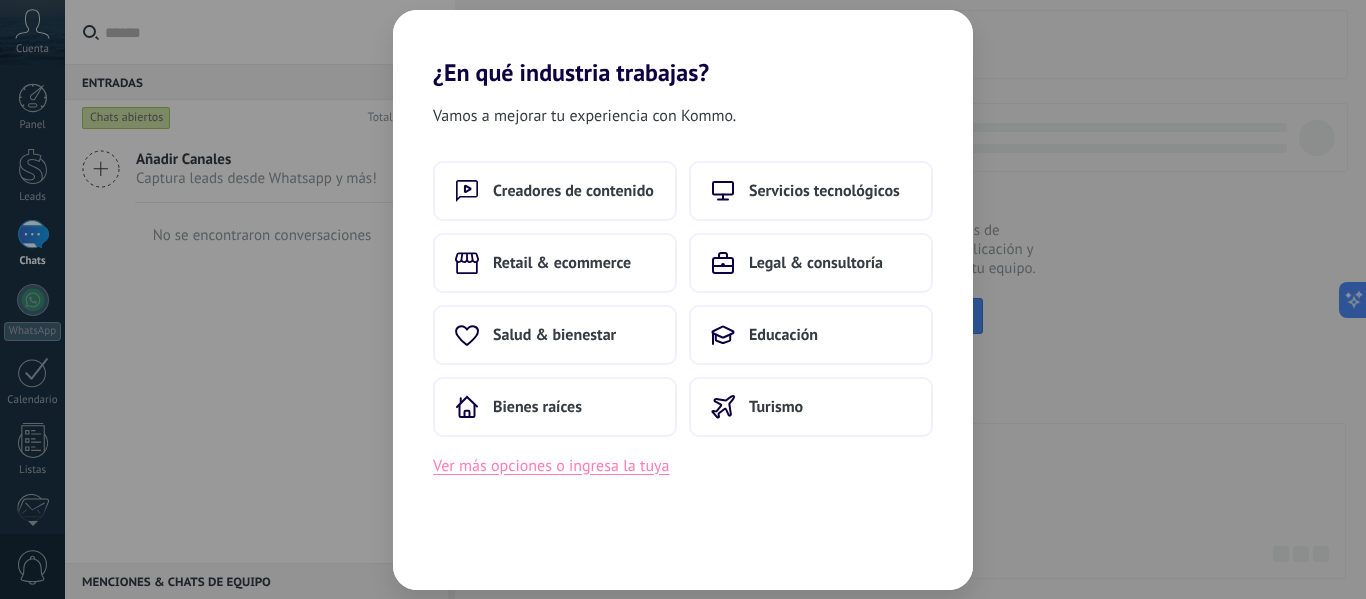 click on "Ver más opciones o ingresa la tuya" at bounding box center [551, 466] 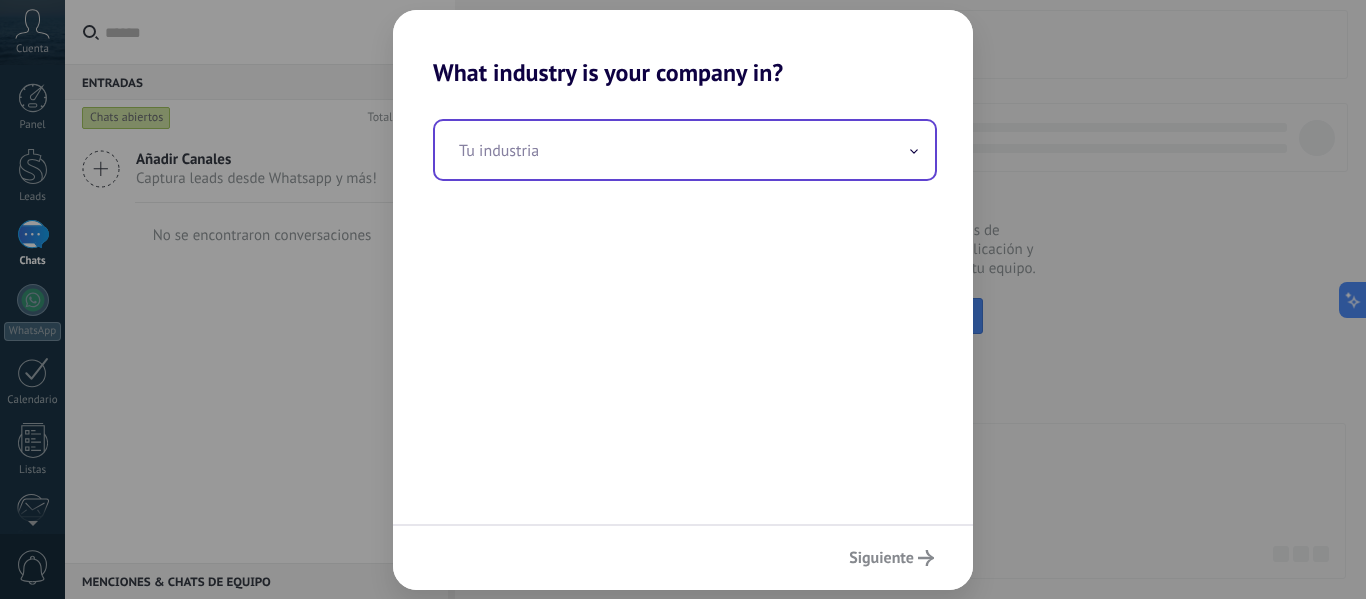 click at bounding box center (685, 150) 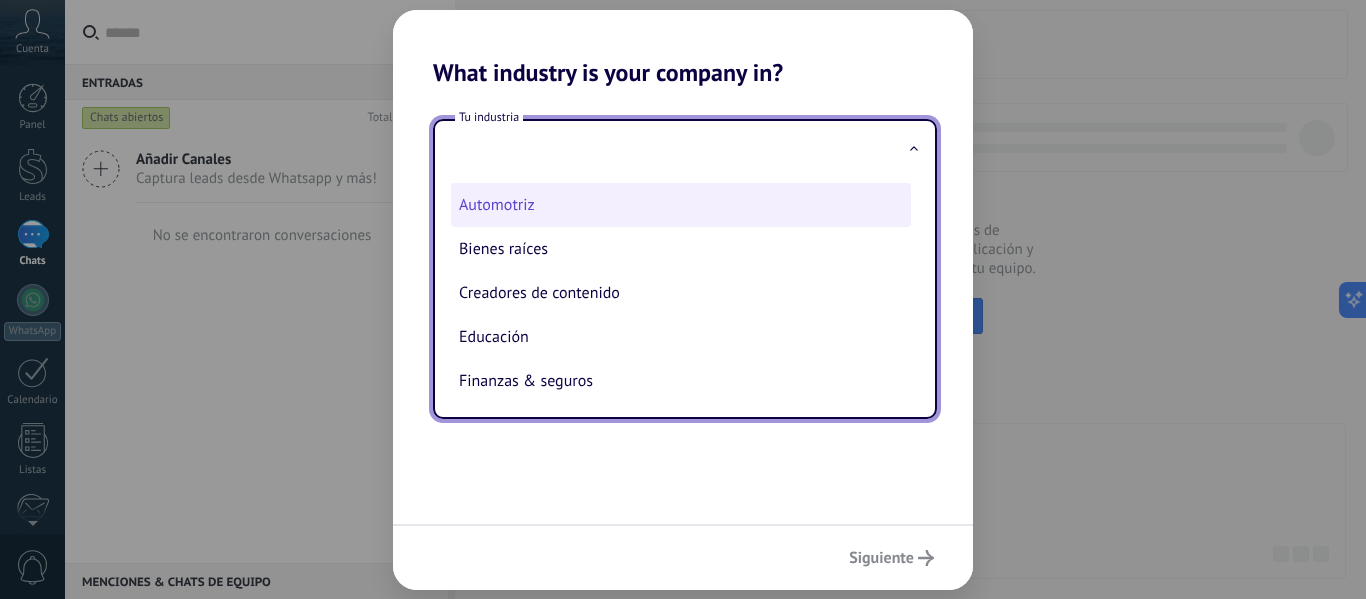 click on "Automotriz" at bounding box center (681, 205) 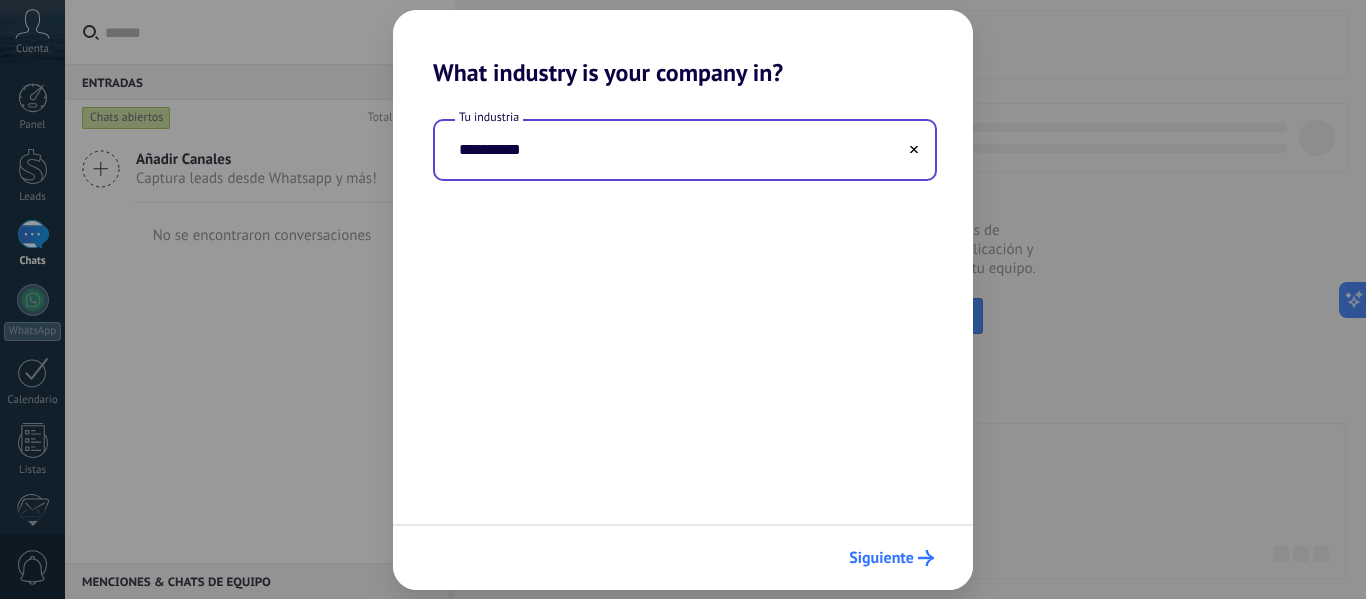 click on "Siguiente" at bounding box center (881, 558) 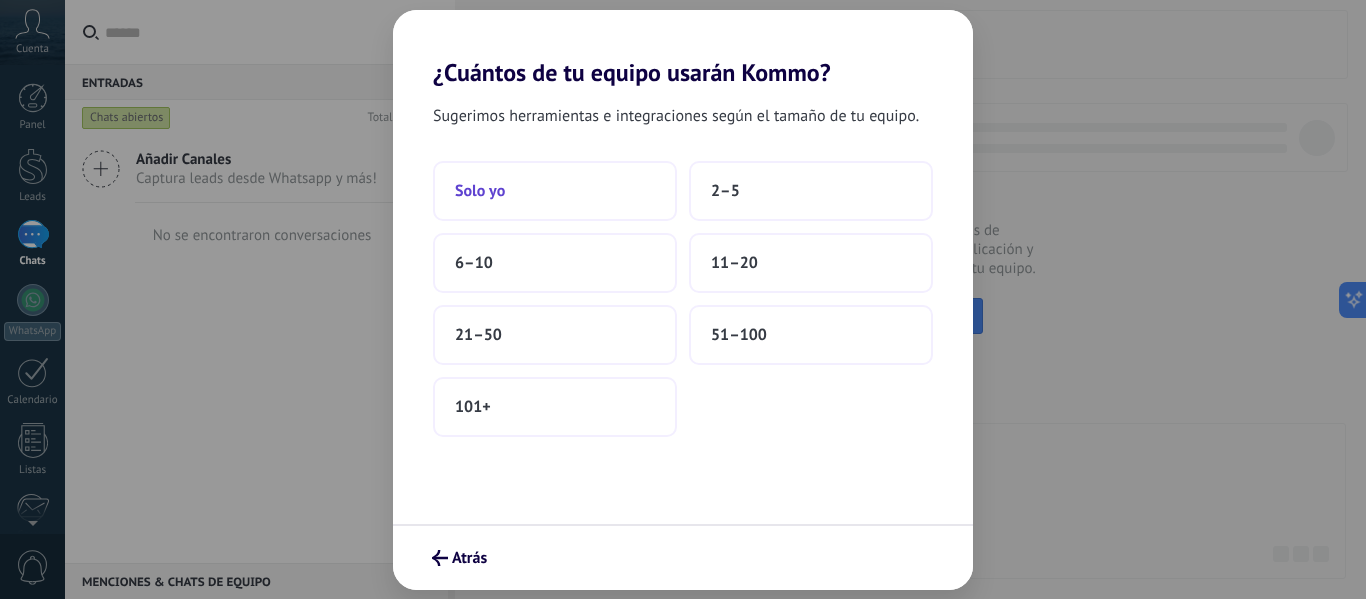 click on "Solo yo" at bounding box center (555, 191) 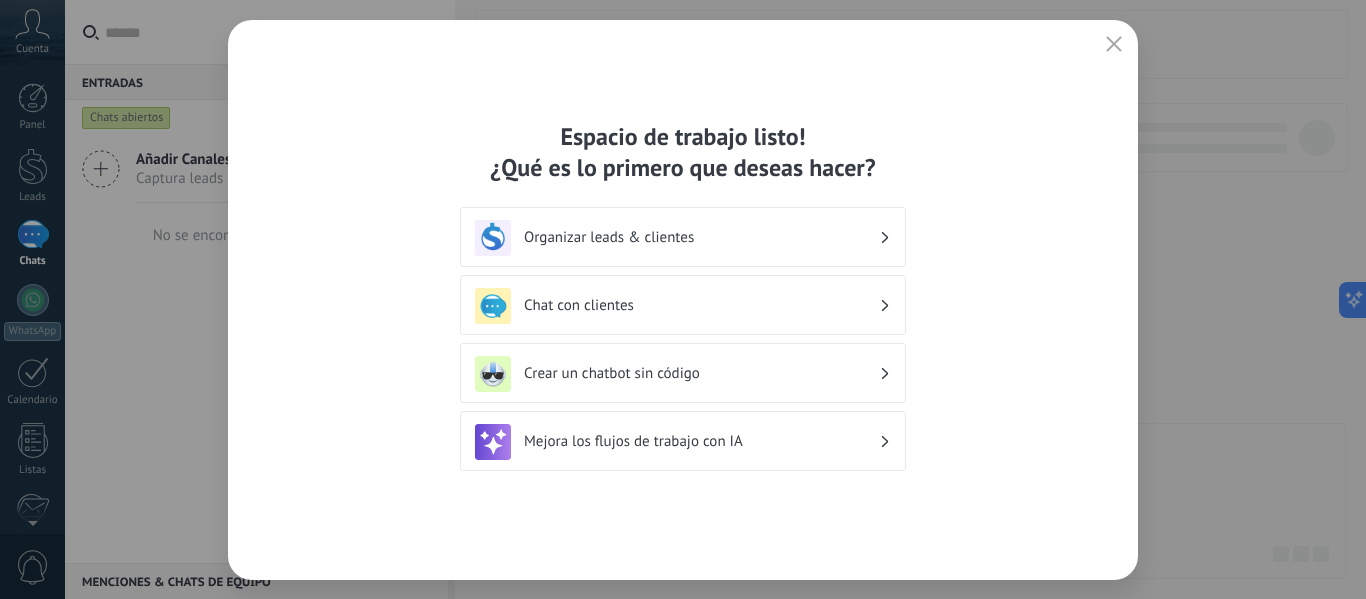 click 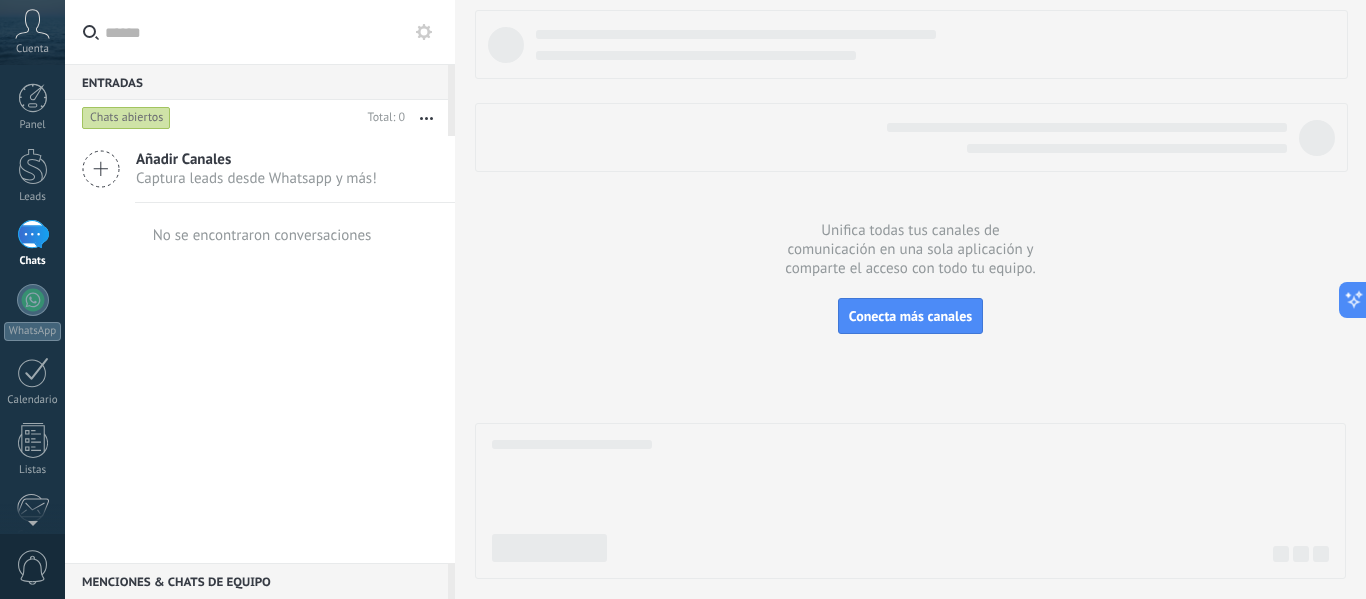 scroll, scrollTop: 233, scrollLeft: 0, axis: vertical 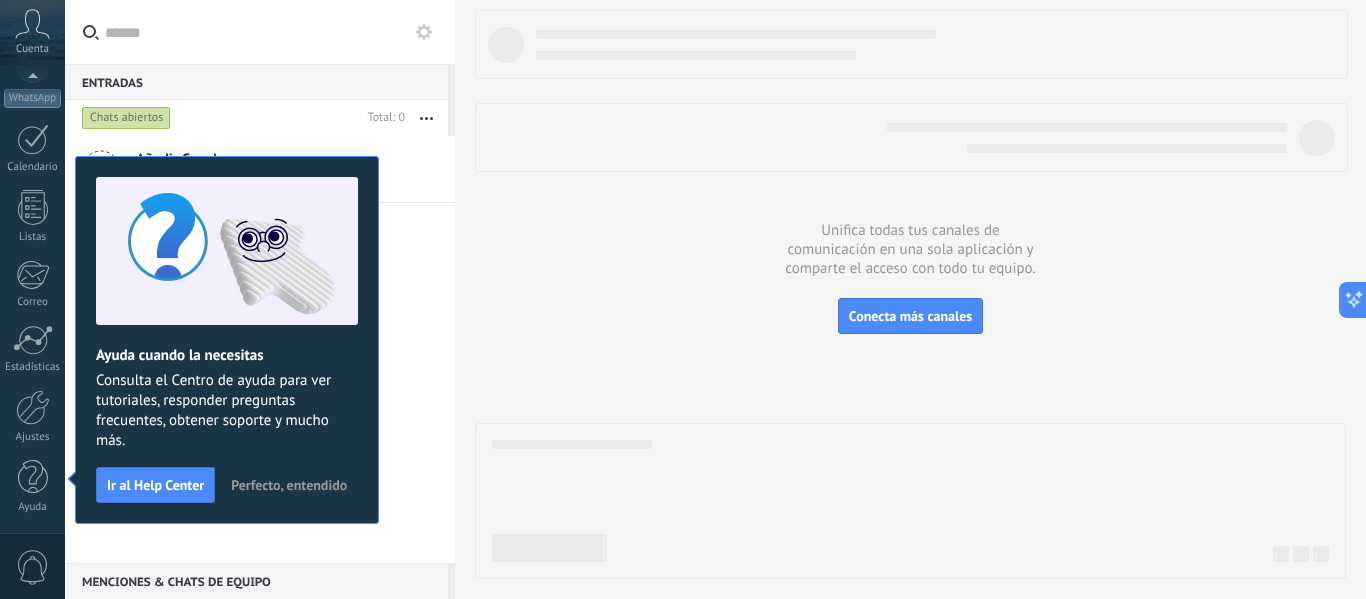 click on "Cuenta" at bounding box center [32, 49] 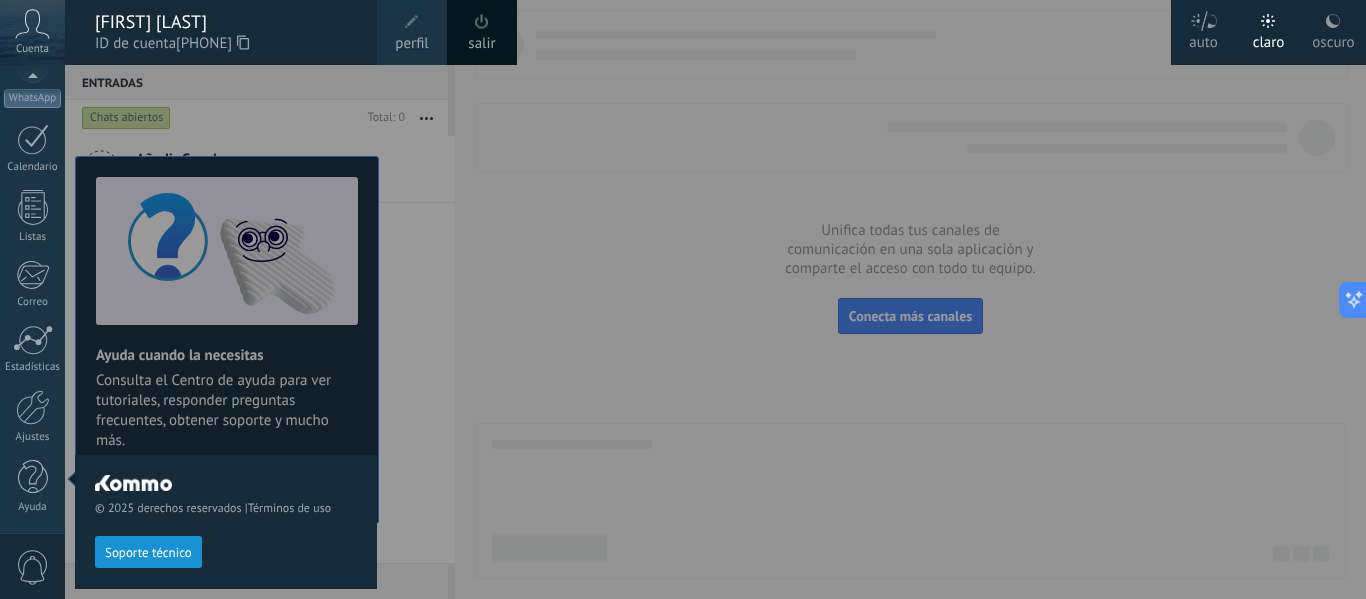 scroll, scrollTop: 0, scrollLeft: 0, axis: both 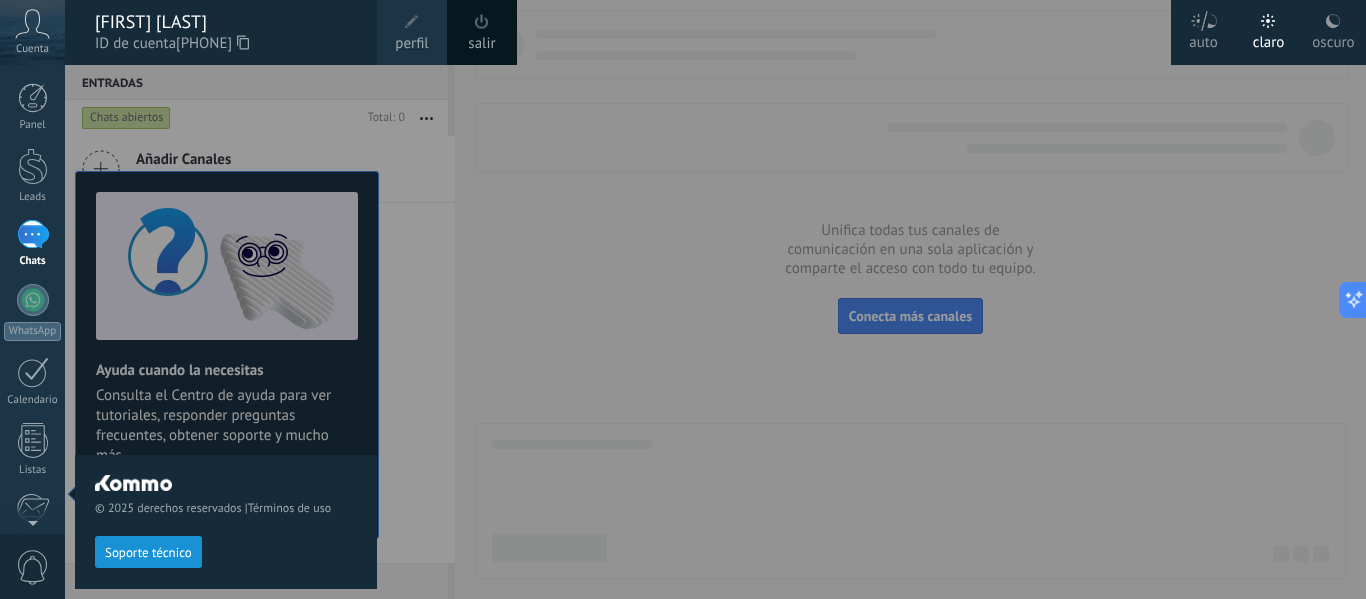 click on "oscuro" at bounding box center [1333, 39] 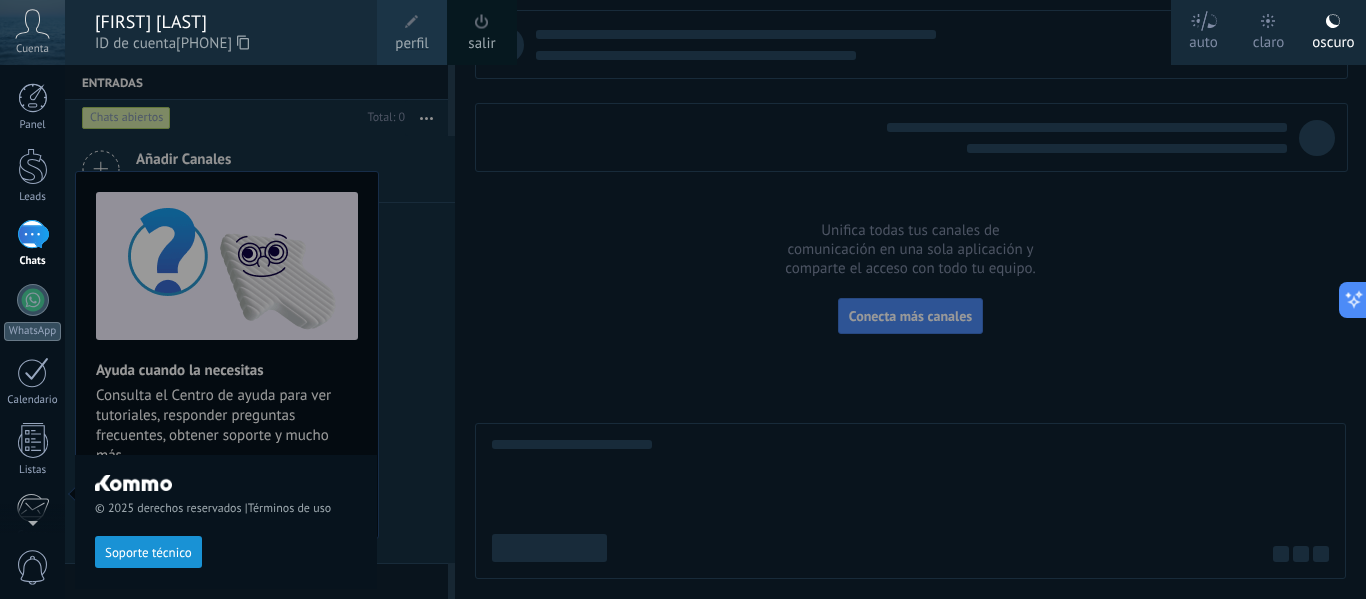 click at bounding box center [748, 299] 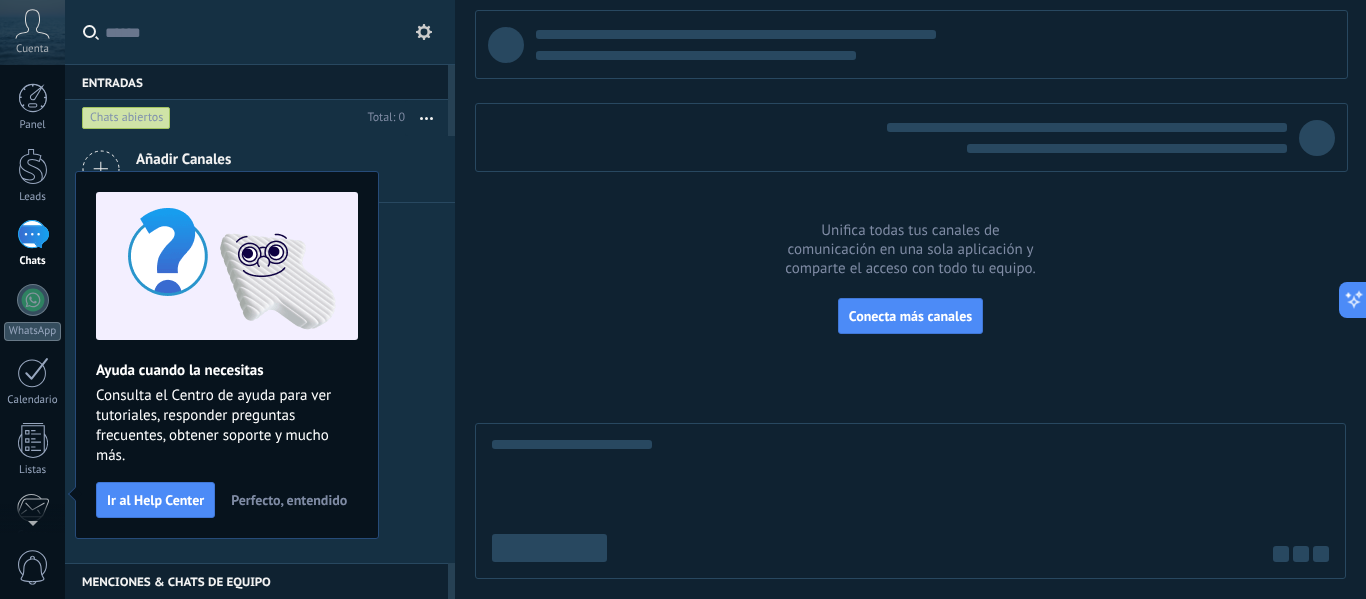 click on "Perfecto, entendido" at bounding box center (289, 500) 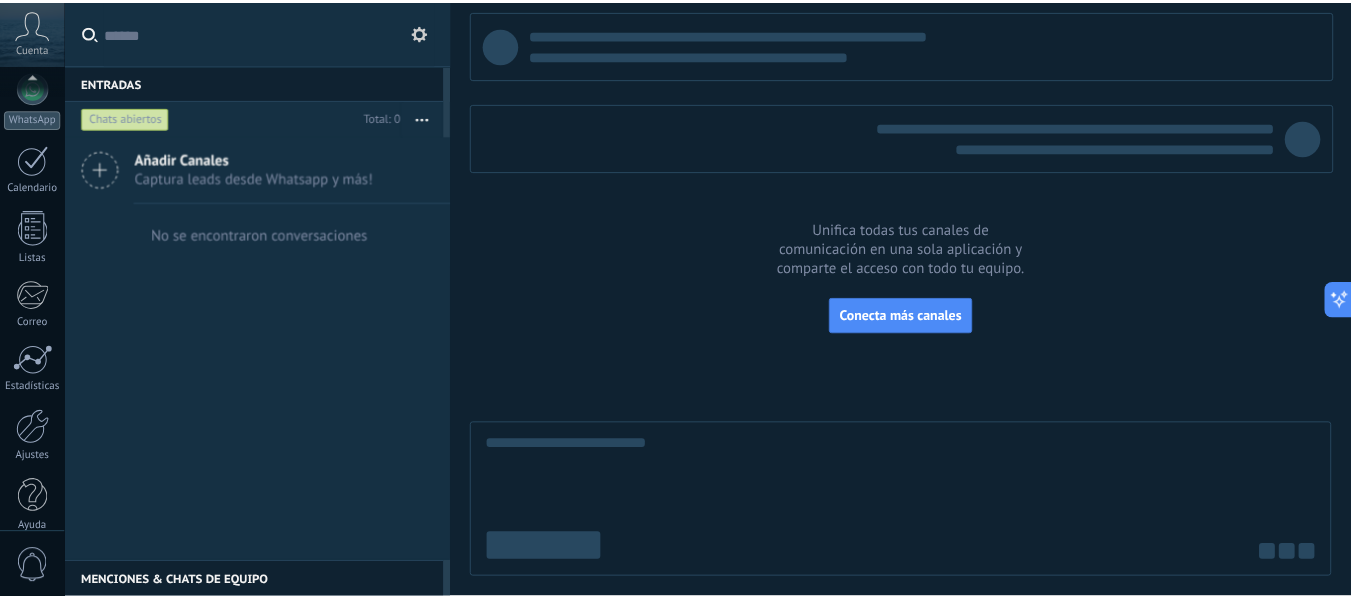 scroll, scrollTop: 233, scrollLeft: 0, axis: vertical 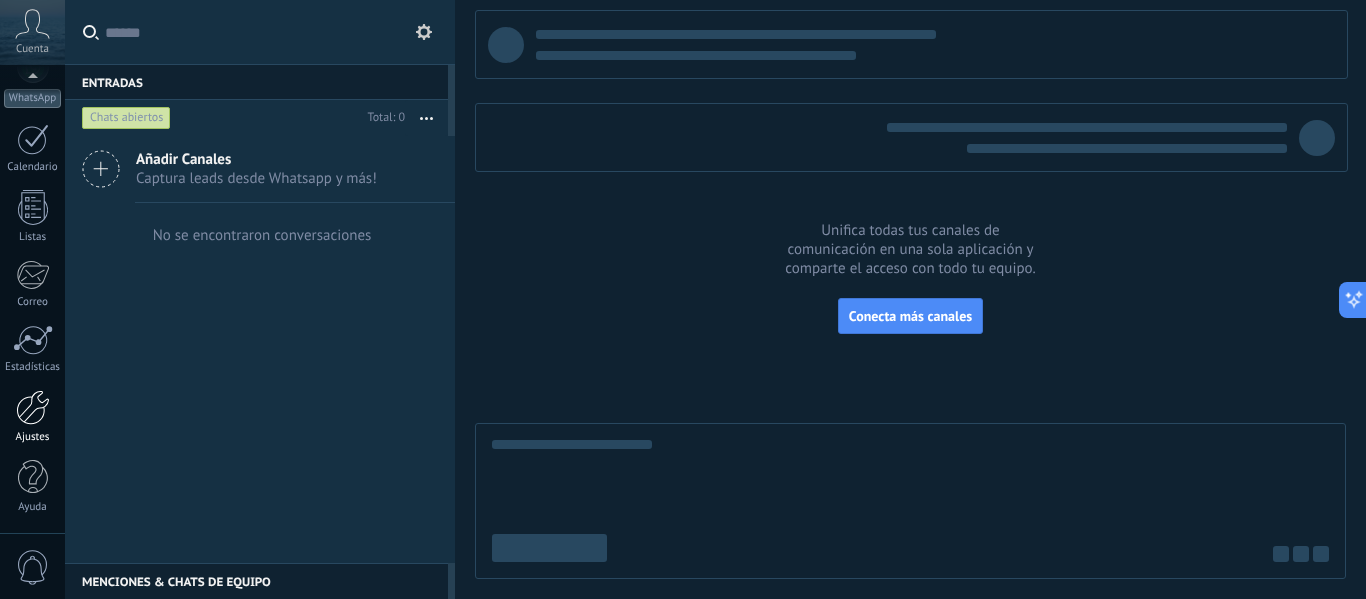 click at bounding box center [33, 407] 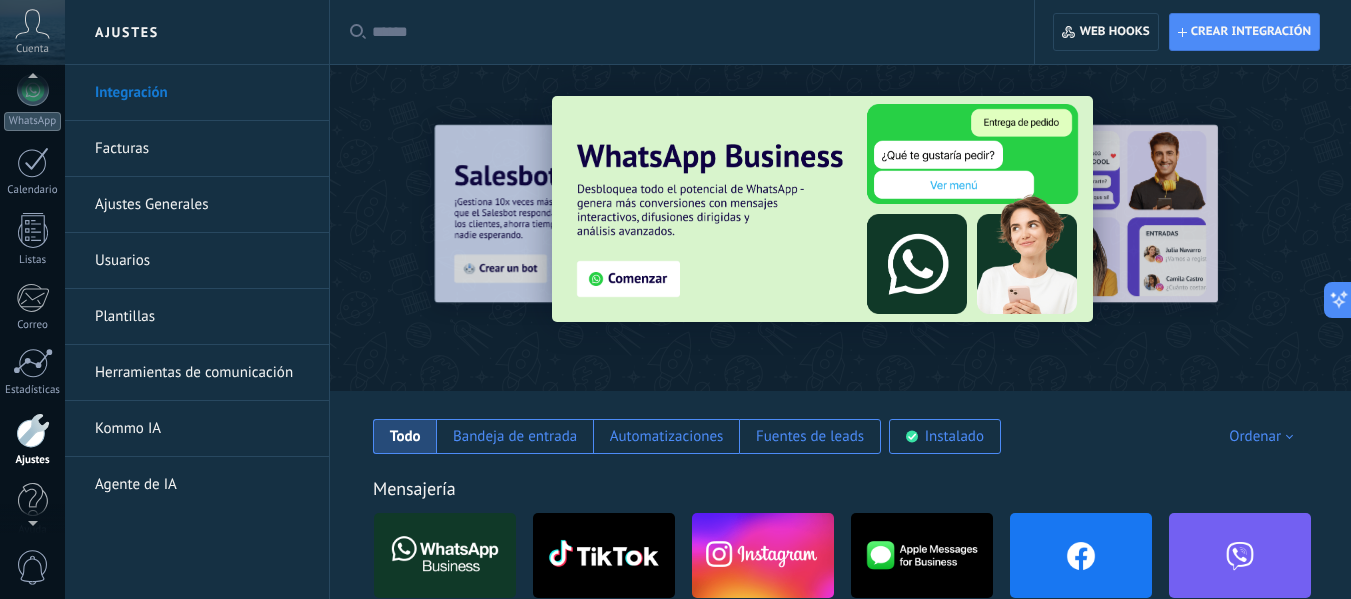 scroll, scrollTop: 233, scrollLeft: 0, axis: vertical 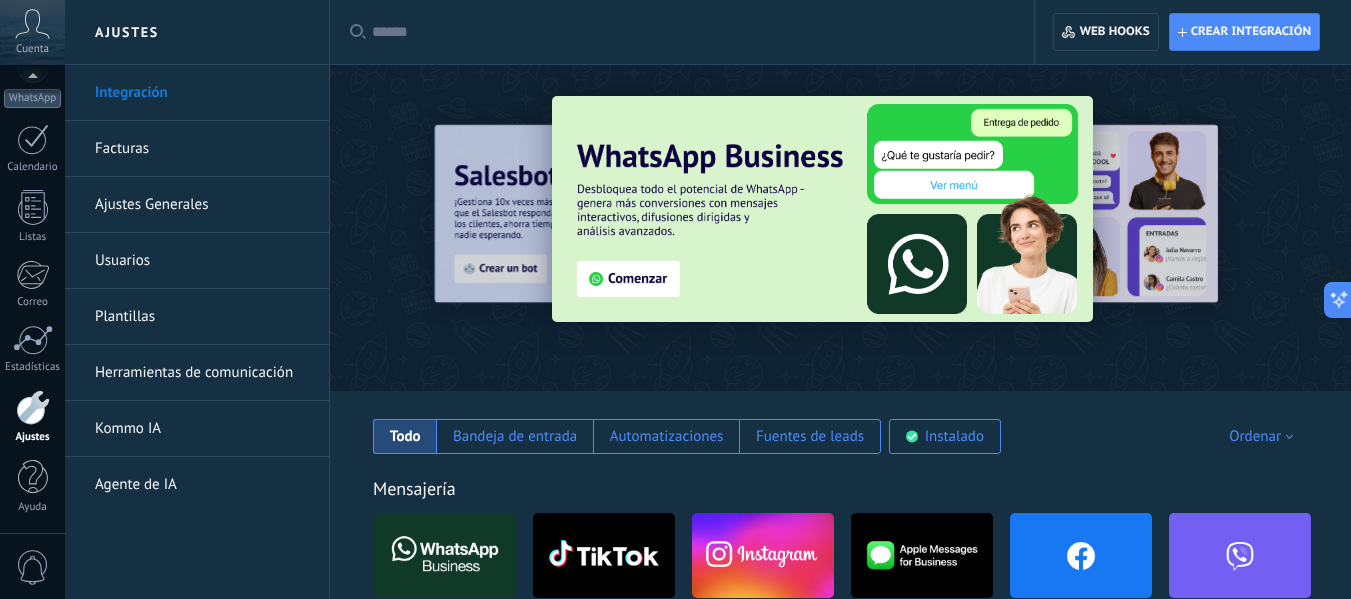click at bounding box center [33, 407] 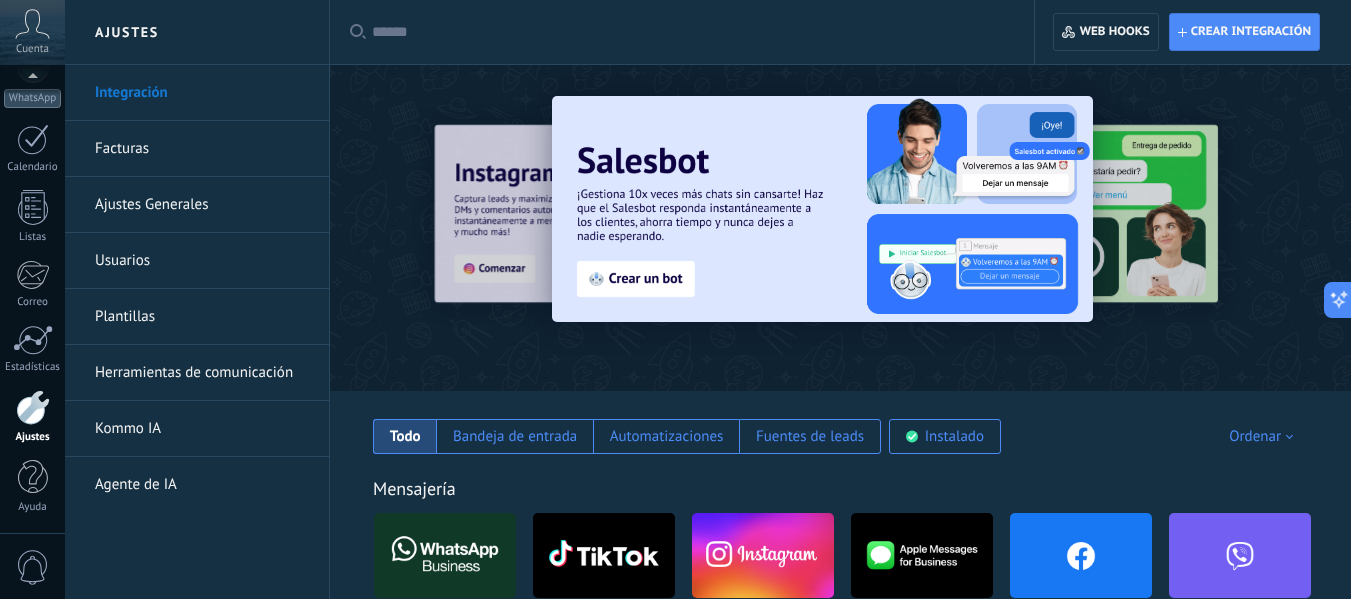 click on "Mensajería WhatsApp Business Instalar TikTok Instalar Instagram Instalar Apple Messages for Business Instalar Facebook Instalar Viber Instalar Skype Instalar Telegram Instalar WeChat Instalar" at bounding box center [840, 641] 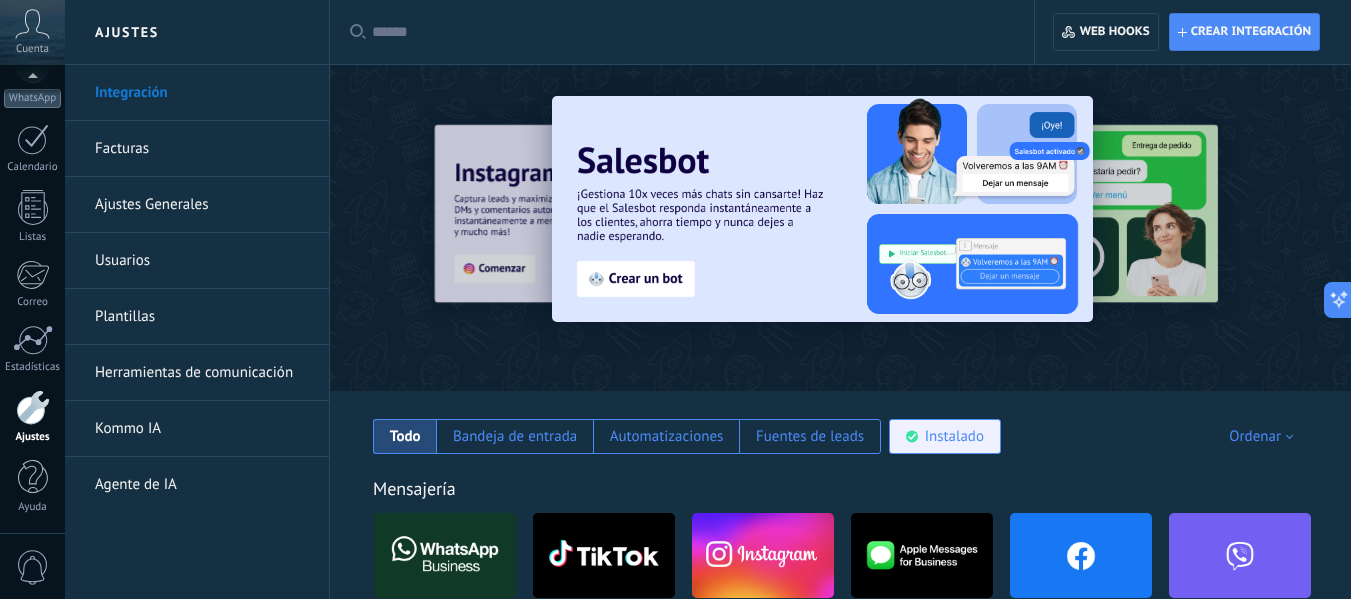 click on "Instalado" at bounding box center [954, 436] 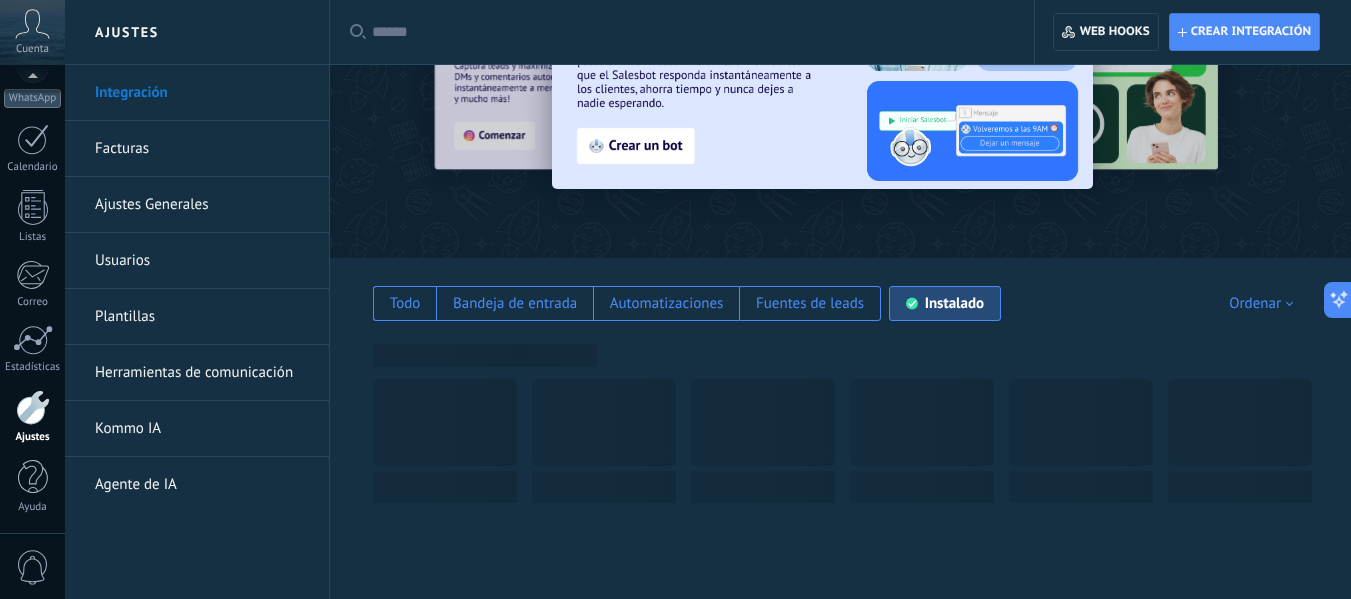 scroll, scrollTop: 0, scrollLeft: 0, axis: both 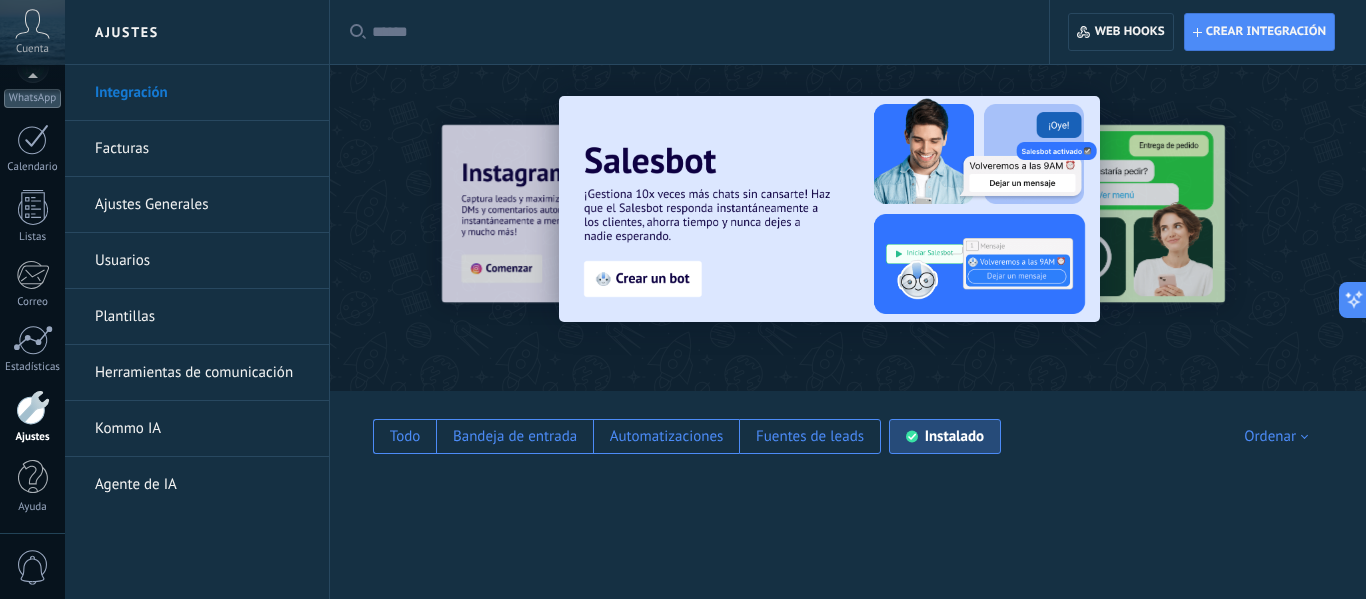 drag, startPoint x: 1365, startPoint y: 169, endPoint x: 1364, endPoint y: 468, distance: 299.00168 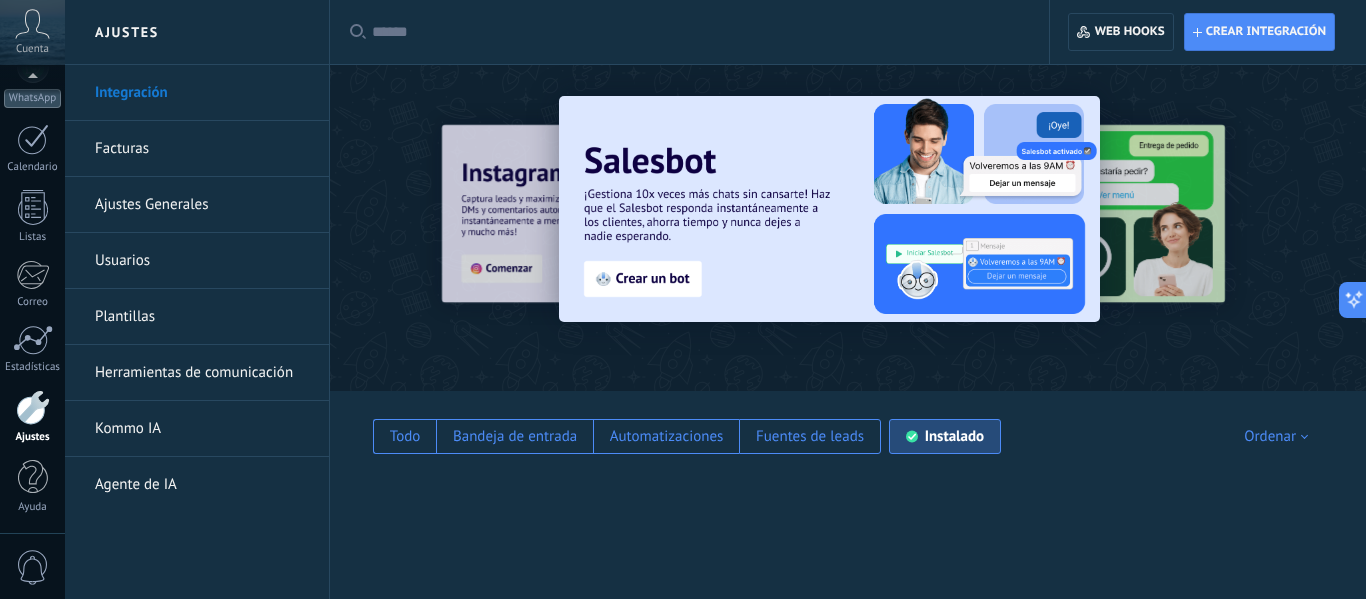 click on "Instalado" at bounding box center (954, 436) 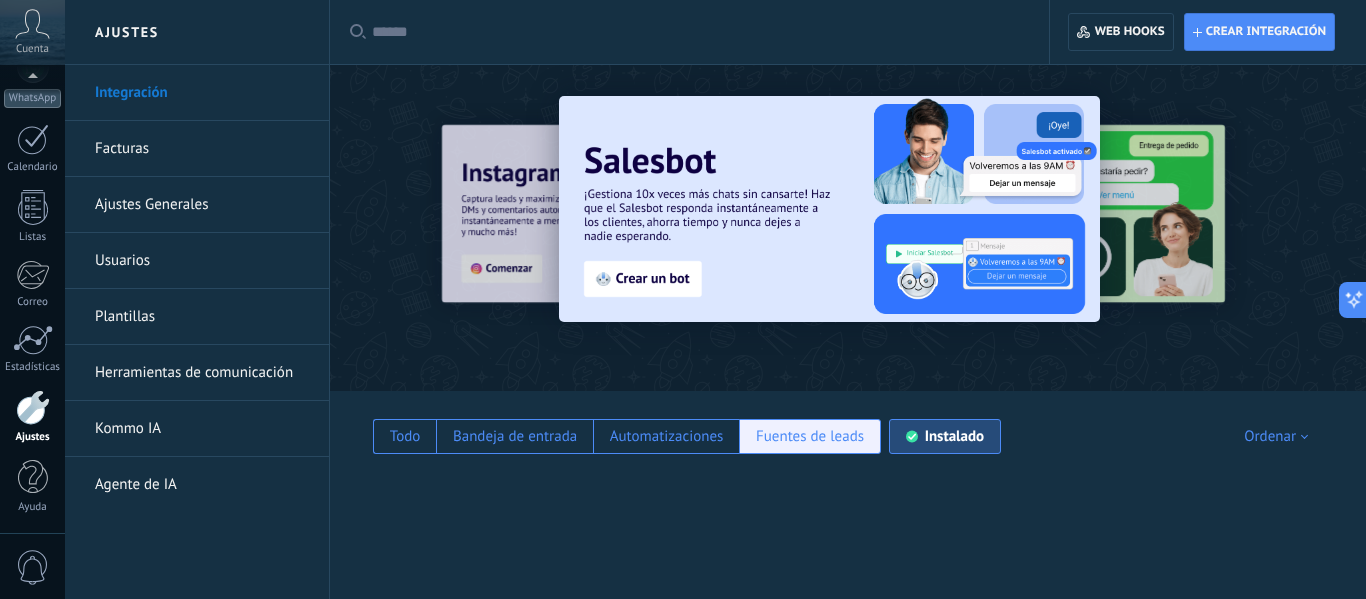 click on "Fuentes de leads" at bounding box center (810, 436) 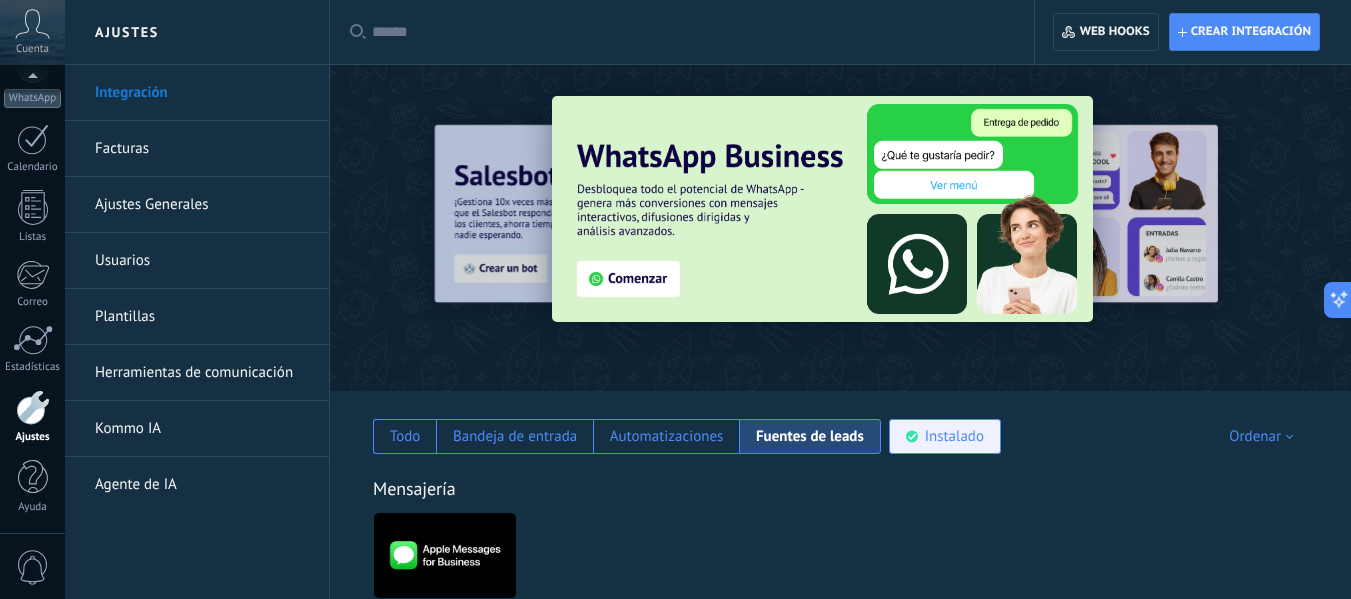 click on "Instalado" at bounding box center (954, 436) 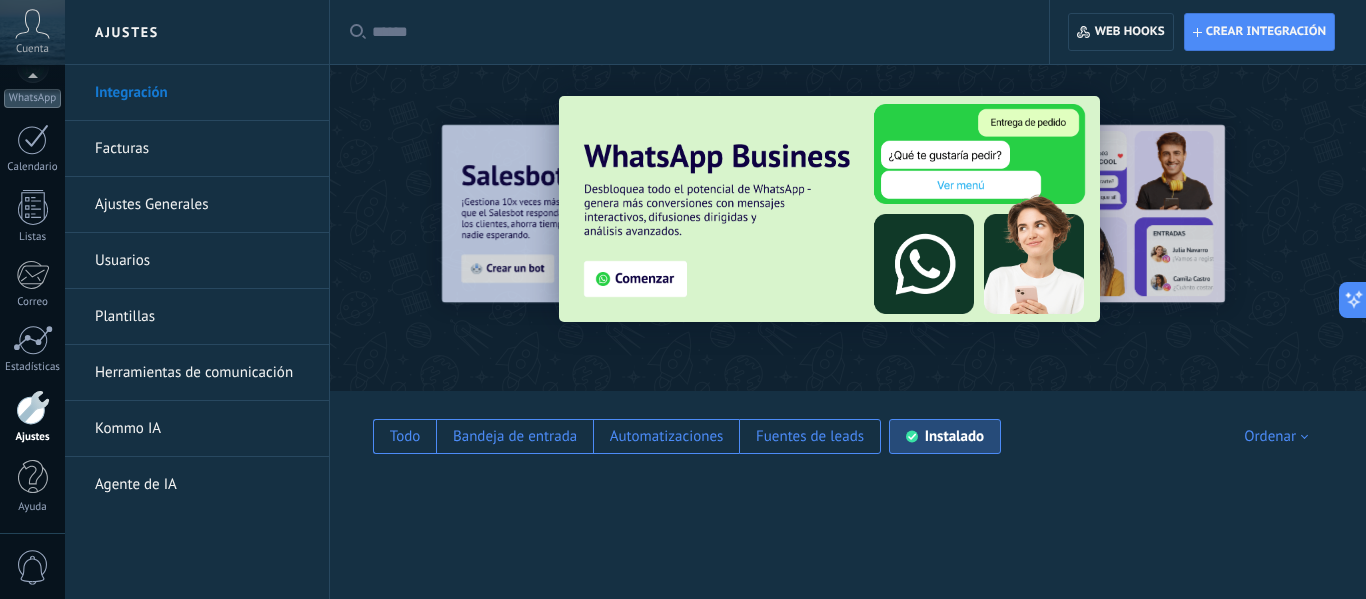 drag, startPoint x: 1285, startPoint y: 208, endPoint x: 1280, endPoint y: 322, distance: 114.1096 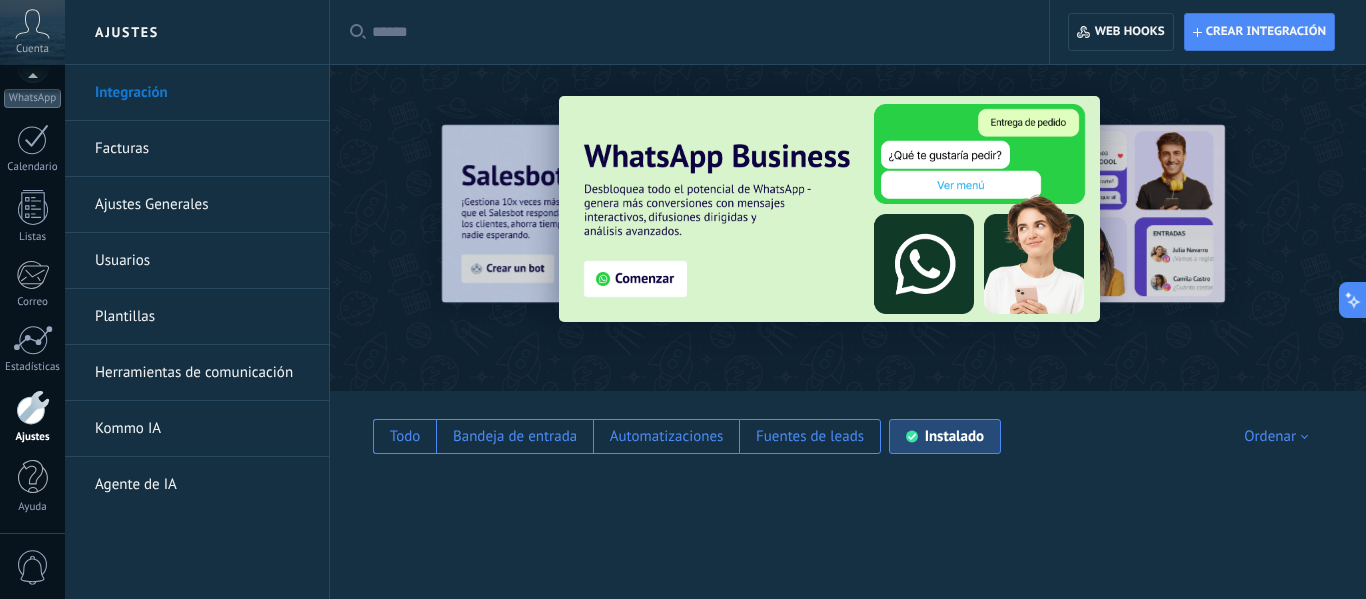 click at bounding box center (848, 222) 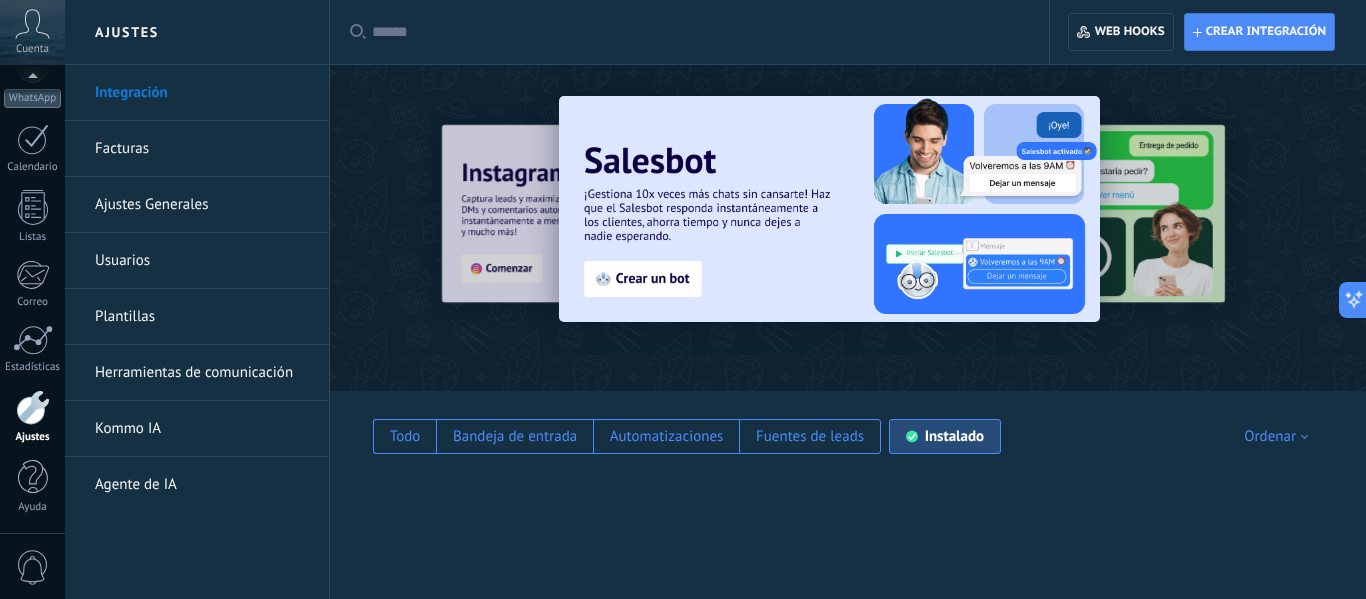 click at bounding box center (848, 222) 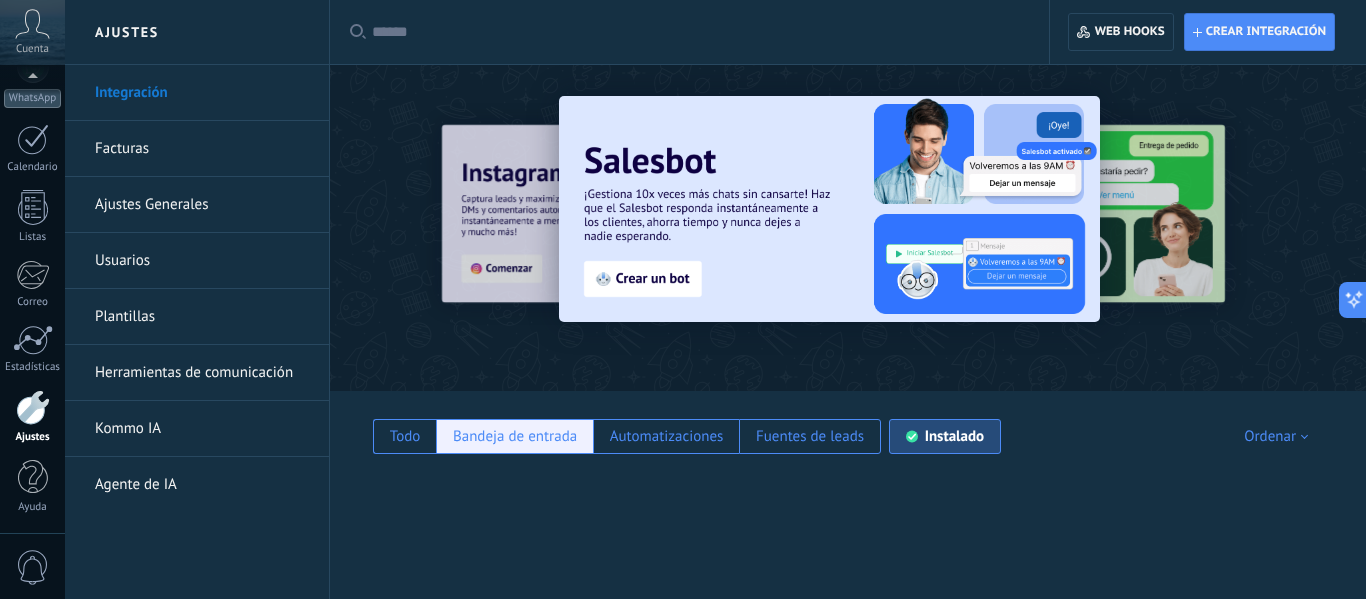 click on "Bandeja de entrada" at bounding box center [514, 436] 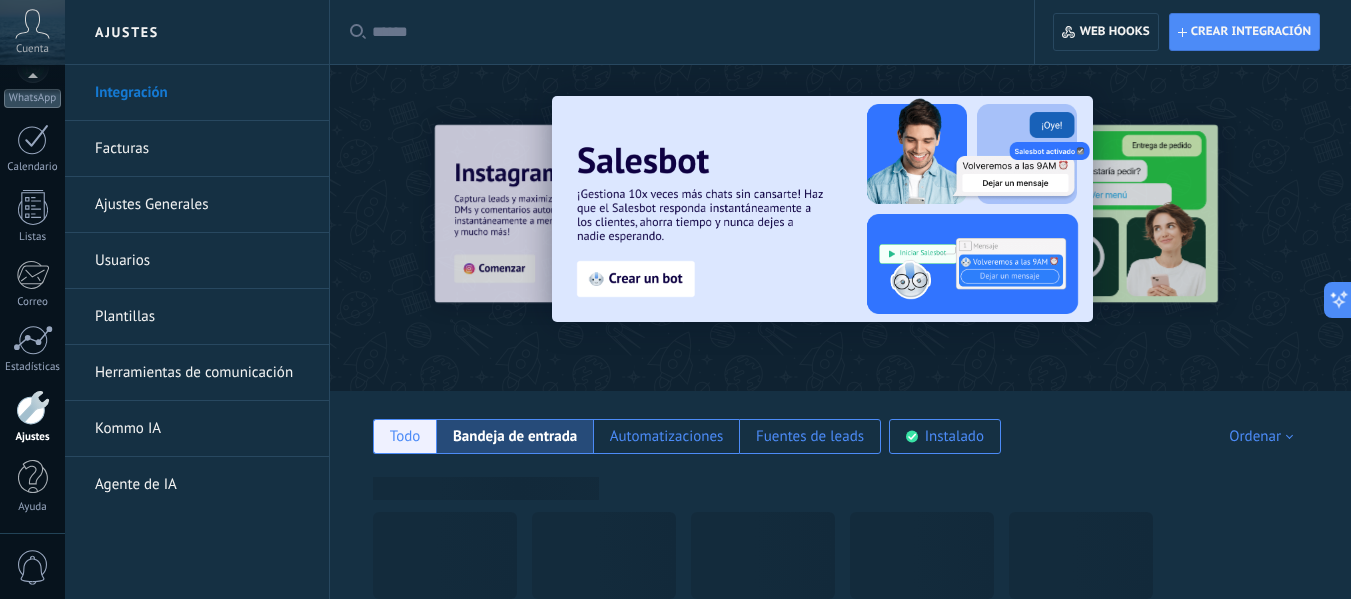 click on "Todo" at bounding box center (405, 436) 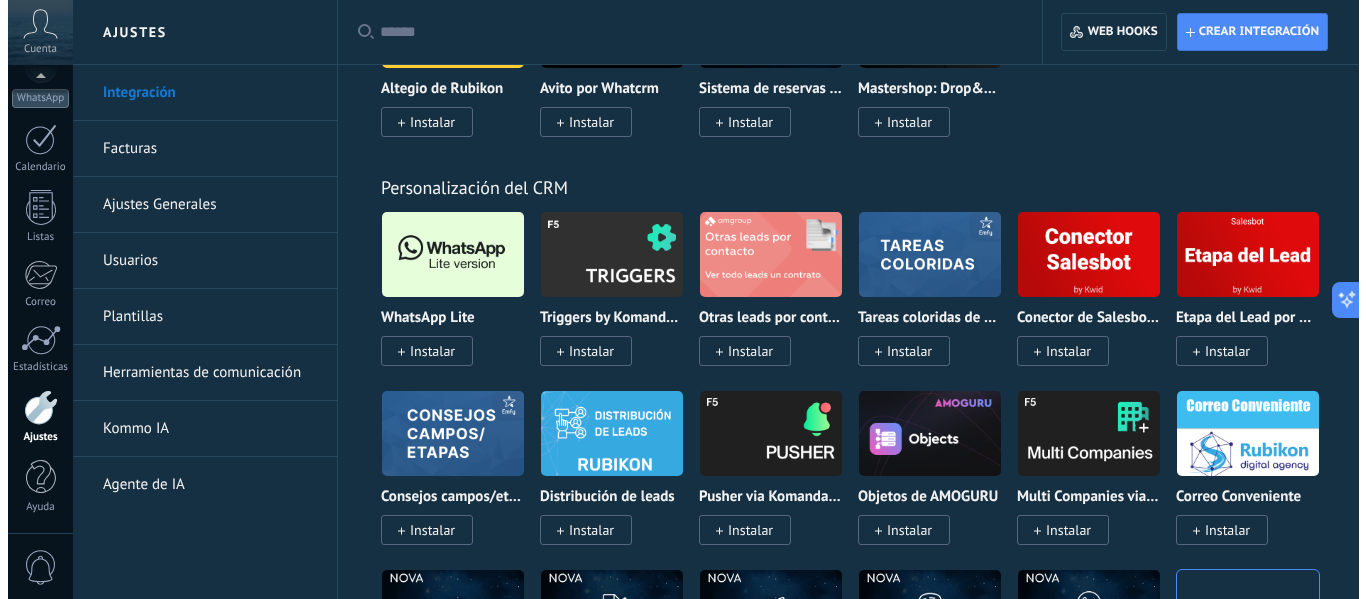 scroll, scrollTop: 4671, scrollLeft: 0, axis: vertical 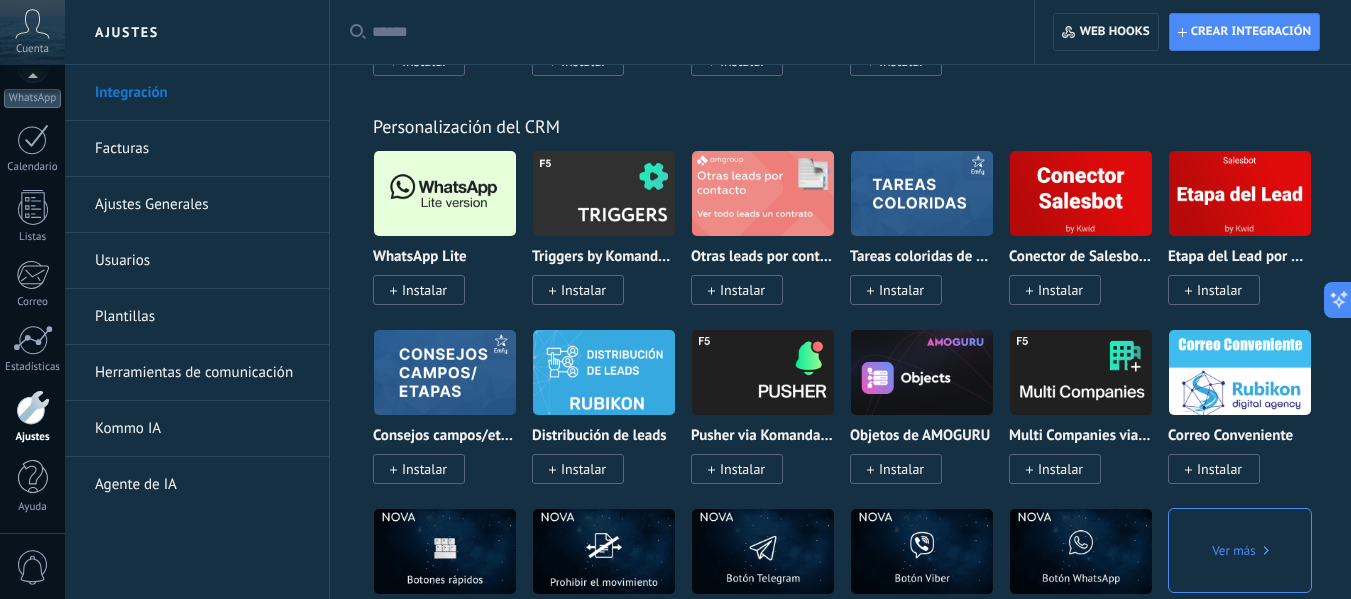 click at bounding box center (445, 193) 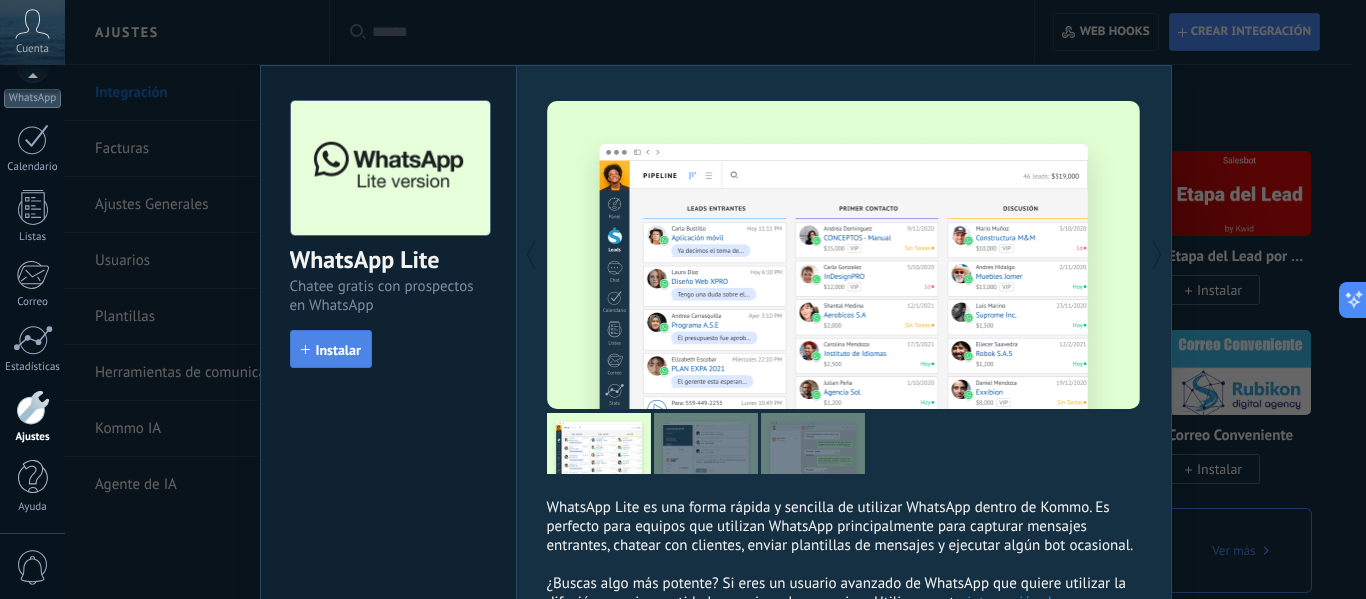 click on "Instalar" at bounding box center (331, 349) 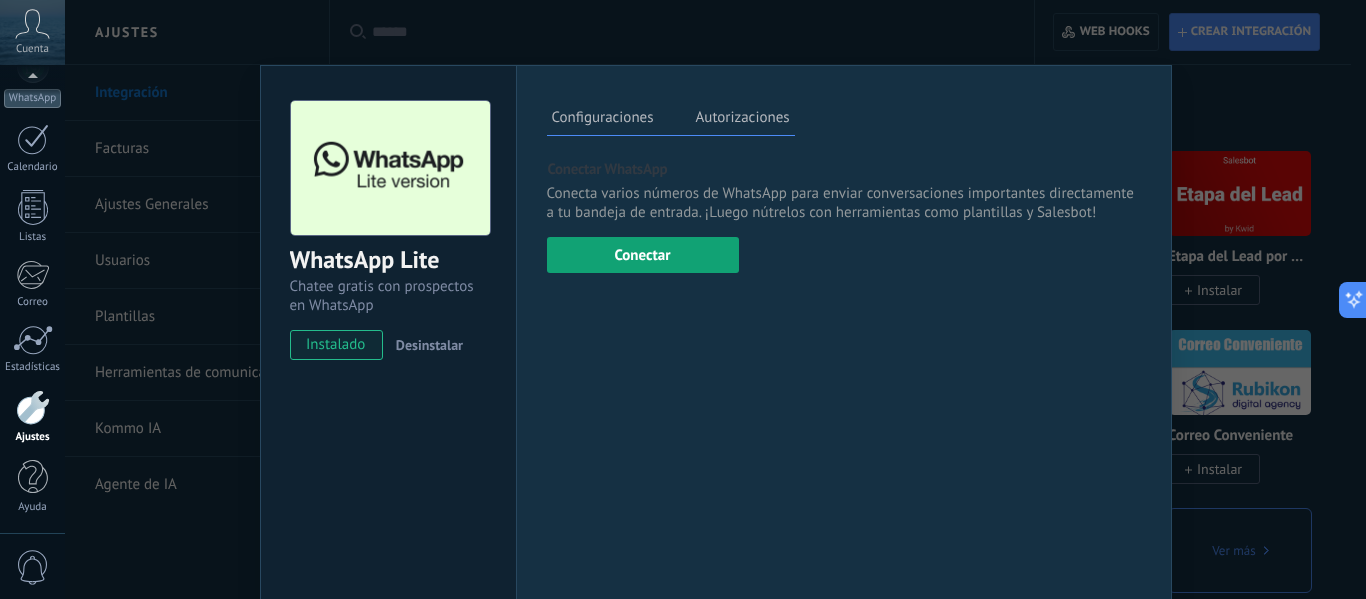 click on "Conectar" at bounding box center [643, 255] 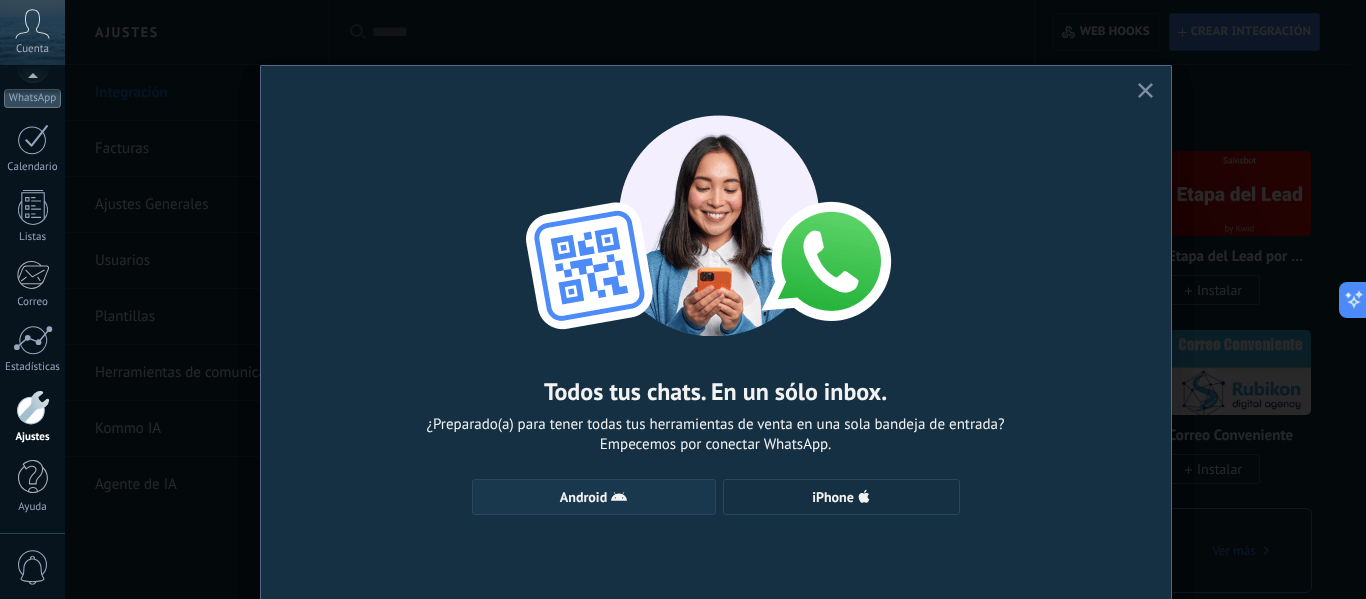 click on "Android" at bounding box center [594, 497] 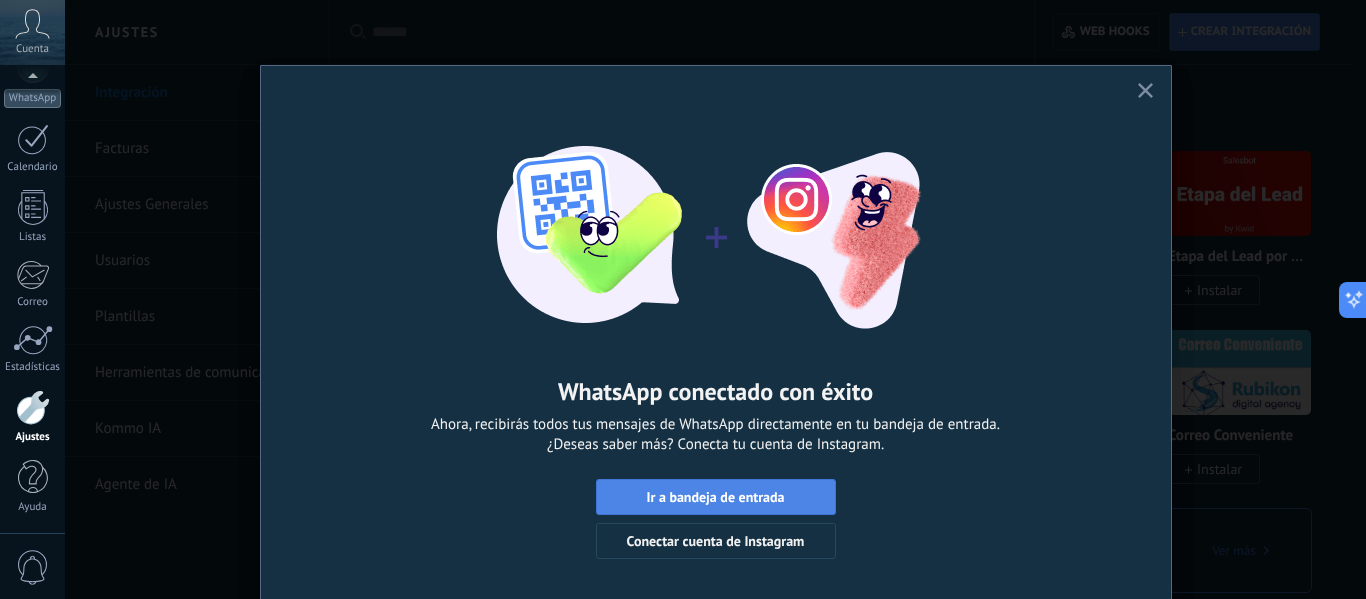 click on "Ir a bandeja de entrada" at bounding box center (715, 497) 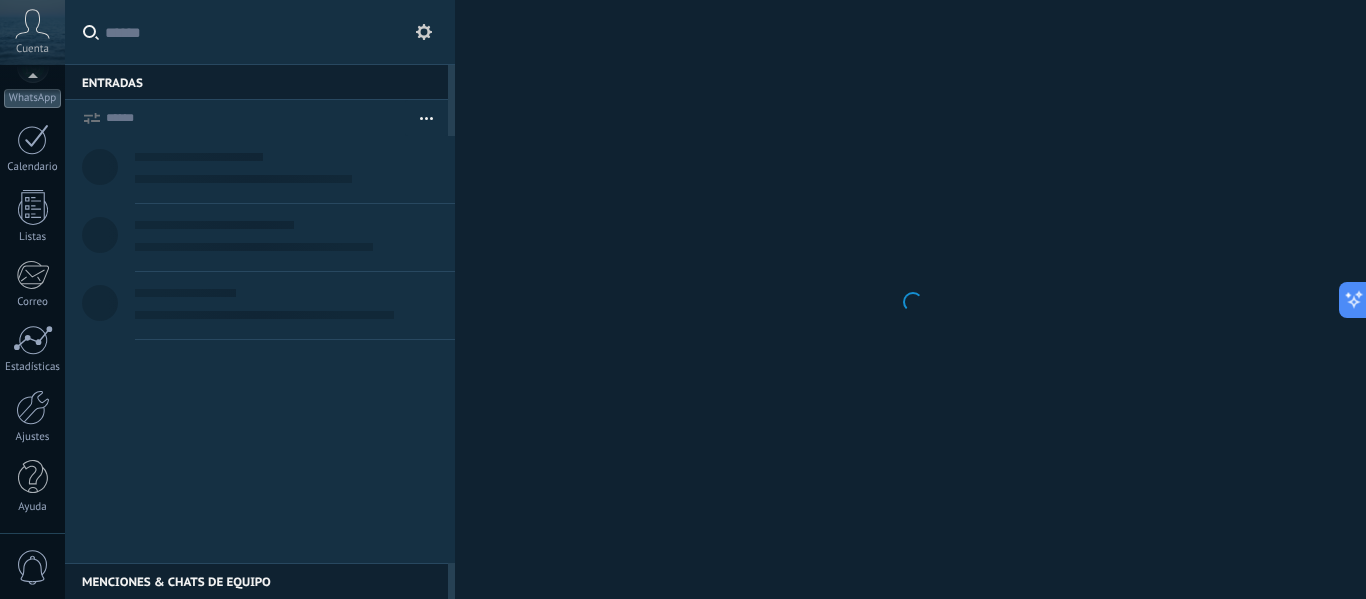 scroll, scrollTop: 0, scrollLeft: 0, axis: both 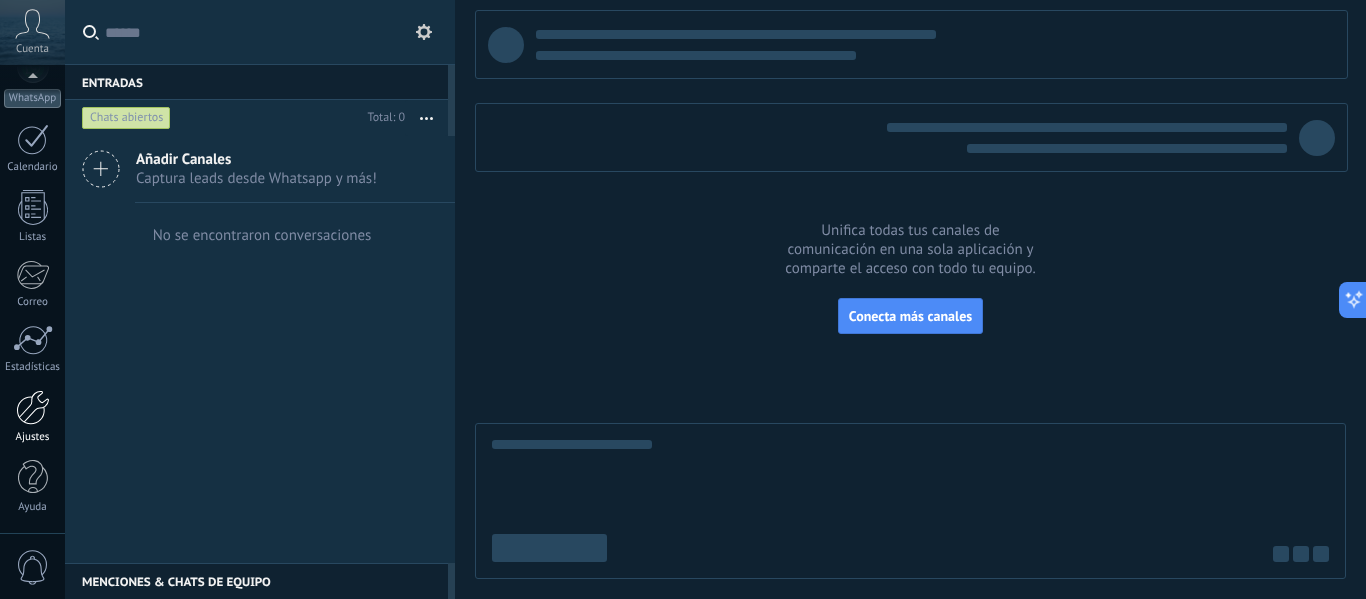 click at bounding box center (33, 407) 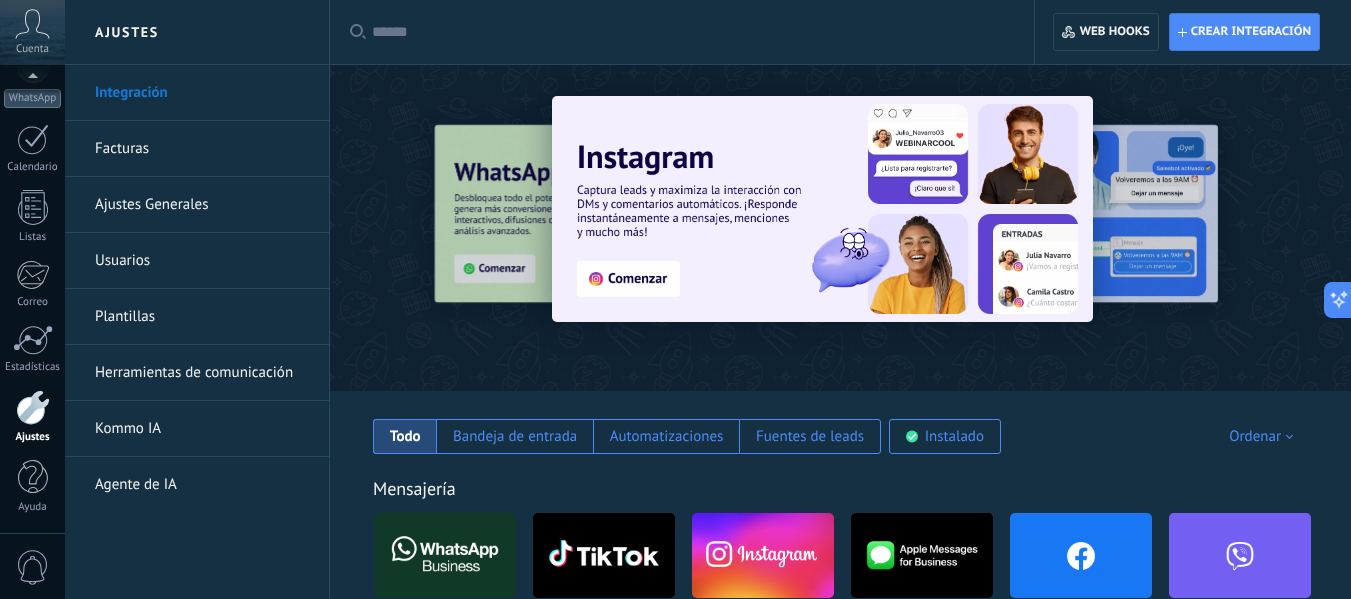 click at bounding box center [1081, 555] 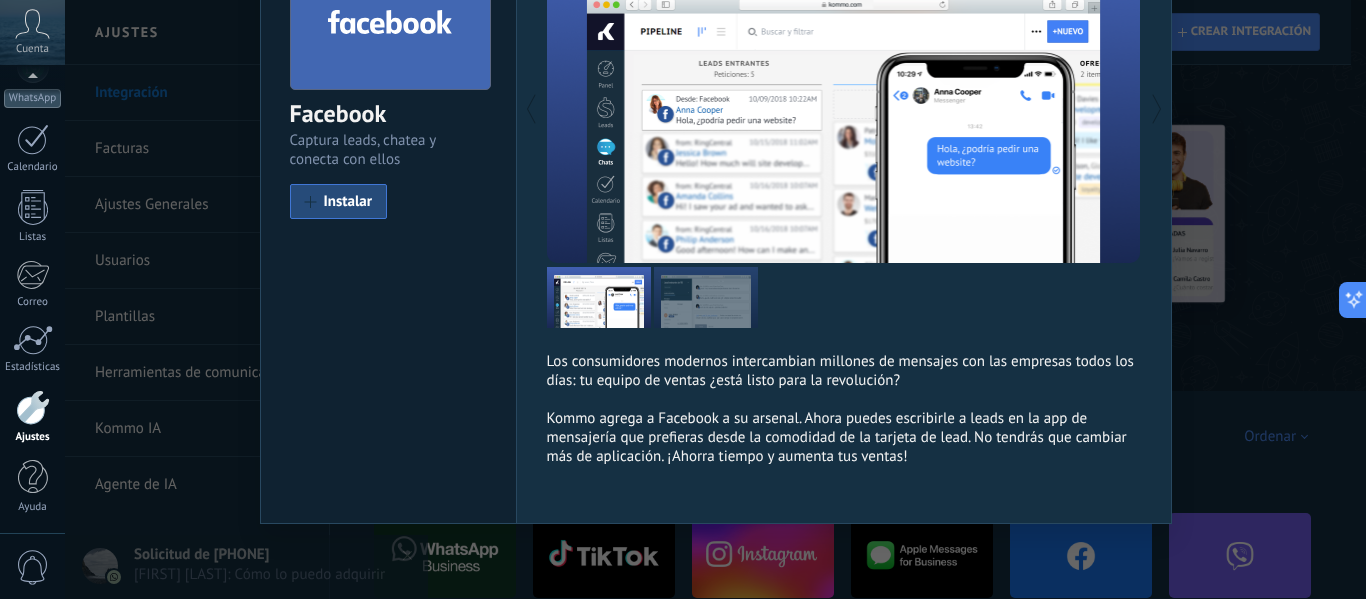 scroll, scrollTop: 0, scrollLeft: 0, axis: both 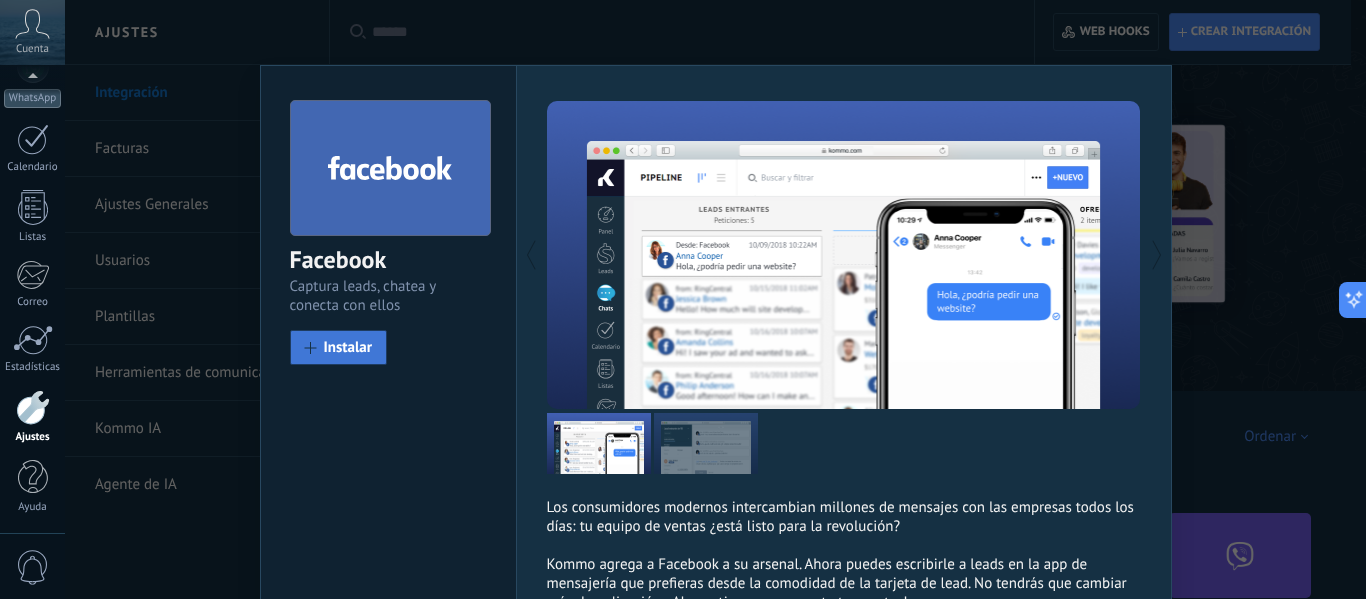 click on "Instalar" at bounding box center (348, 347) 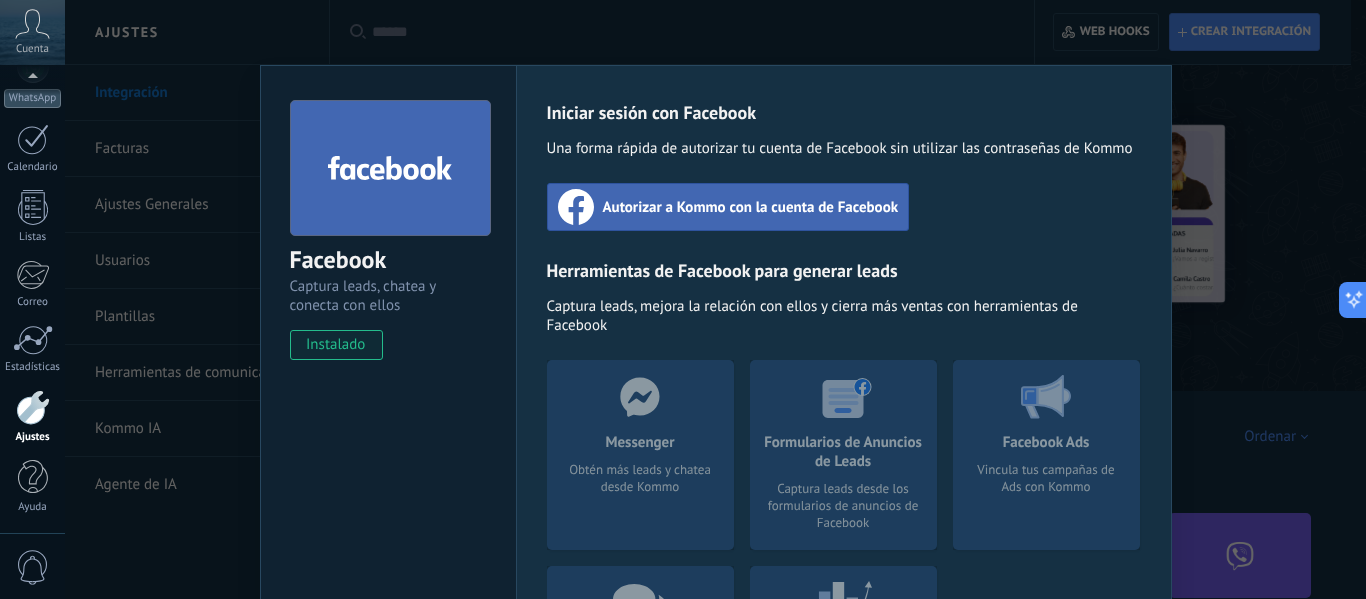 click on "Autorizar a Kommo con la cuenta de Facebook" at bounding box center (751, 207) 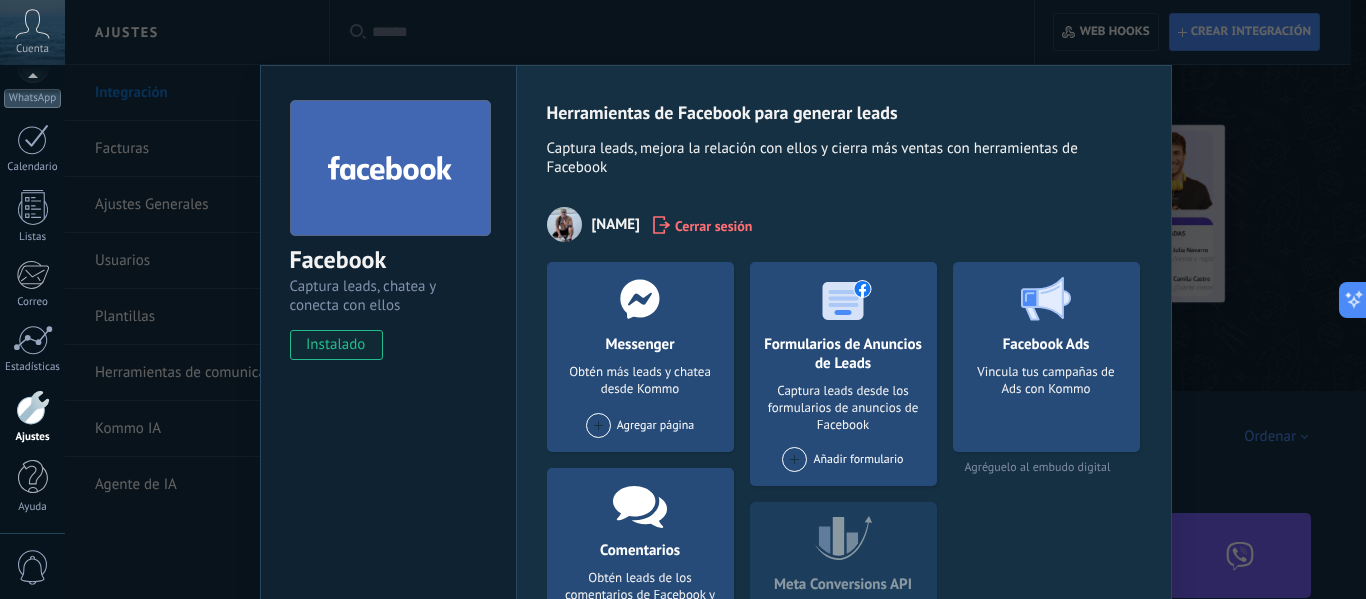 click at bounding box center (598, 425) 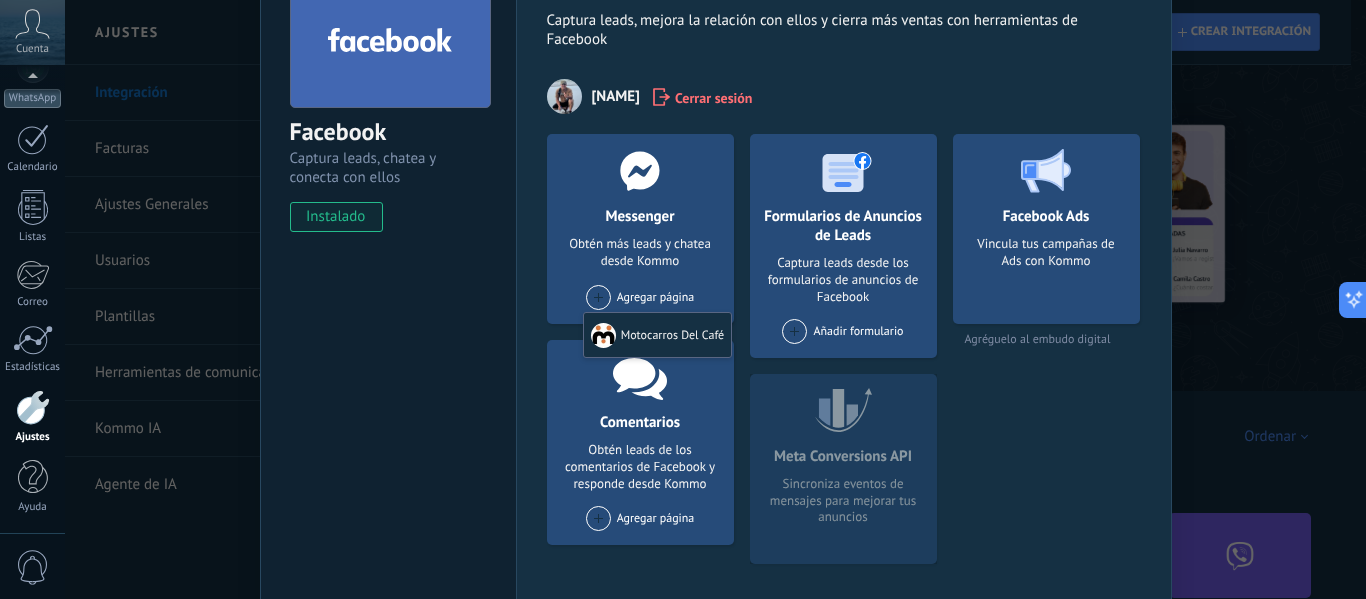 scroll, scrollTop: 171, scrollLeft: 0, axis: vertical 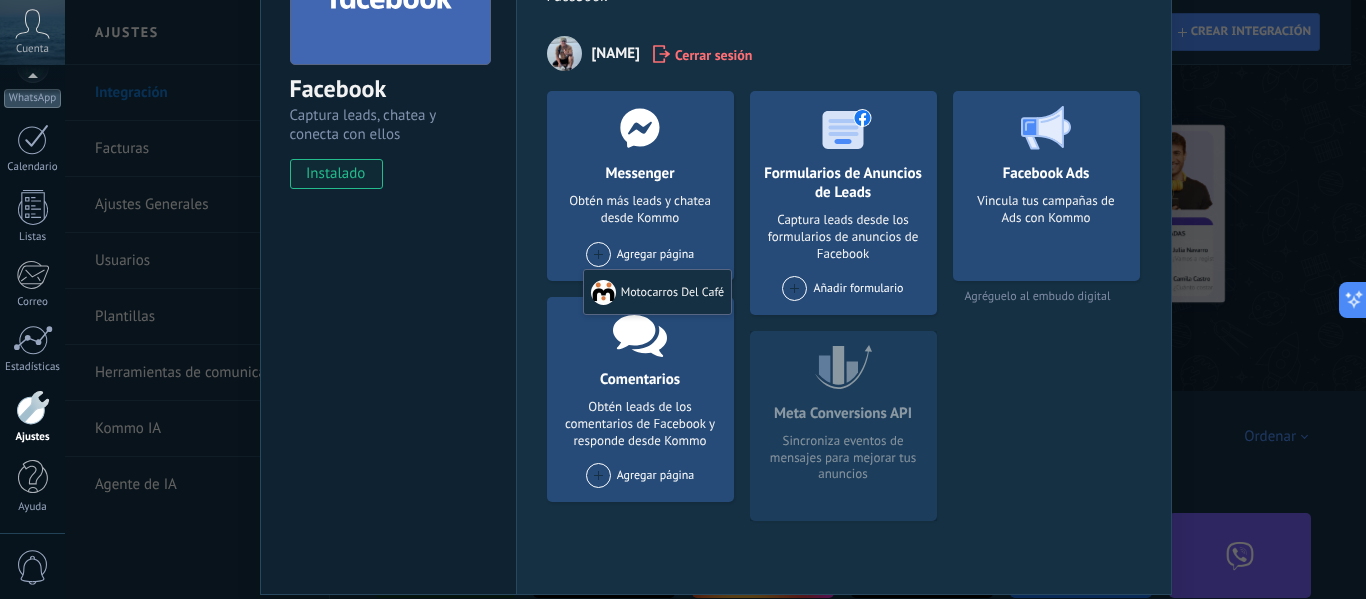 click on "Cerrar sesión" at bounding box center [714, 54] 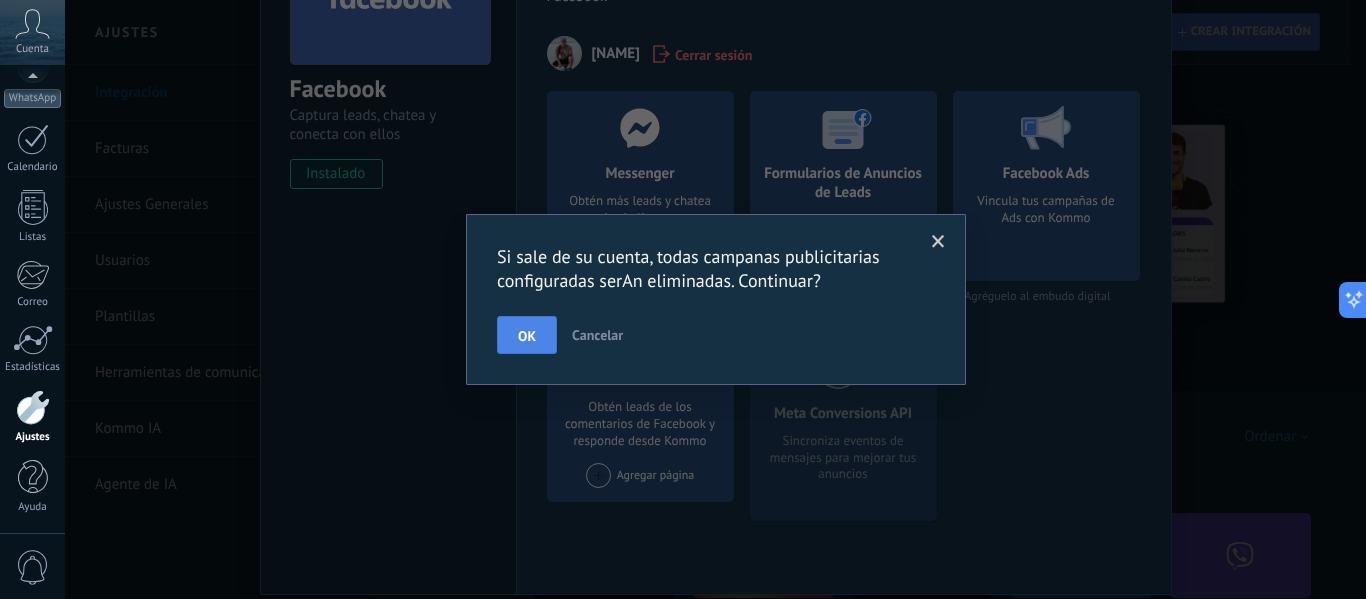 click on "OK" at bounding box center (527, 336) 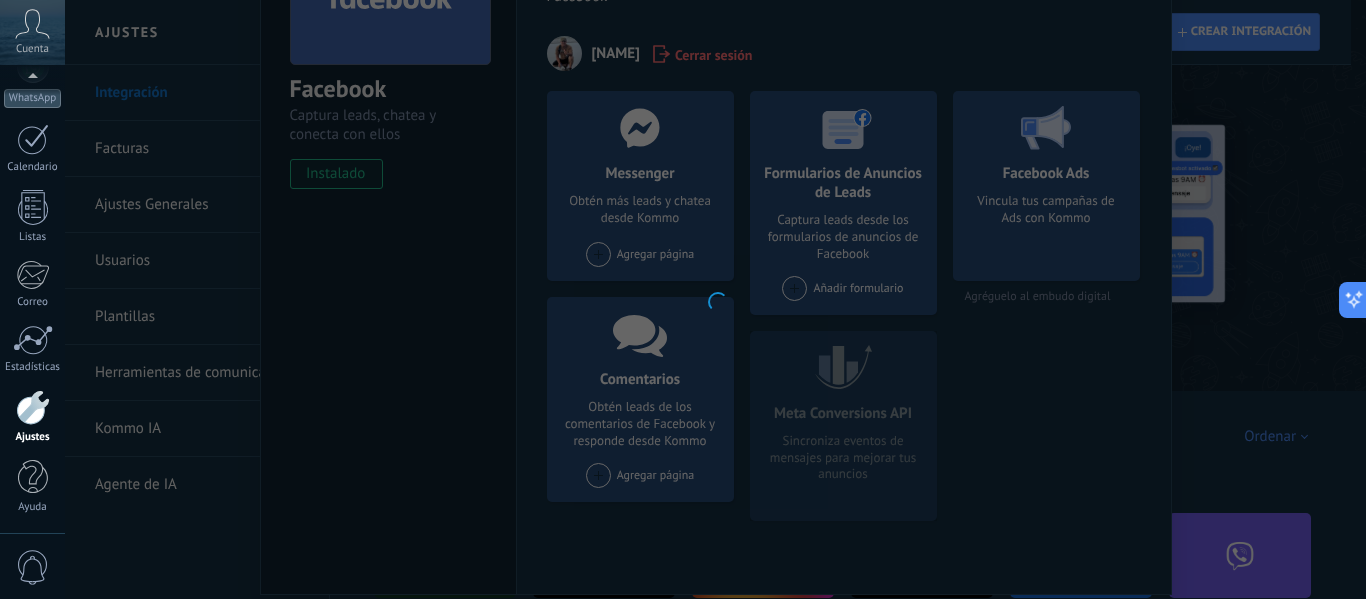 scroll, scrollTop: 0, scrollLeft: 0, axis: both 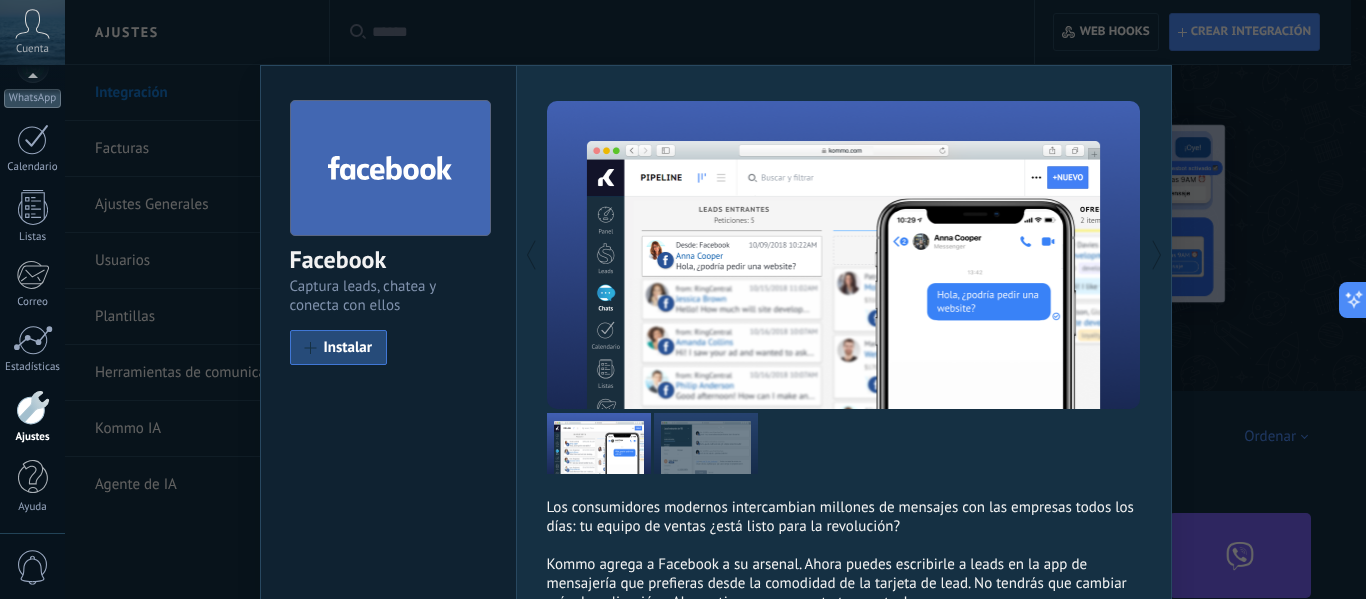 click on "Facebook Captura leads, chatea y conecta con ellos install Instalar Los consumidores modernos intercambian millones de mensajes con las empresas todos los días: tu equipo de ventas ¿está listo para la revolución?     Kommo agrega a Facebook a su arsenal. Ahora puedes escribirle a leads en la app de mensajería que prefieras desde la comodidad de la tarjeta de lead. No tendrás que cambiar más de aplicación. ¡Ahorra tiempo y aumenta tus ventas! más" at bounding box center (715, 299) 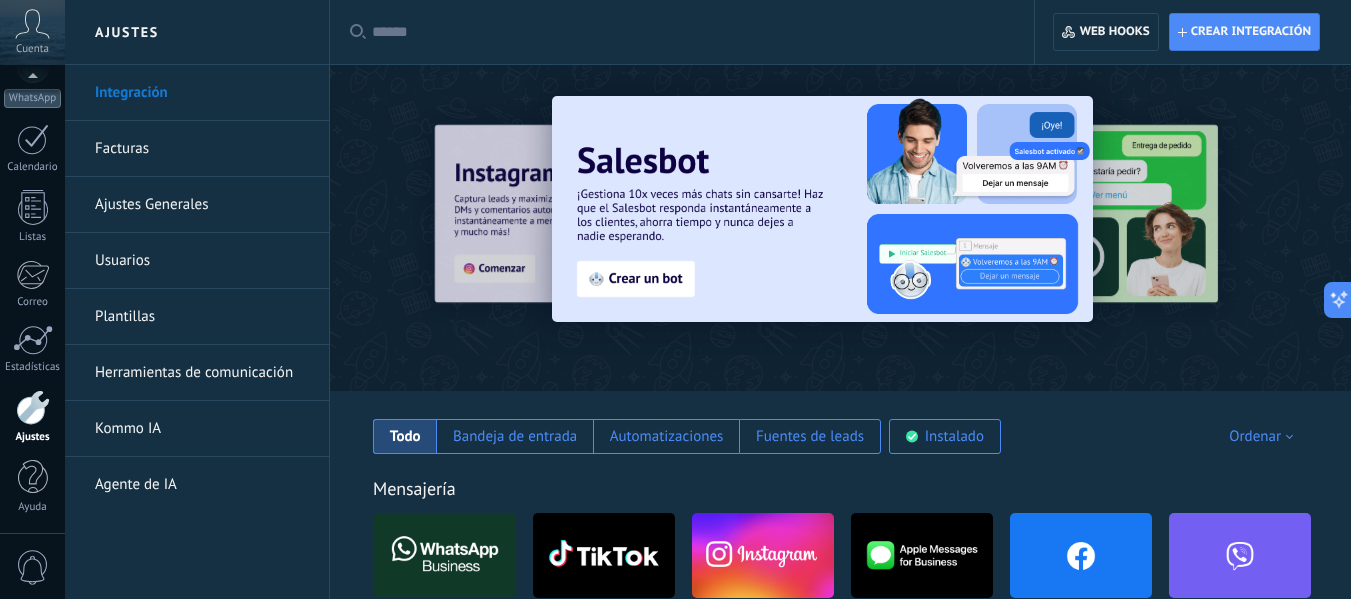 click at bounding box center (689, 32) 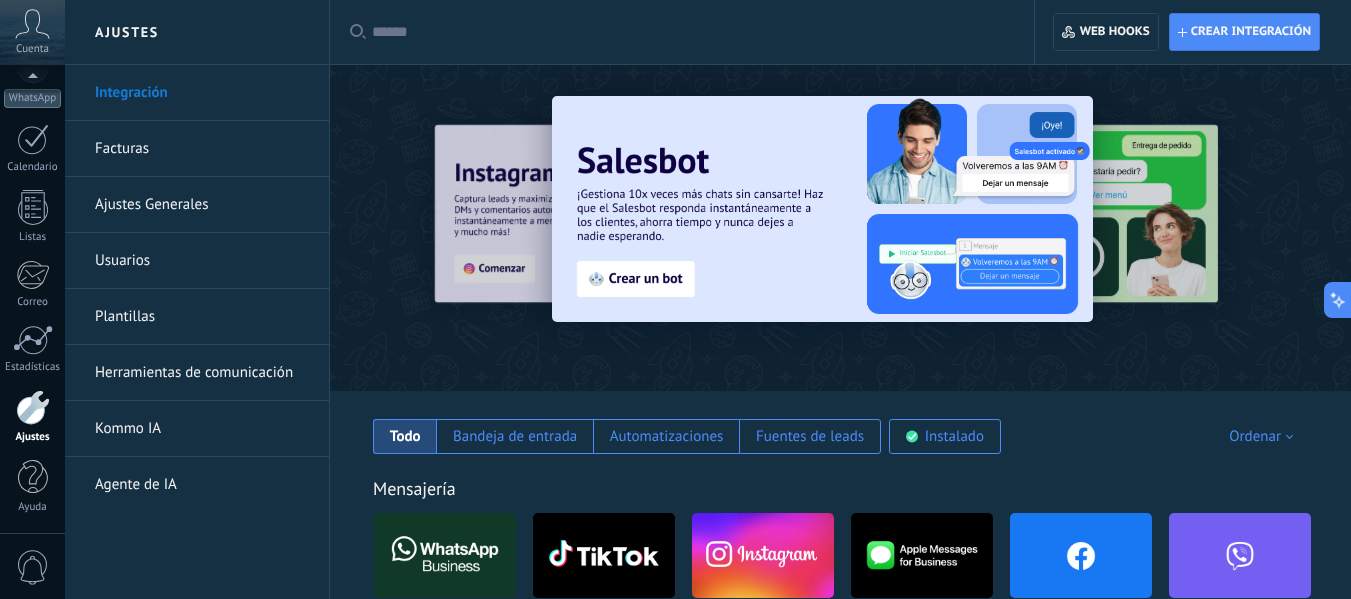 click at bounding box center (689, 32) 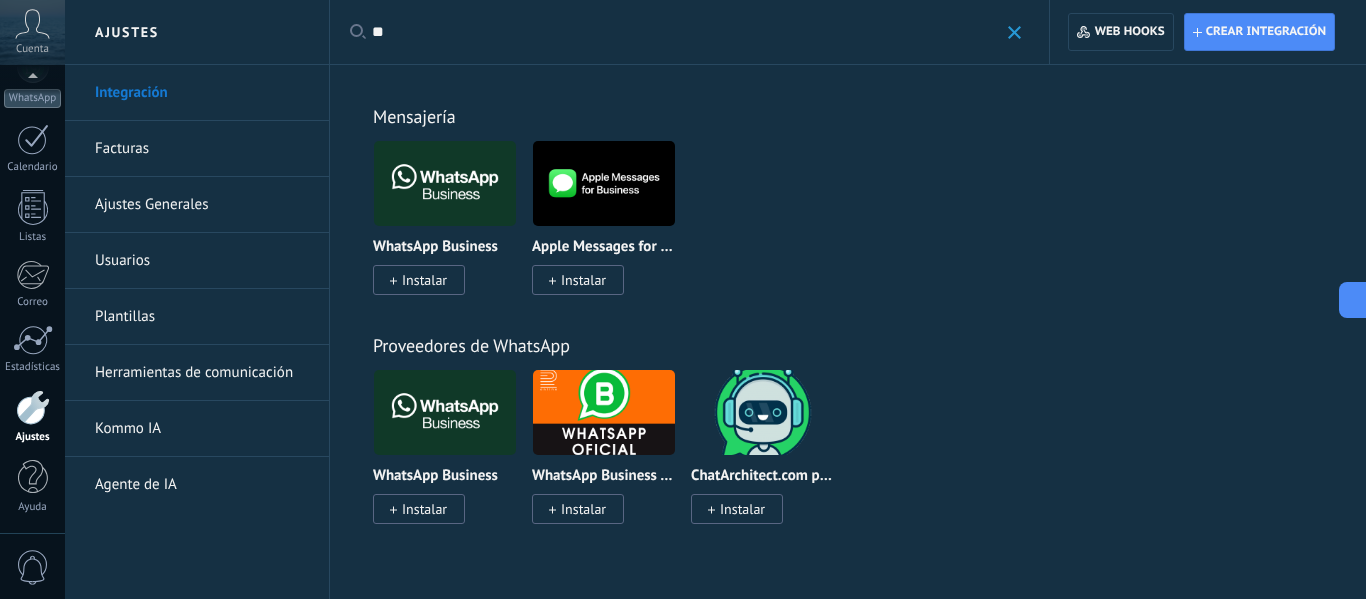 type on "*" 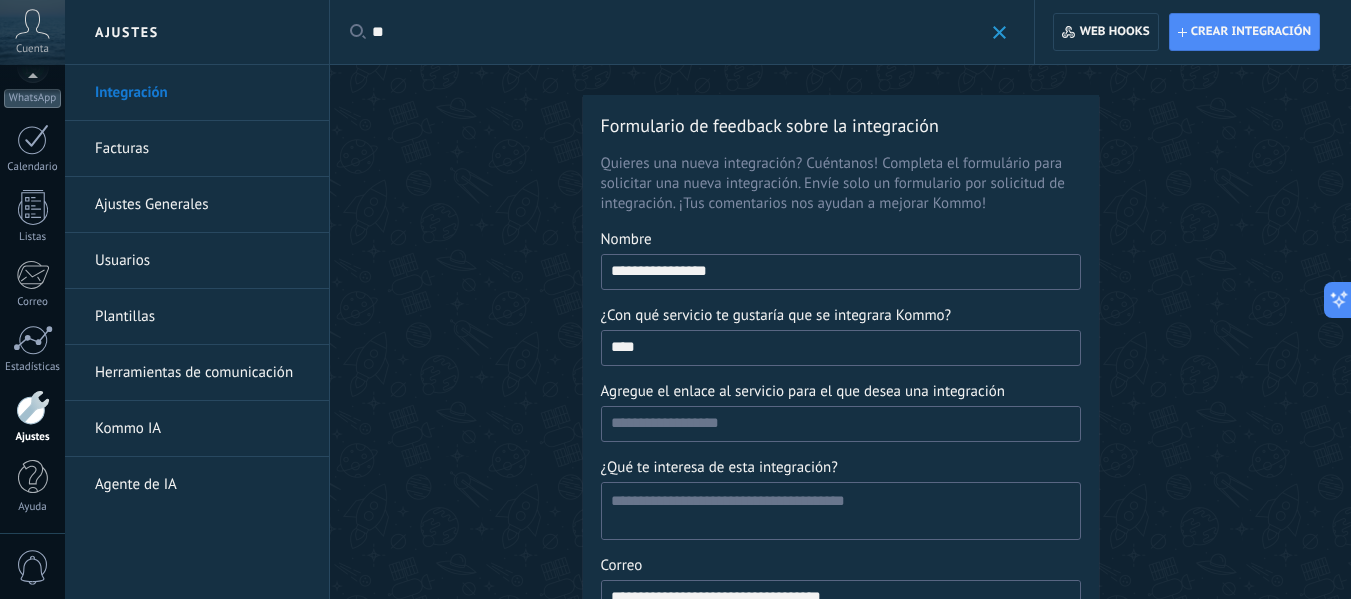 type on "*" 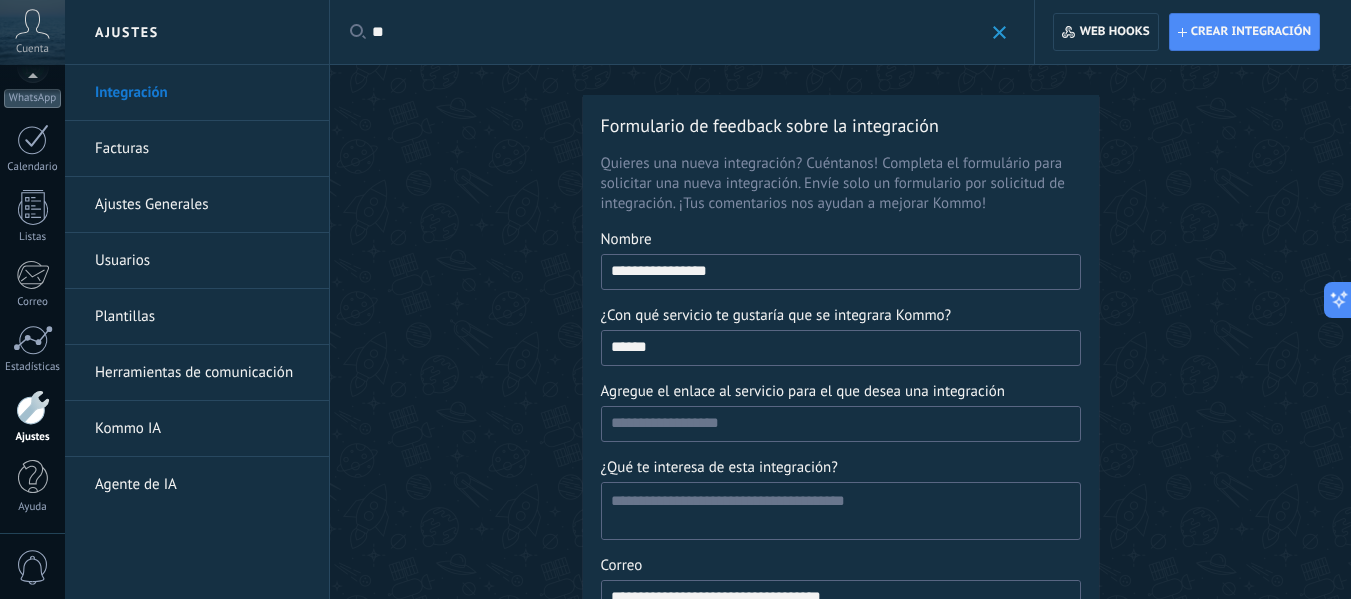 type on "*" 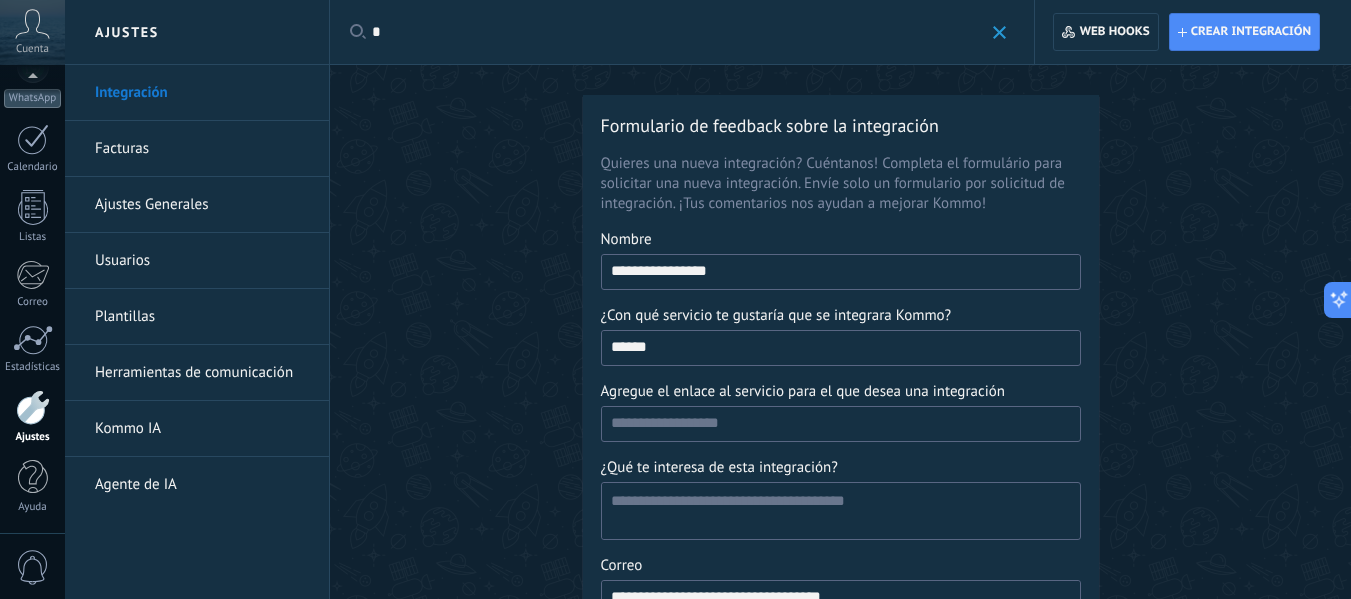 type 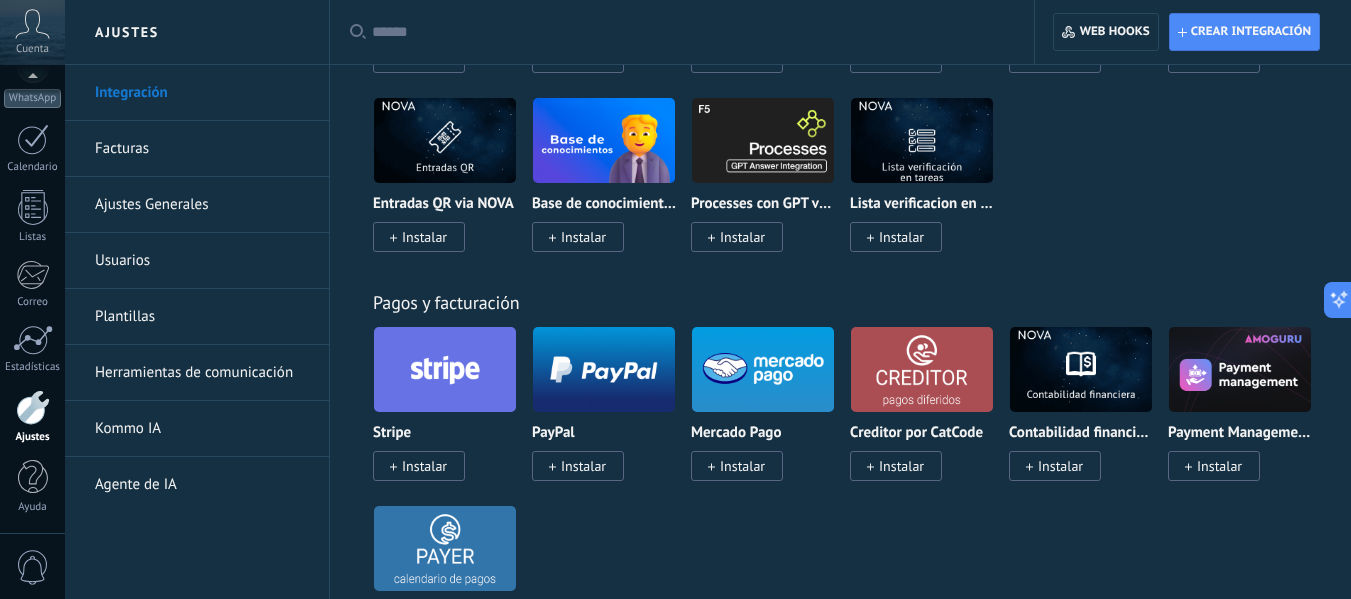 scroll, scrollTop: 0, scrollLeft: 0, axis: both 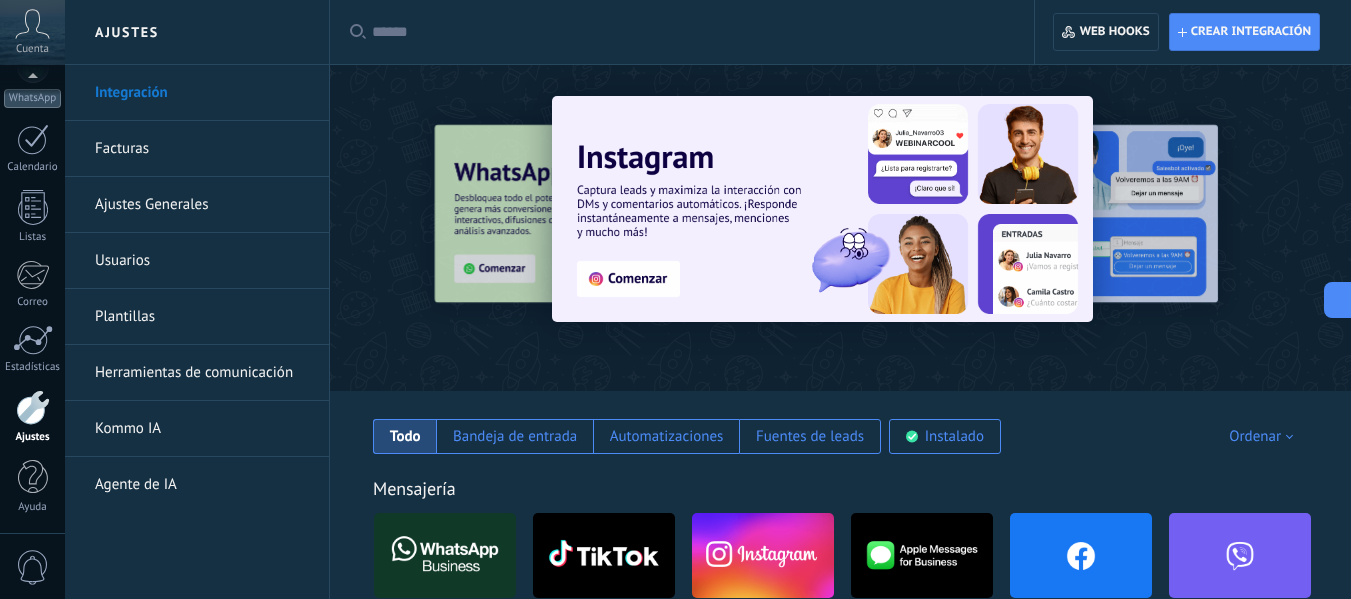 drag, startPoint x: 163, startPoint y: 193, endPoint x: 161, endPoint y: 218, distance: 25.079872 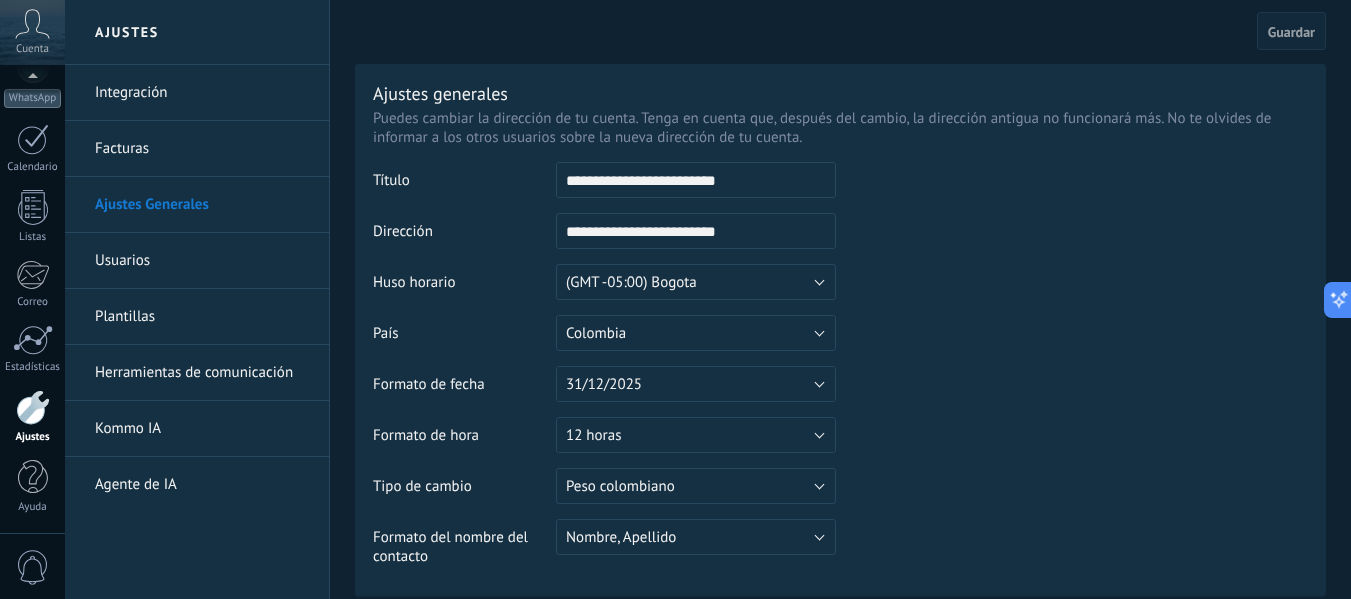 click on "Integración" at bounding box center (202, 93) 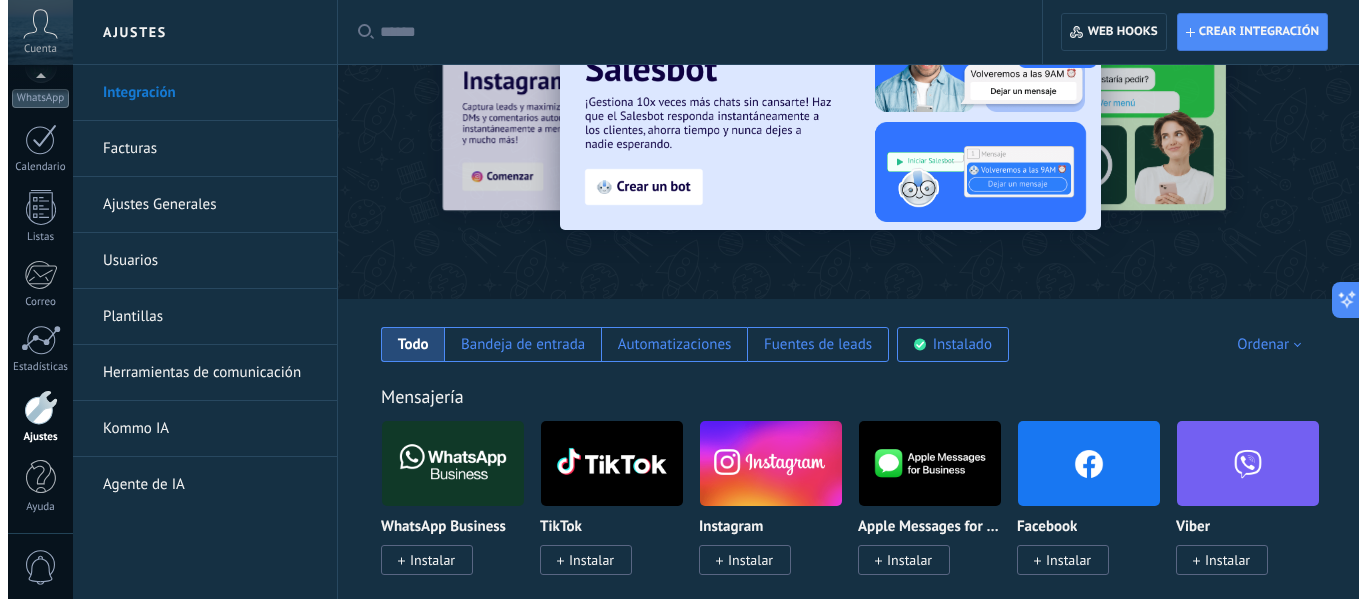 scroll, scrollTop: 46, scrollLeft: 0, axis: vertical 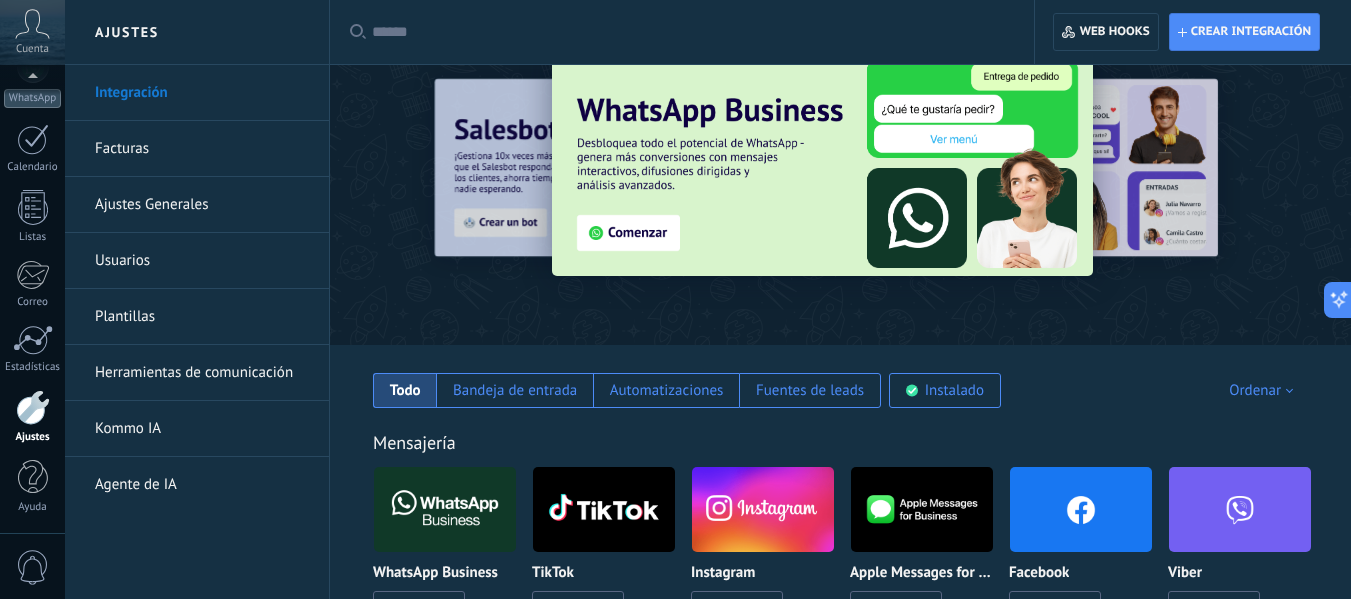 click at bounding box center (1081, 509) 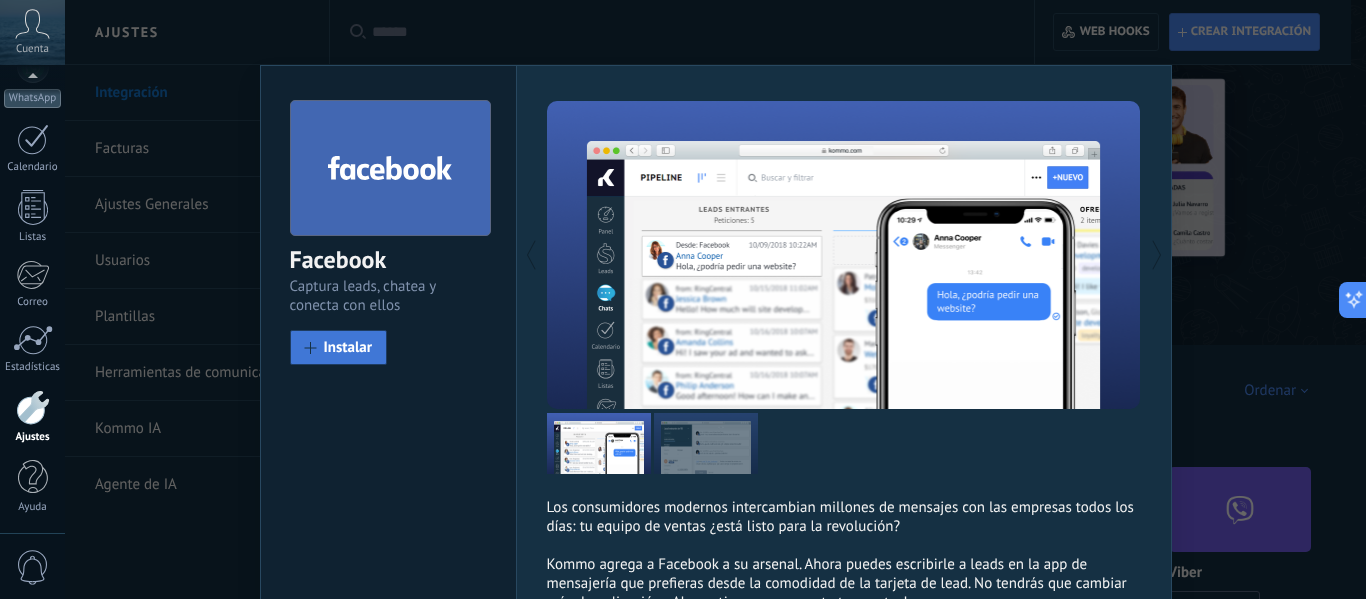 click on "Instalar" at bounding box center [348, 347] 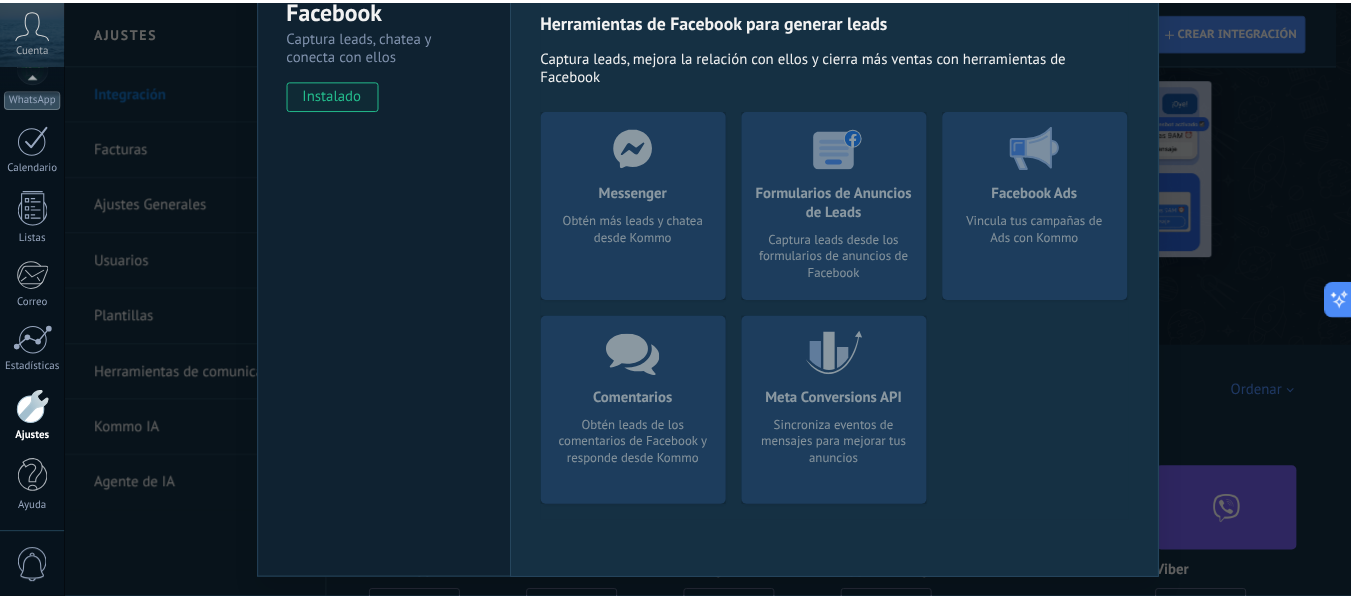 scroll, scrollTop: 0, scrollLeft: 0, axis: both 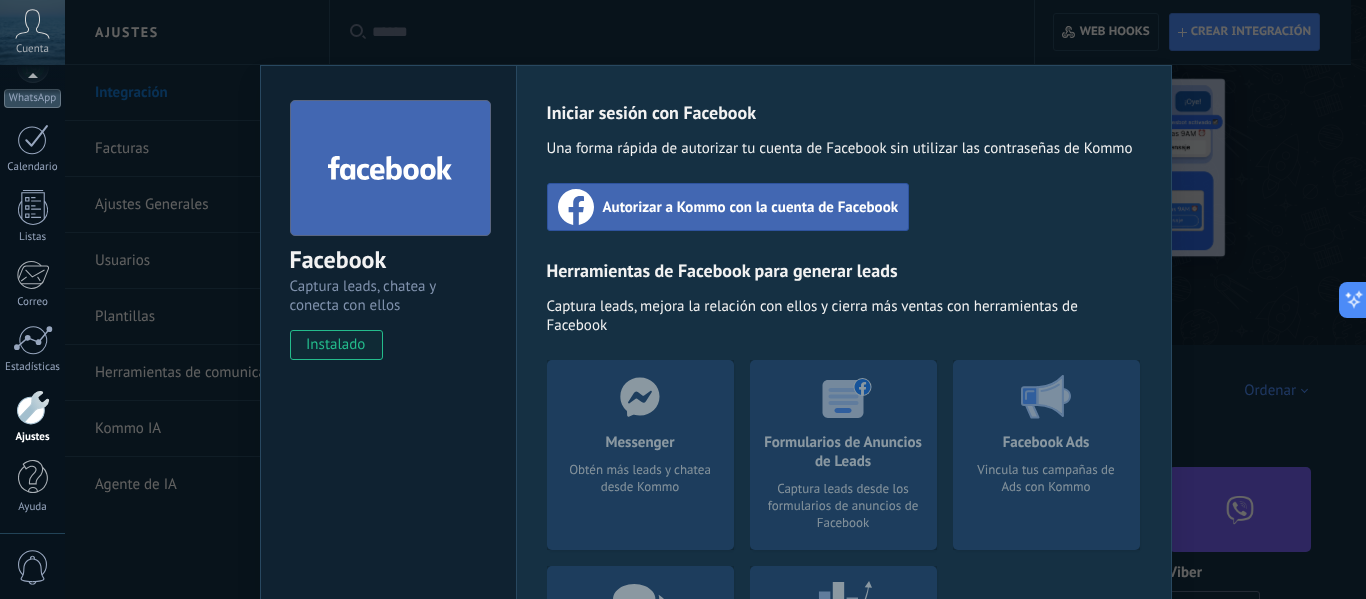 click on "Autorizar a Kommo con la cuenta de Facebook" at bounding box center [751, 207] 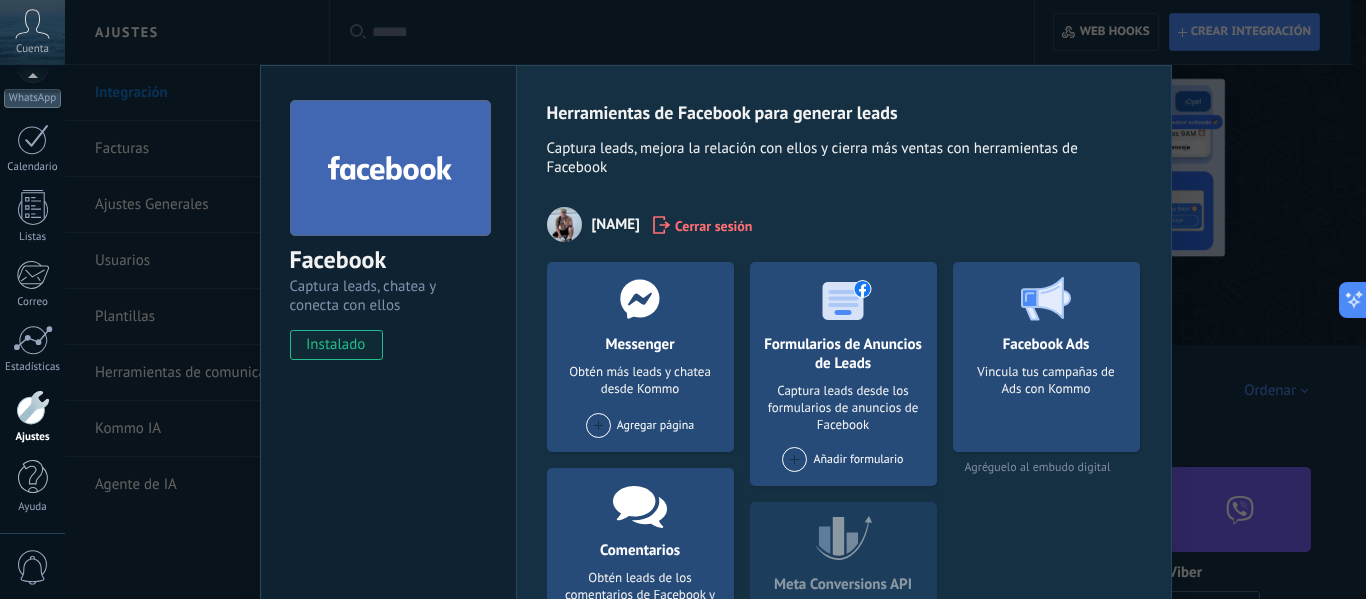 click on "Facebook Ads Vincula tus campañas de Ads con Kommo Agréguelo al embudo digital" at bounding box center (1046, 485) 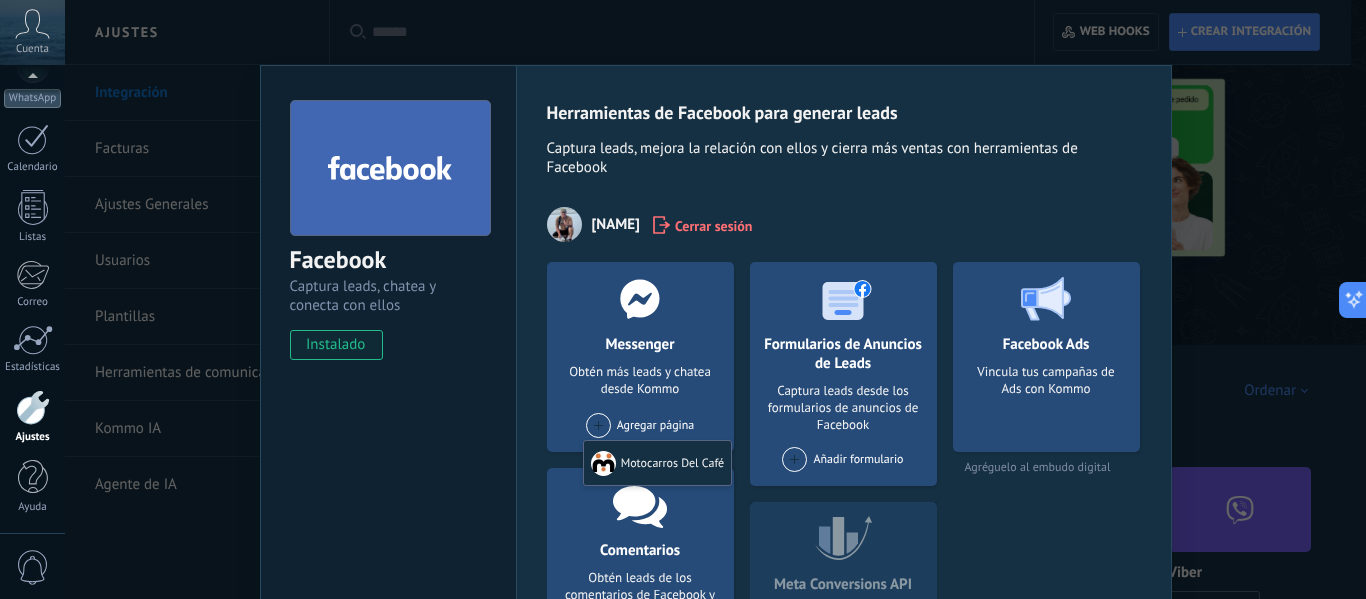 click on "Facebook Captura leads, chatea y conecta con ellos instalado Desinstalar Herramientas de Facebook para generar leads Captura leads, mejora la relación con ellos y cierra más ventas con herramientas de Facebook Arcox Yefer Cerrar sesión Messenger Obtén más leads y chatea desde Kommo Agregar página Motocarros Del Café Comentarios Obtén leads de los comentarios de Facebook y responde desde Kommo Agregar página Formularios de Anuncios de Leads Captura leads desde los formularios de anuncios de Facebook Añadir formulario Meta Conversions API Sincroniza eventos de mensajes para mejorar tus anuncios Facebook Ads Vincula tus campañas de Ads con Kommo Agréguelo al embudo digital más" at bounding box center (715, 299) 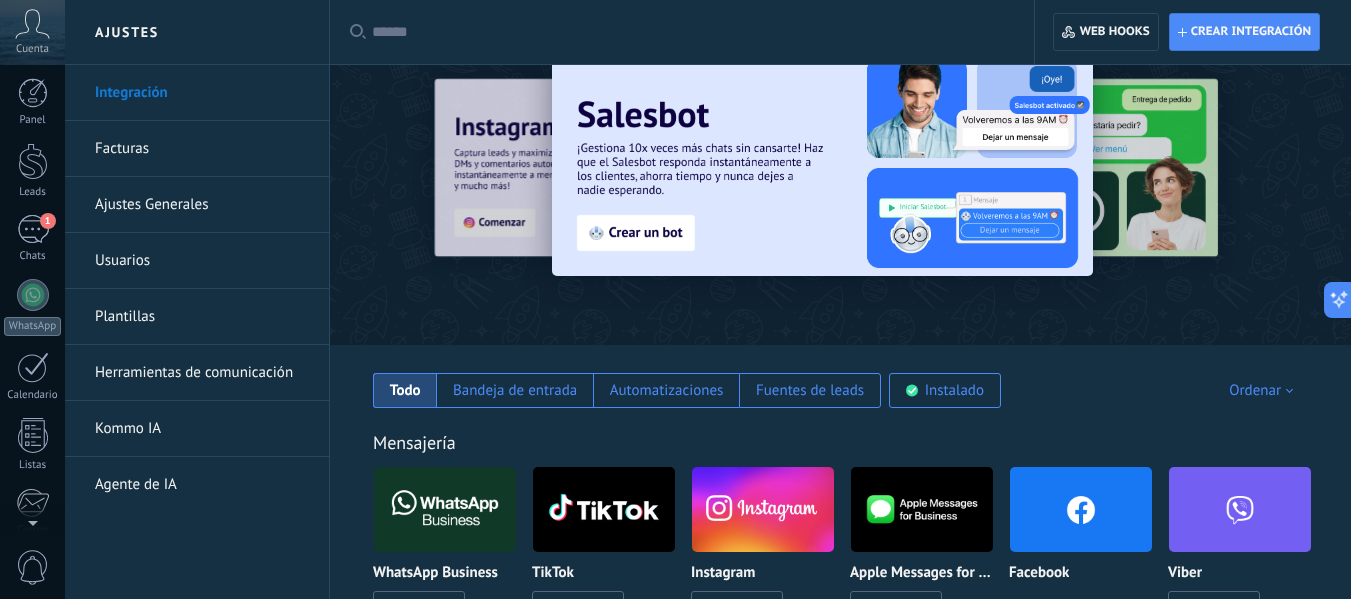 scroll, scrollTop: 0, scrollLeft: 0, axis: both 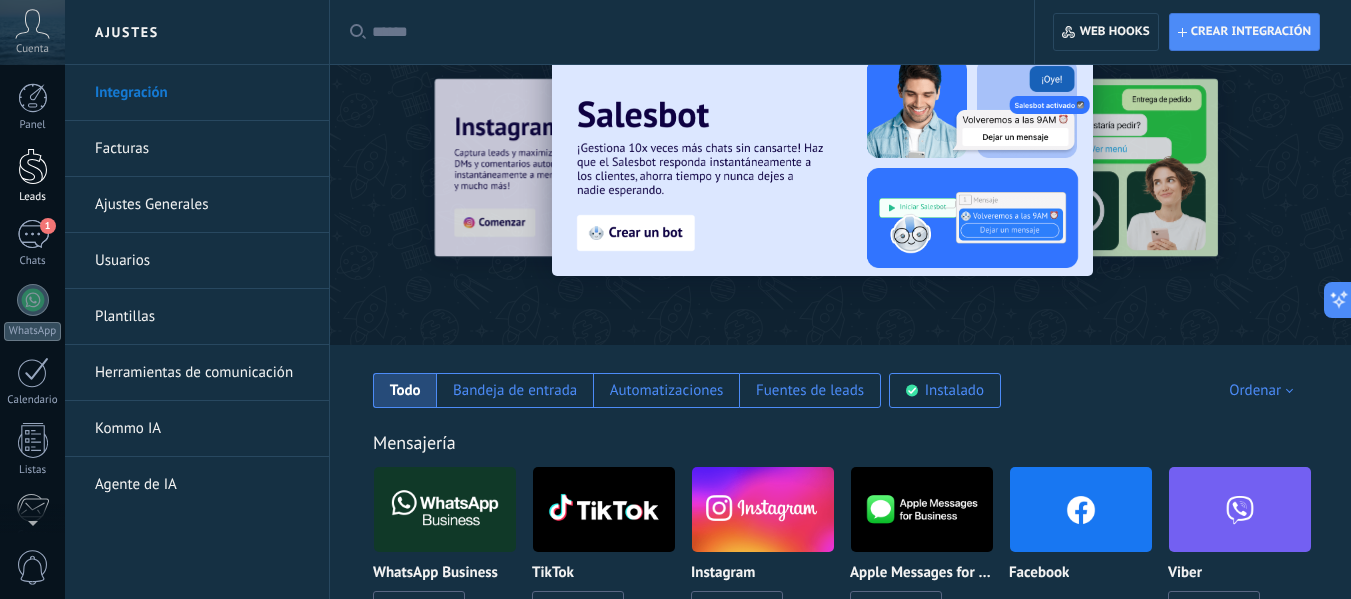 click on "Leads" at bounding box center [32, 176] 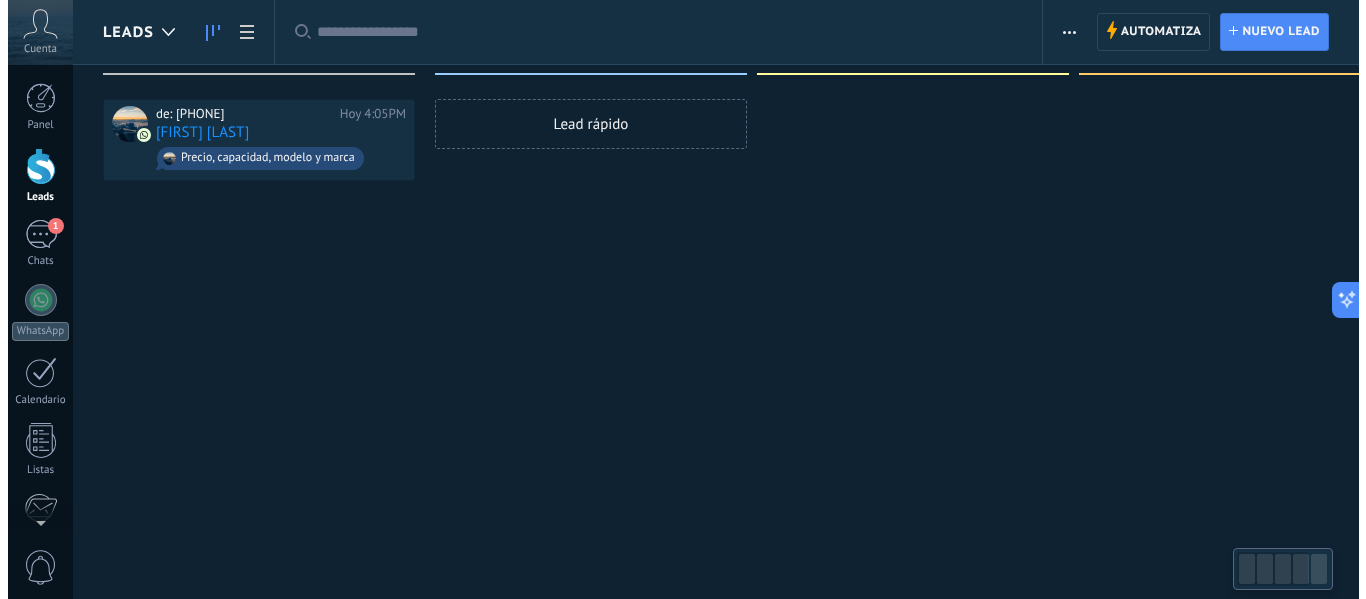 scroll, scrollTop: 0, scrollLeft: 0, axis: both 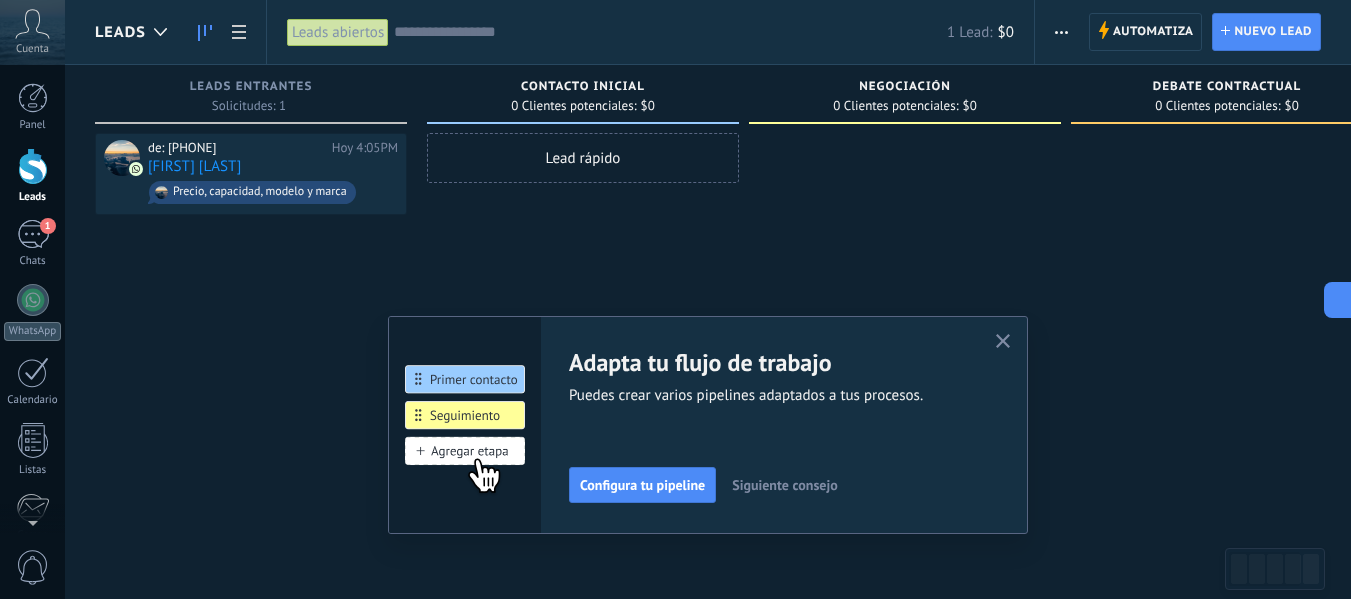 click at bounding box center [1003, 342] 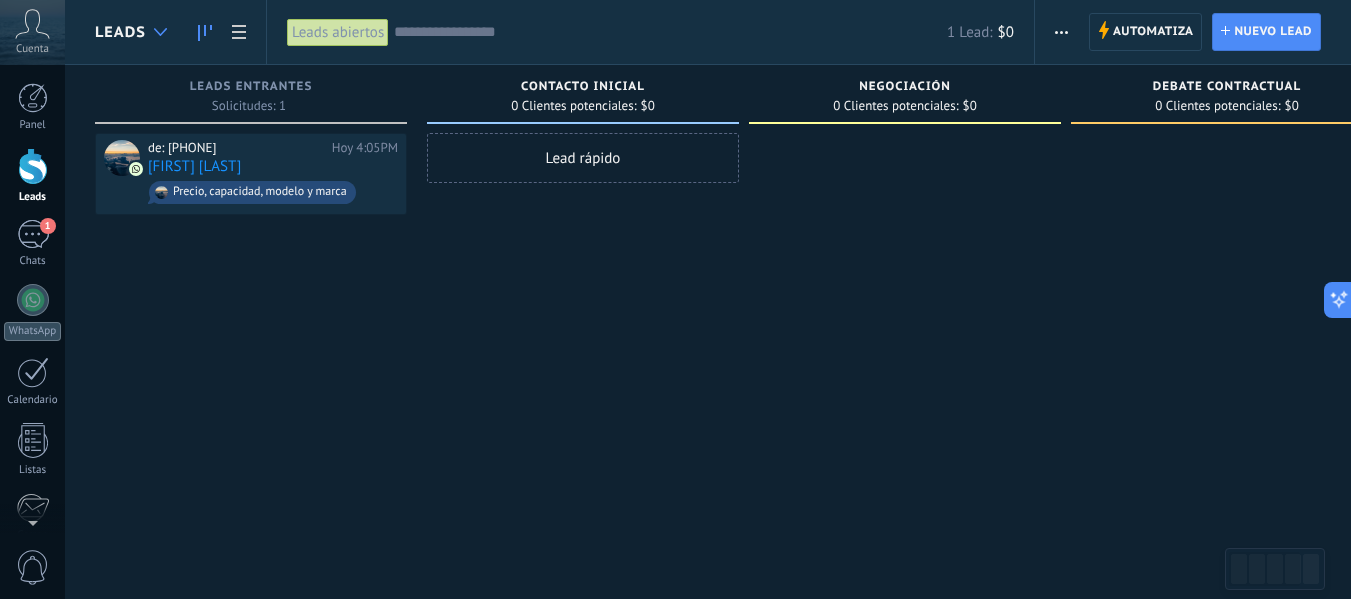 click at bounding box center [160, 32] 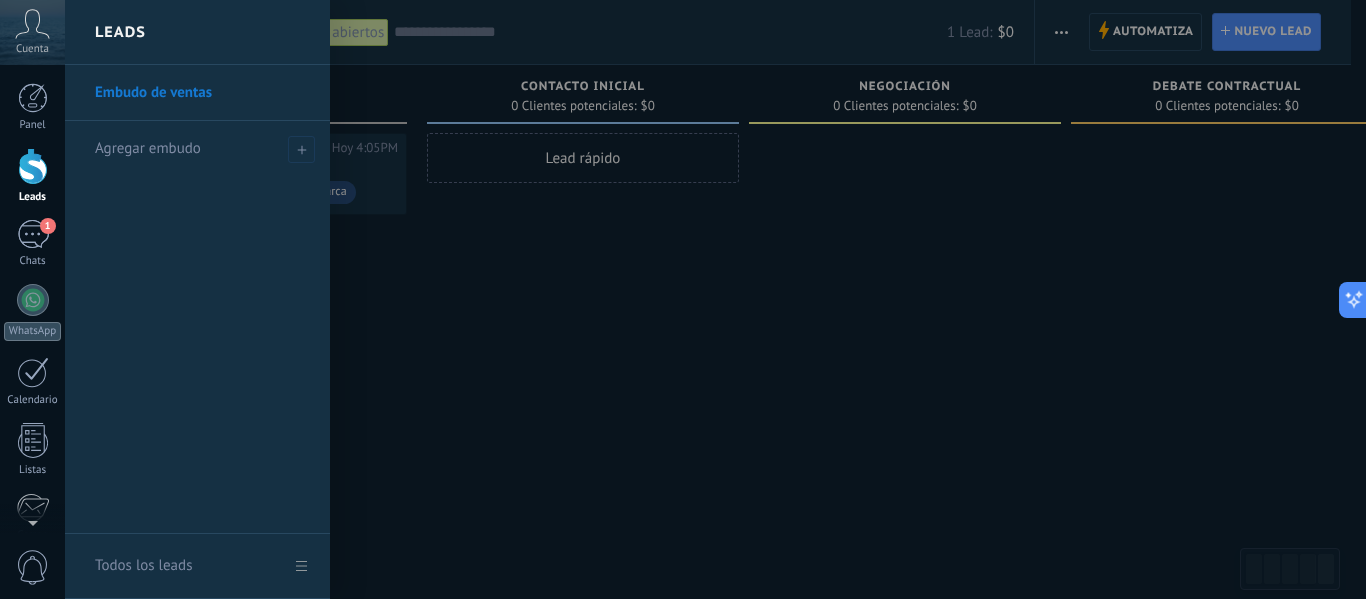 click on "Todos los leads" at bounding box center (197, 566) 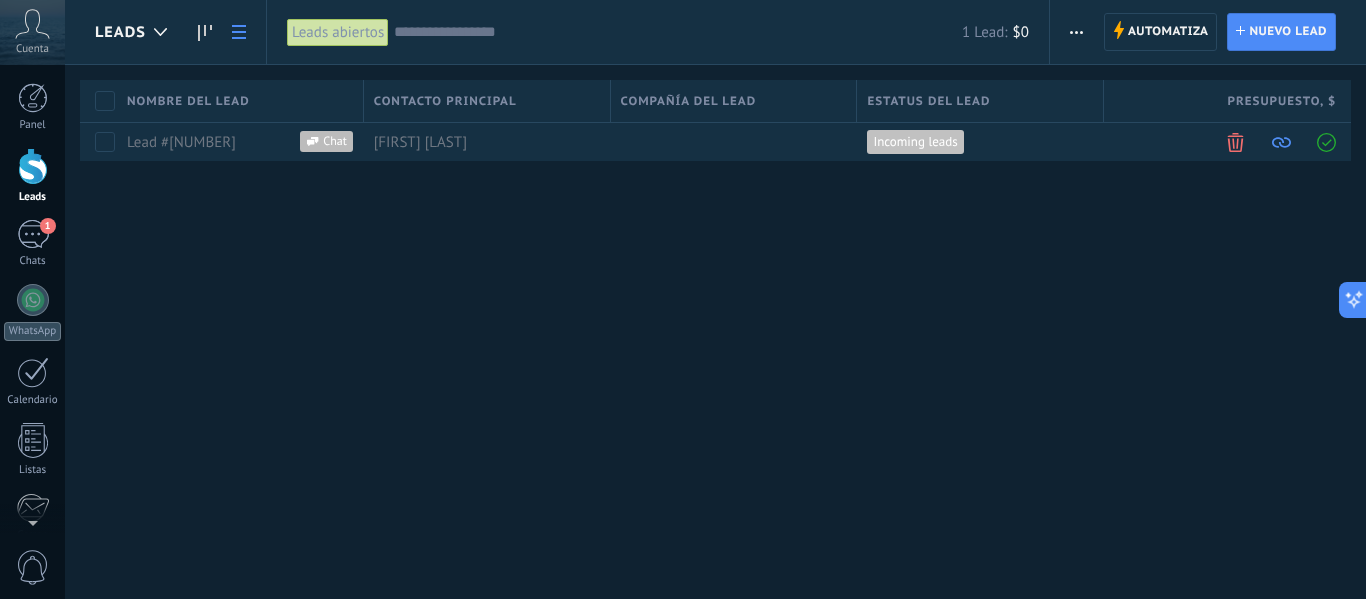 click 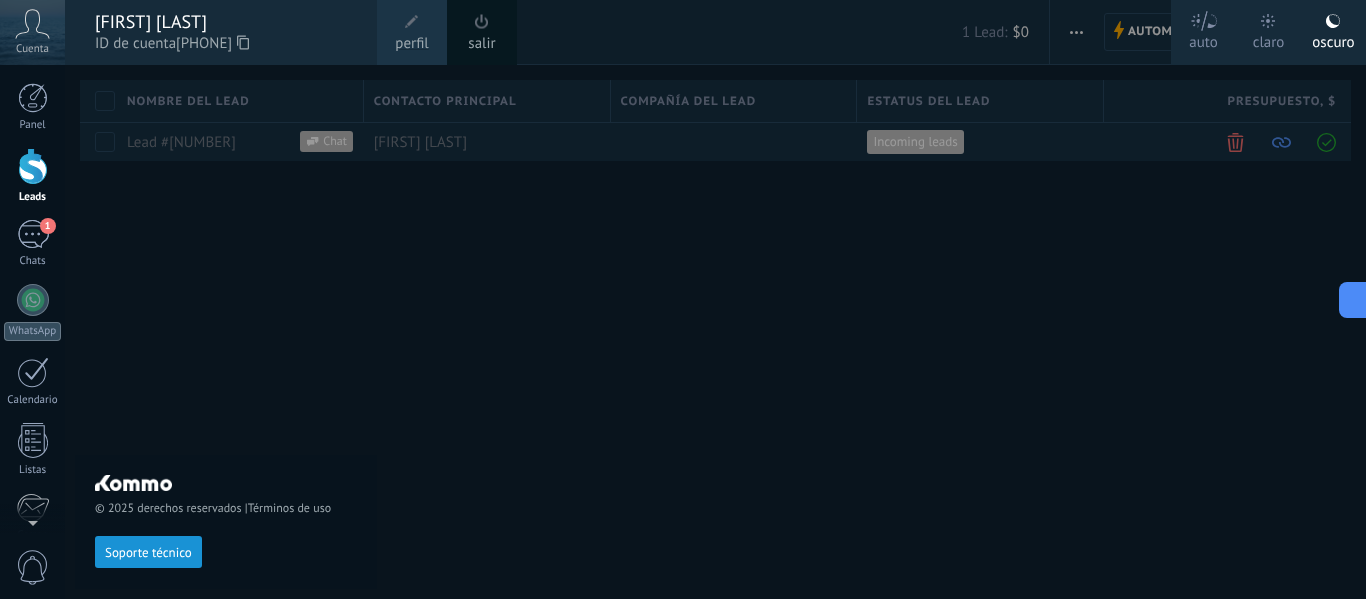 click at bounding box center (748, 299) 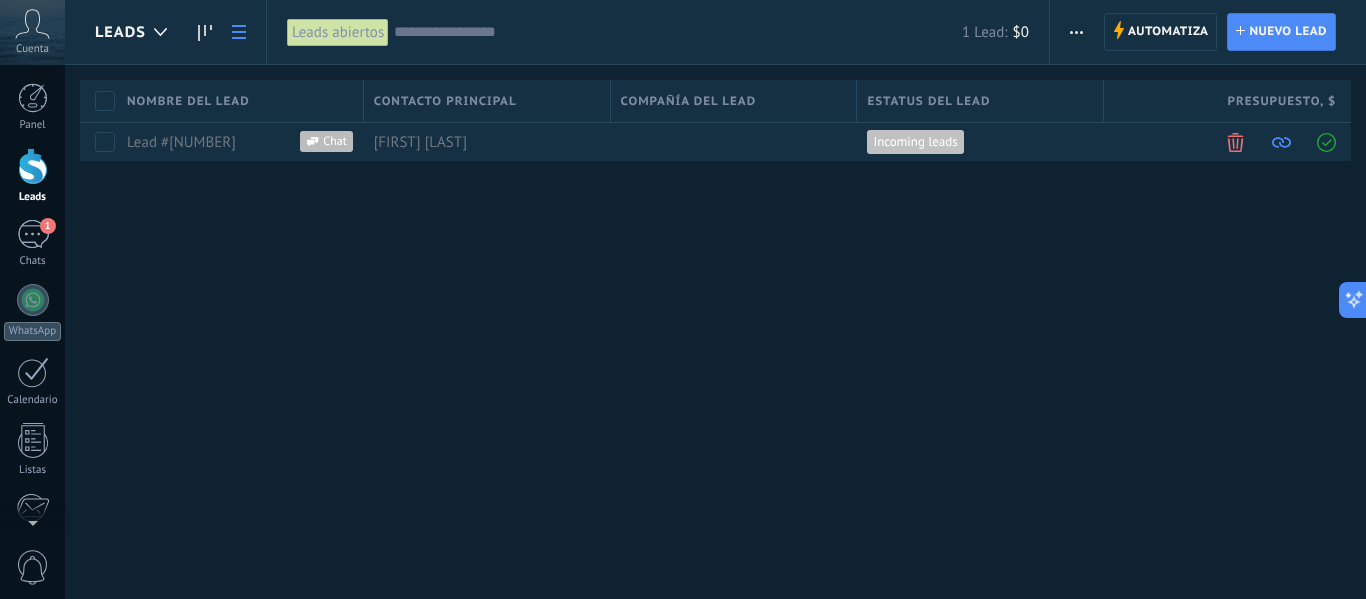 click at bounding box center (33, 166) 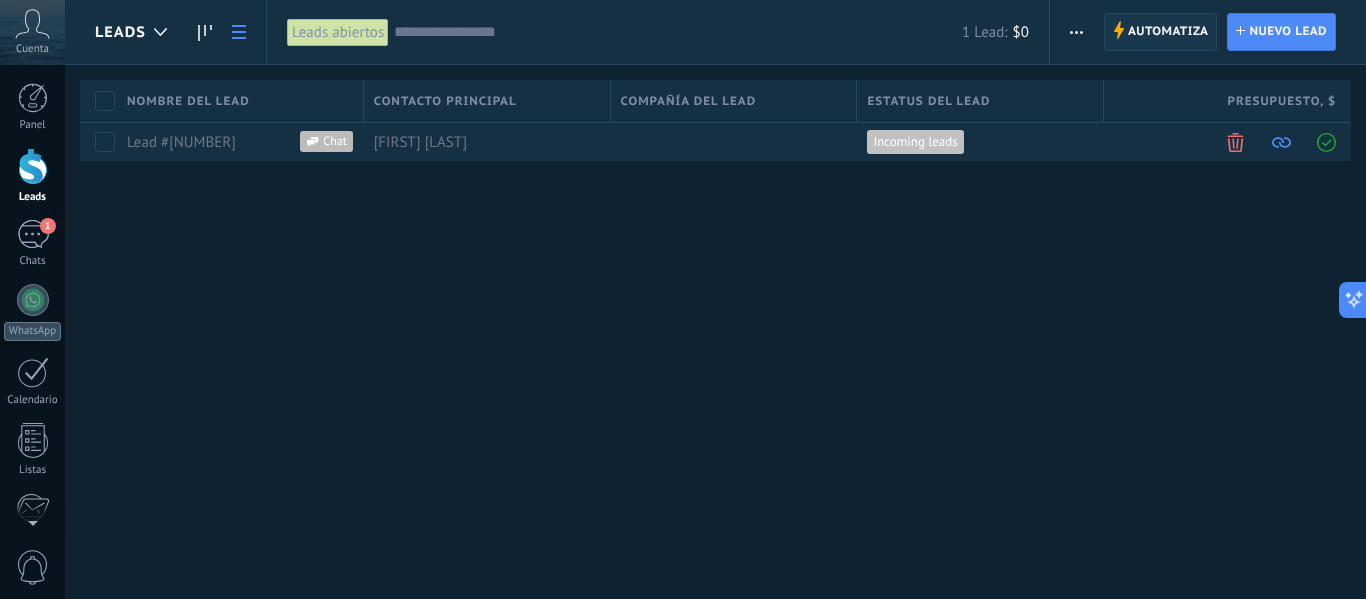 click on "Automatiza" at bounding box center [1168, 32] 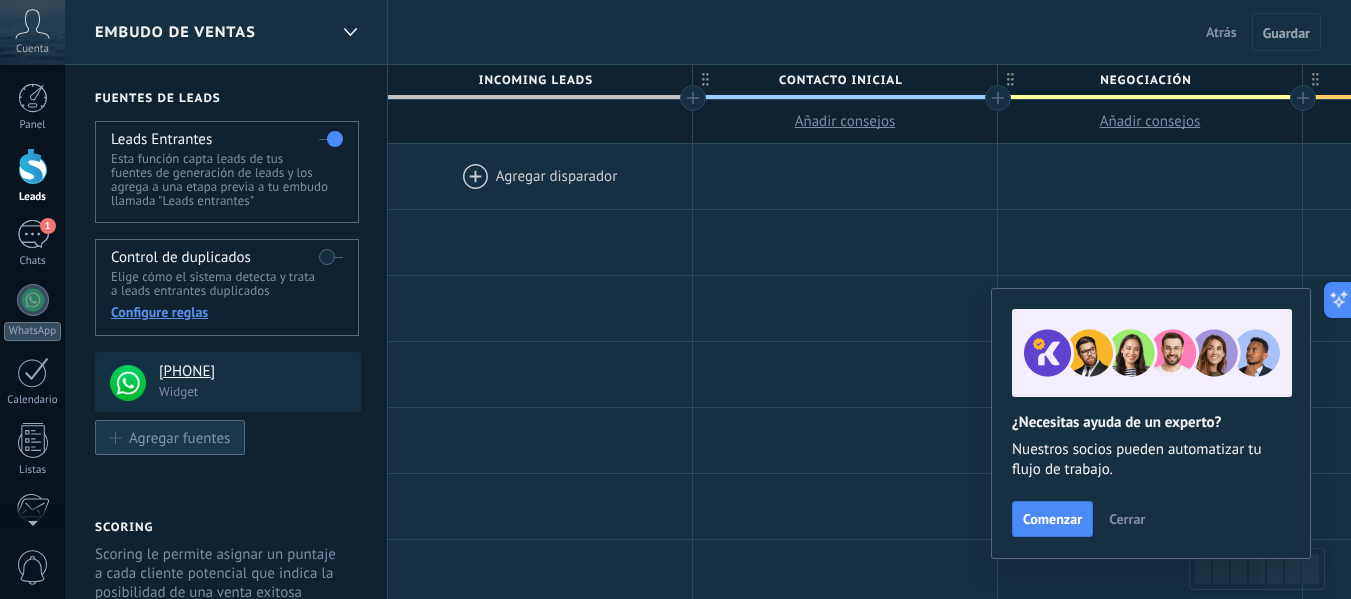 click on "Agregar fuentes" at bounding box center (170, 437) 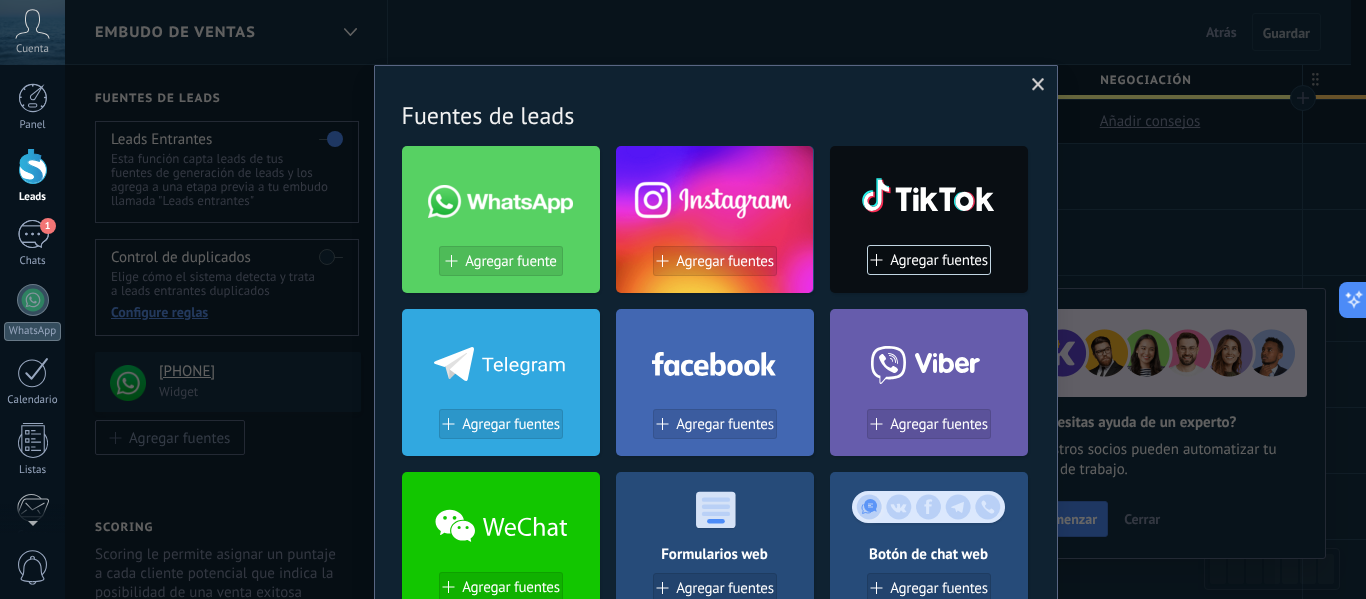 click on "Agregar fuentes" at bounding box center [715, 432] 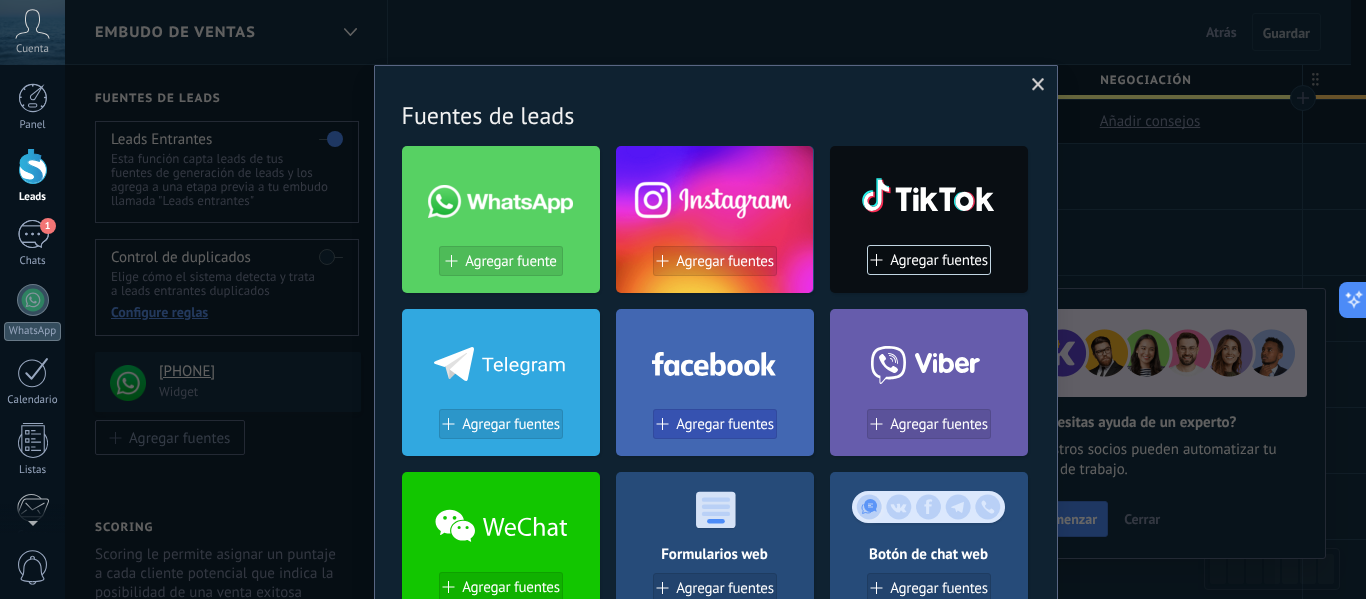 click on "Agregar fuentes" at bounding box center [715, 424] 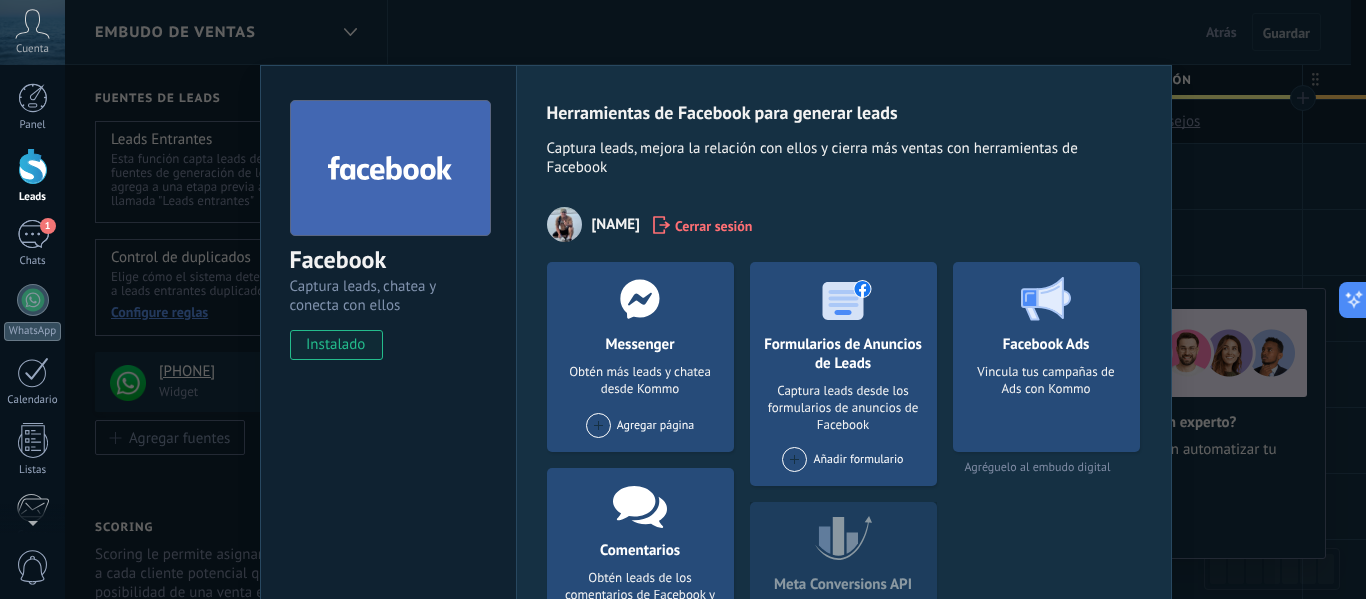 click at bounding box center (598, 425) 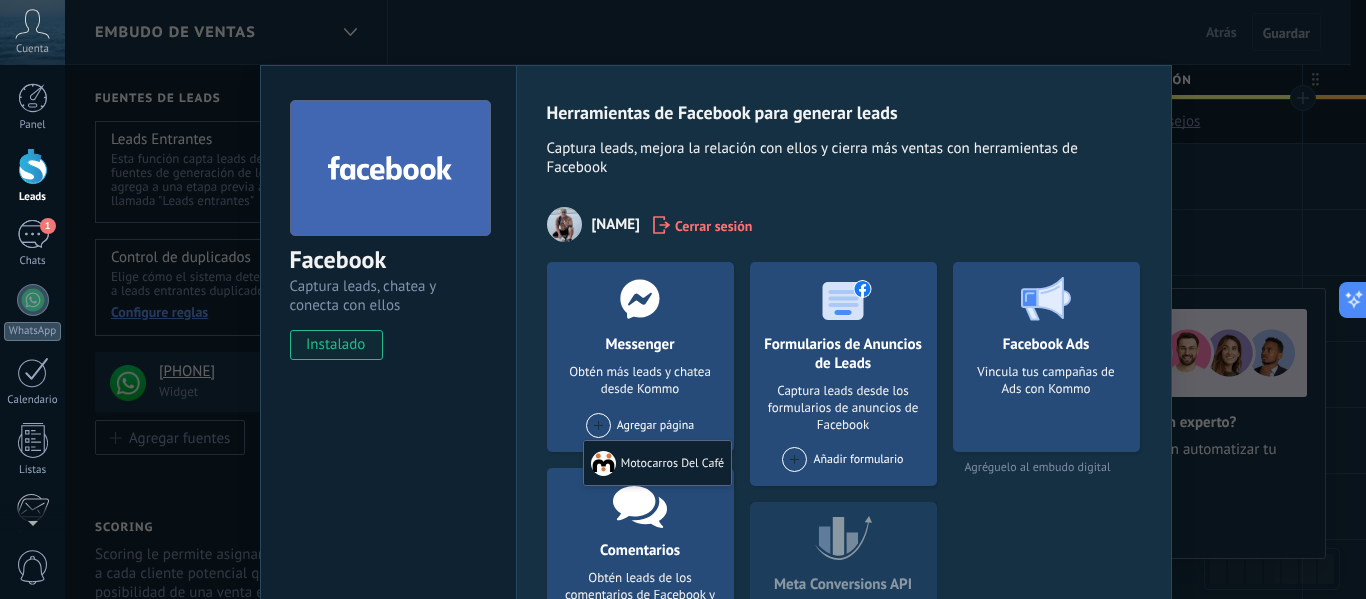 click on "Motocarros Del Café" at bounding box center [658, 463] 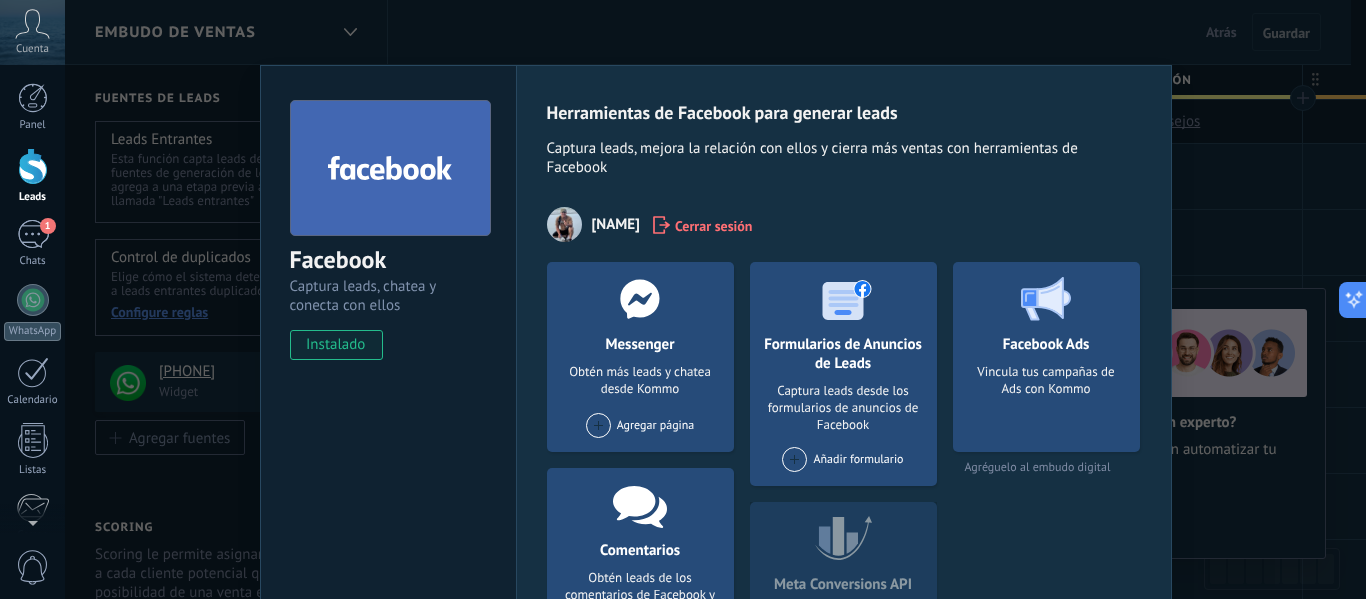 click on "Agregar página Motocarros Del Café" at bounding box center [640, 432] 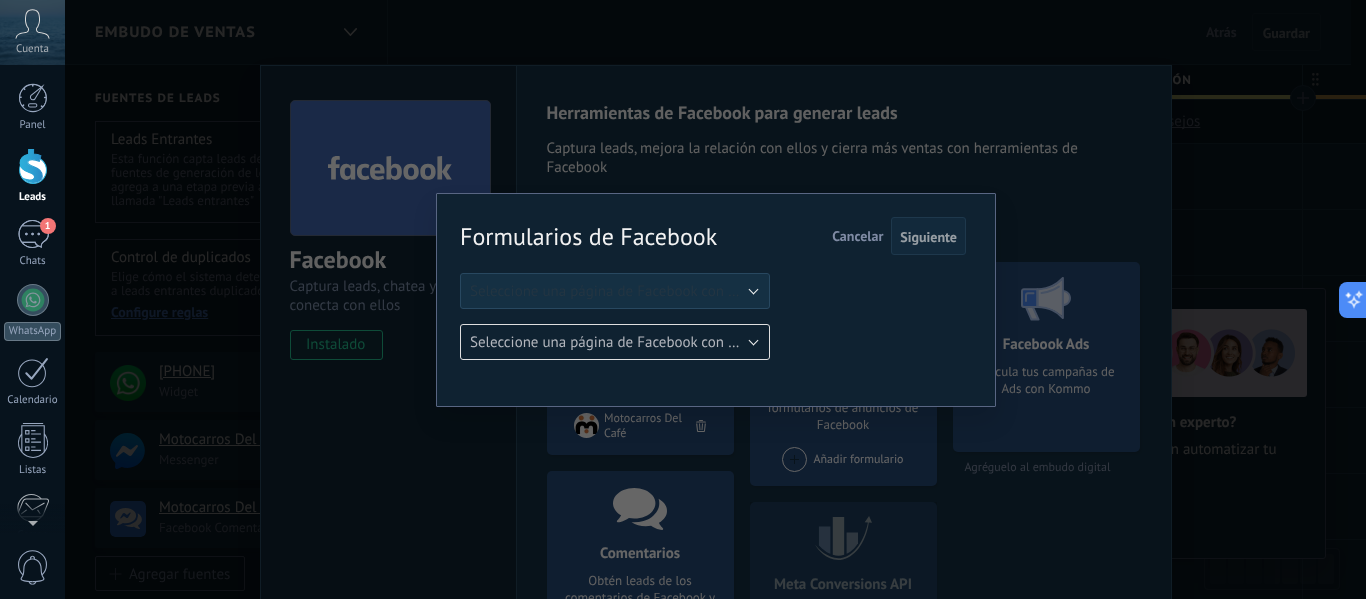 click on "Siguiente Cancelar" at bounding box center (891, 236) 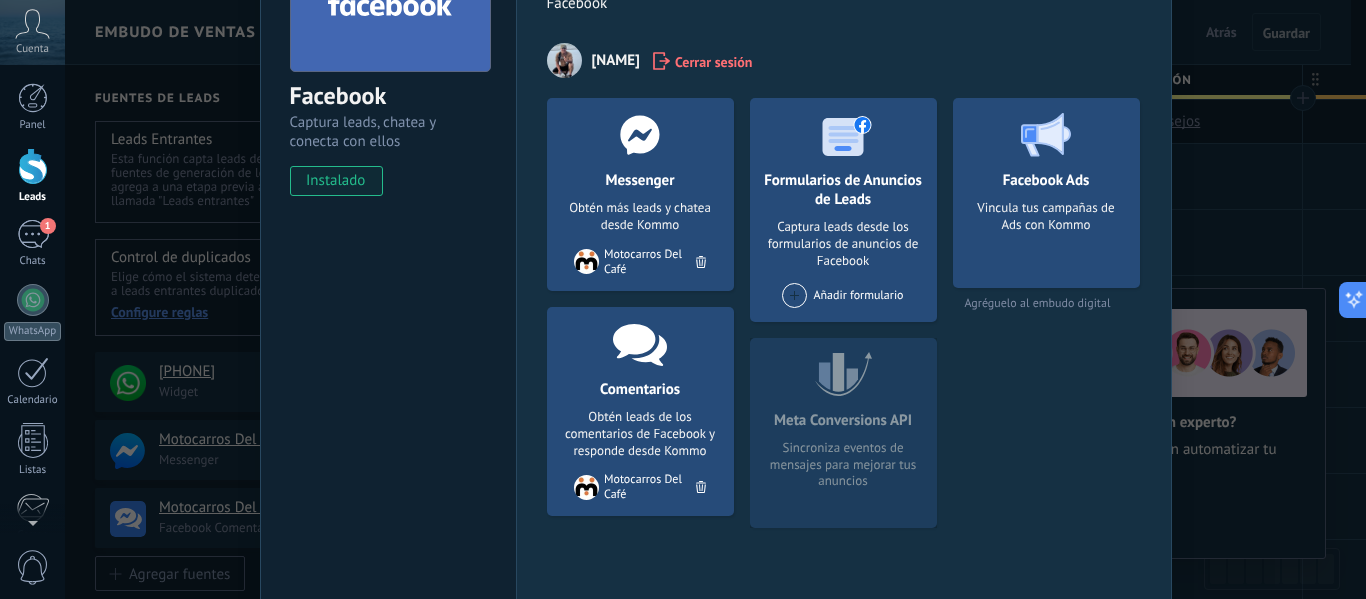 scroll, scrollTop: 183, scrollLeft: 0, axis: vertical 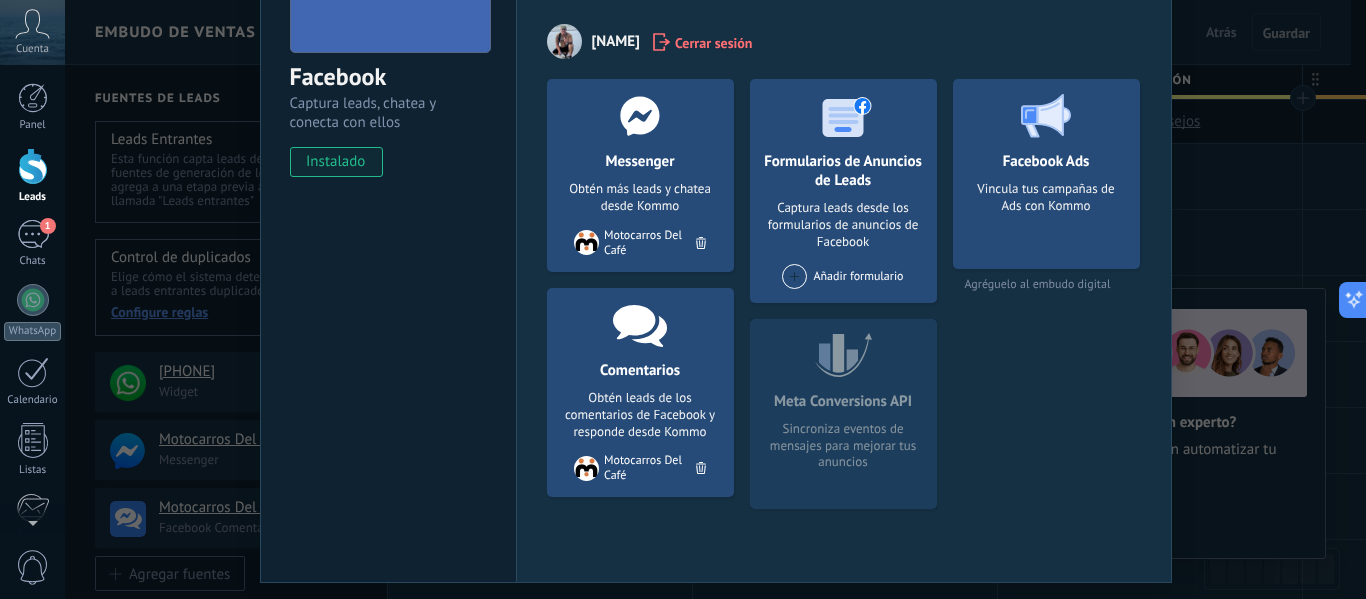 click 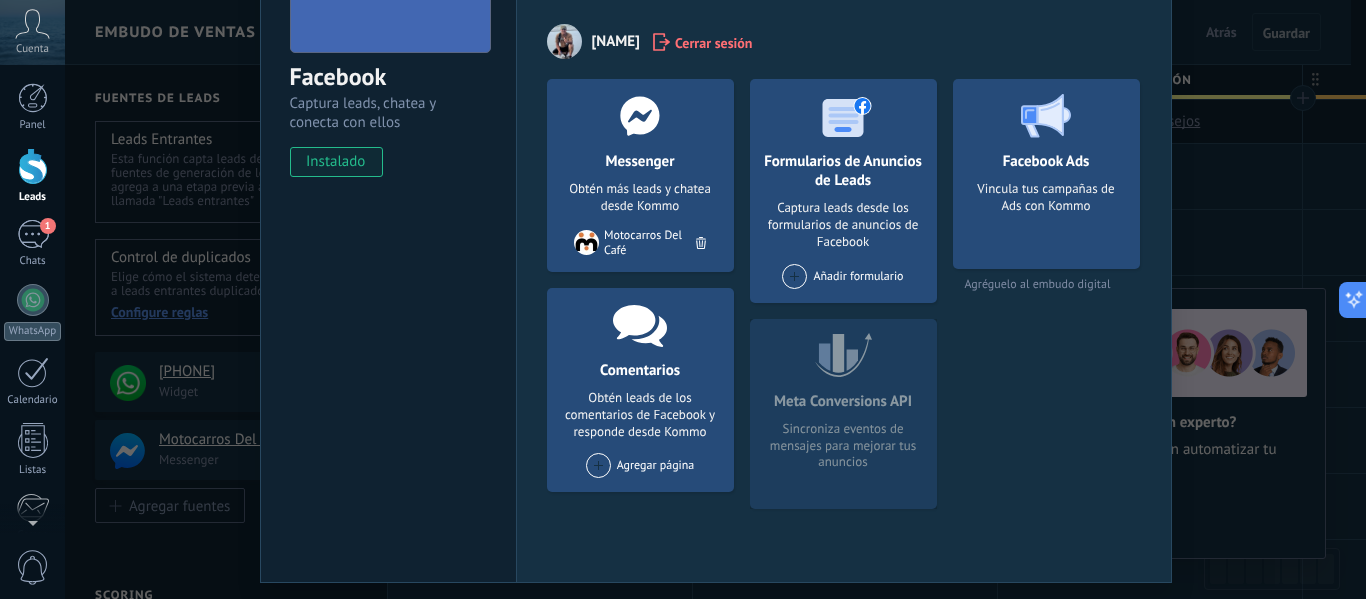 click on "Agregar página" at bounding box center (640, 465) 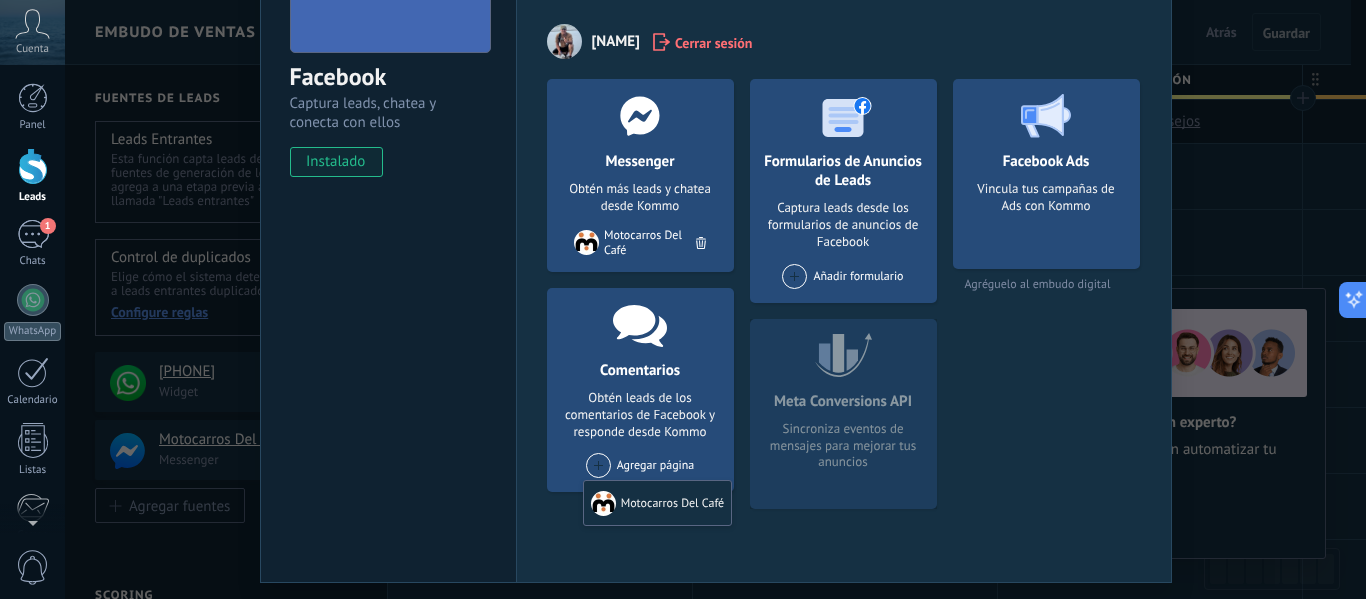 click at bounding box center [598, 465] 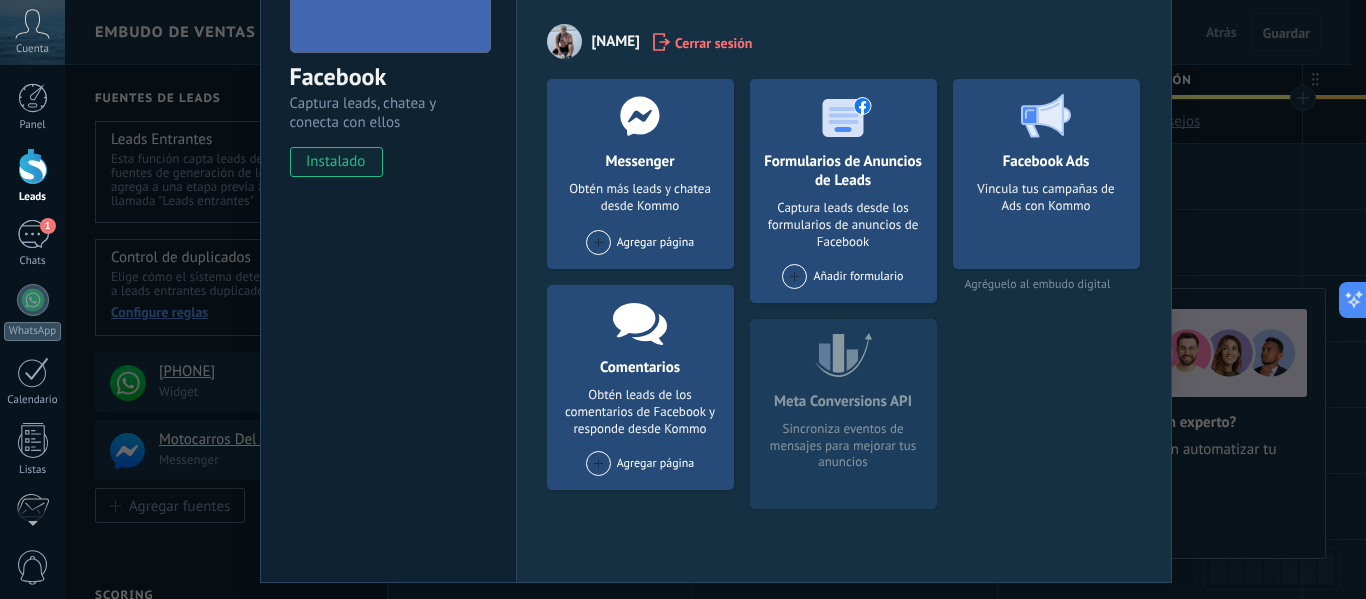 click on "instalado" at bounding box center (336, 162) 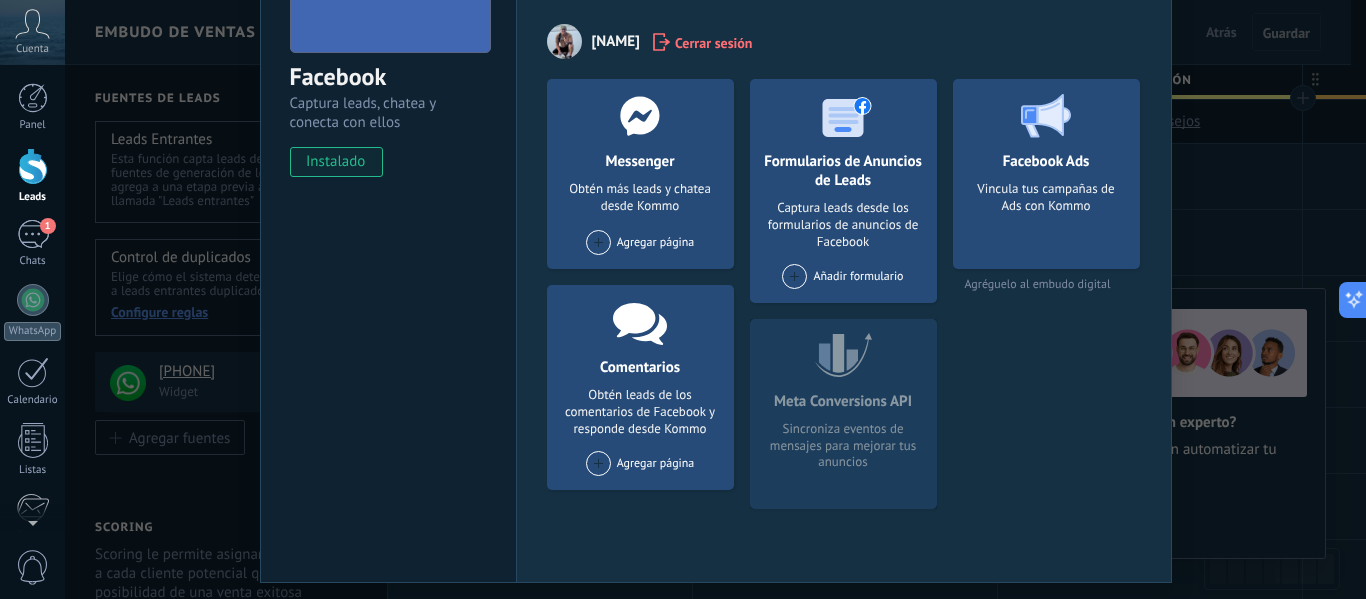 click on "Formularios de Anuncios de Leads Captura leads desde los formularios de anuncios de Facebook Añadir formulario" at bounding box center (843, 191) 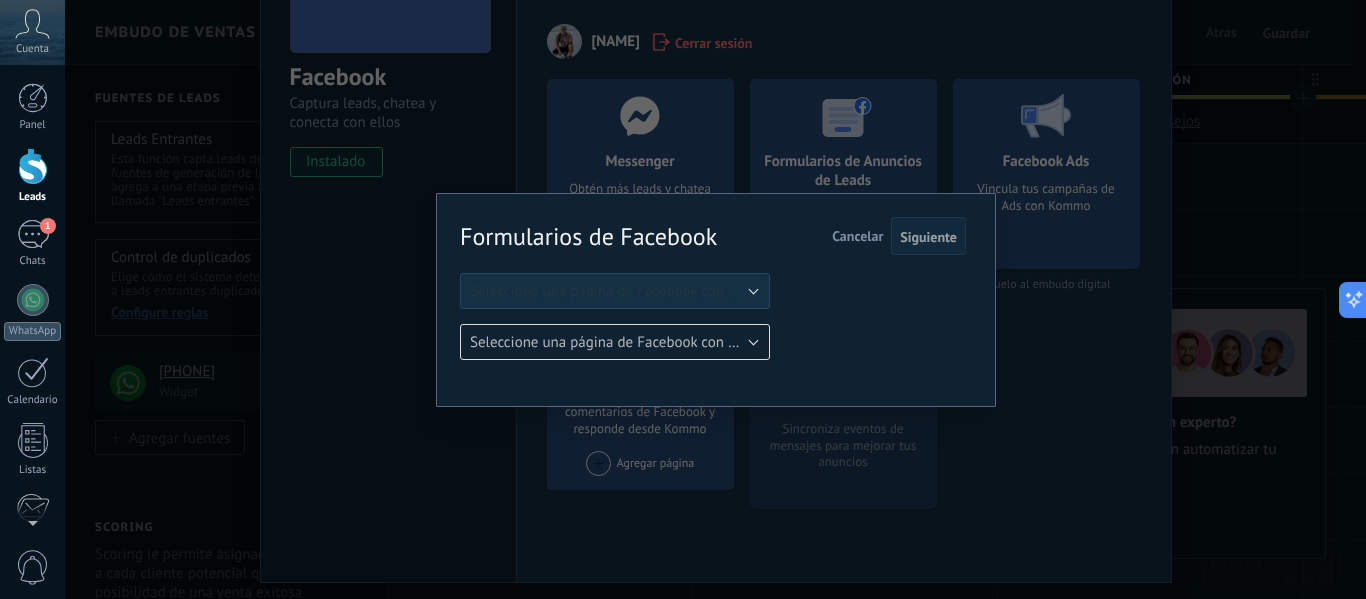click on "Cancelar" at bounding box center (857, 236) 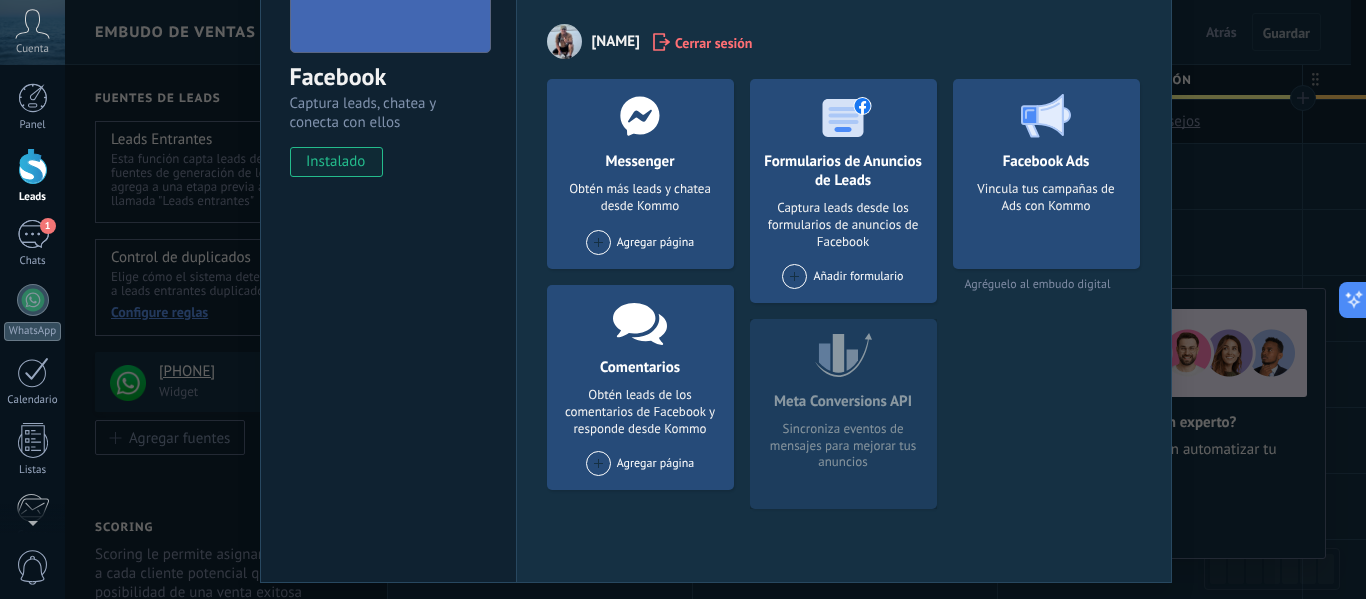 click on "Vincula tus campañas de Ads con Kommo" at bounding box center (1046, 218) 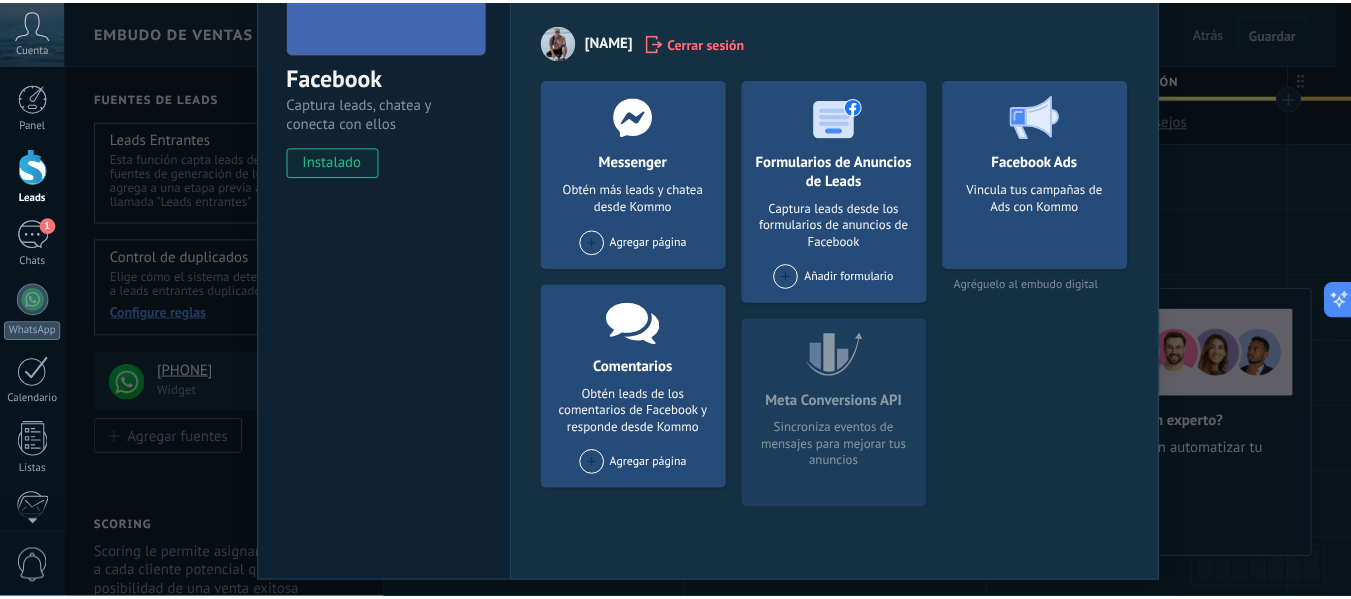 scroll, scrollTop: 0, scrollLeft: 0, axis: both 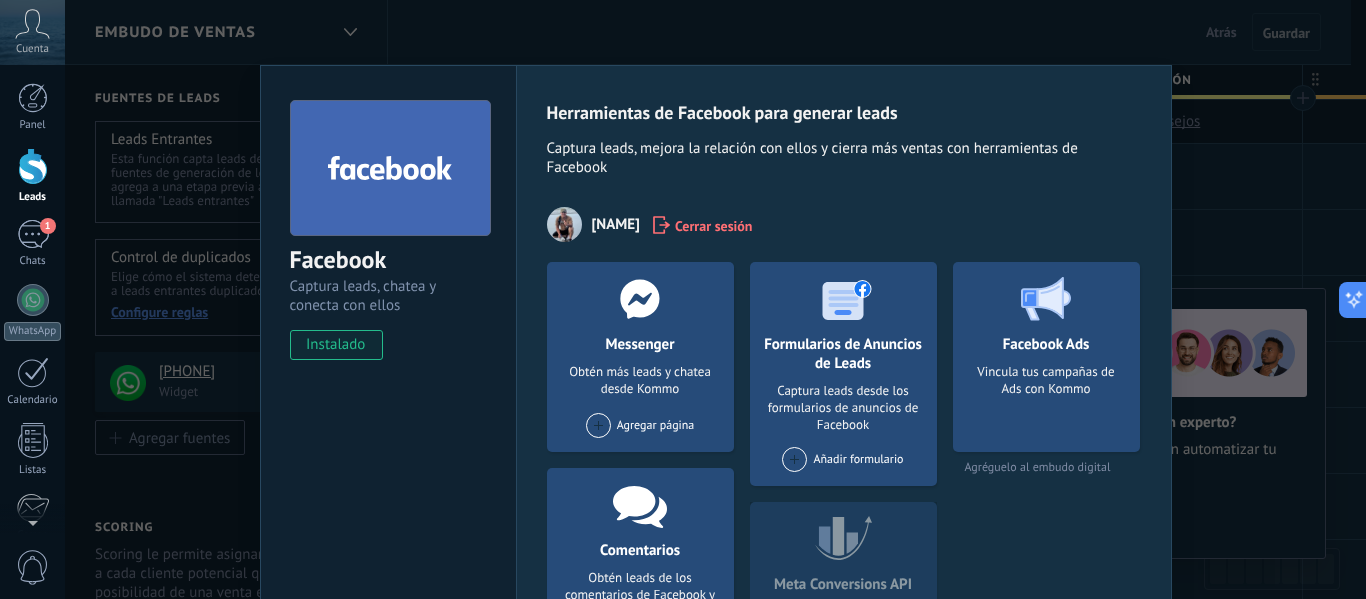 click on "Facebook Captura leads, chatea y conecta con ellos instalado Desinstalar Herramientas de Facebook para generar leads Captura leads, mejora la relación con ellos y cierra más ventas con herramientas de Facebook Arcox Yefer Cerrar sesión Messenger Obtén más leads y chatea desde Kommo Agregar página Motocarros Del Café Comentarios Obtén leads de los comentarios de Facebook y responde desde Kommo Agregar página Motocarros Del Café Formularios de Anuncios de Leads Captura leads desde los formularios de anuncios de Facebook Añadir formulario Meta Conversions API Sincroniza eventos de mensajes para mejorar tus anuncios Facebook Ads Vincula tus campañas de Ads con Kommo Agréguelo al embudo digital más" at bounding box center [715, 299] 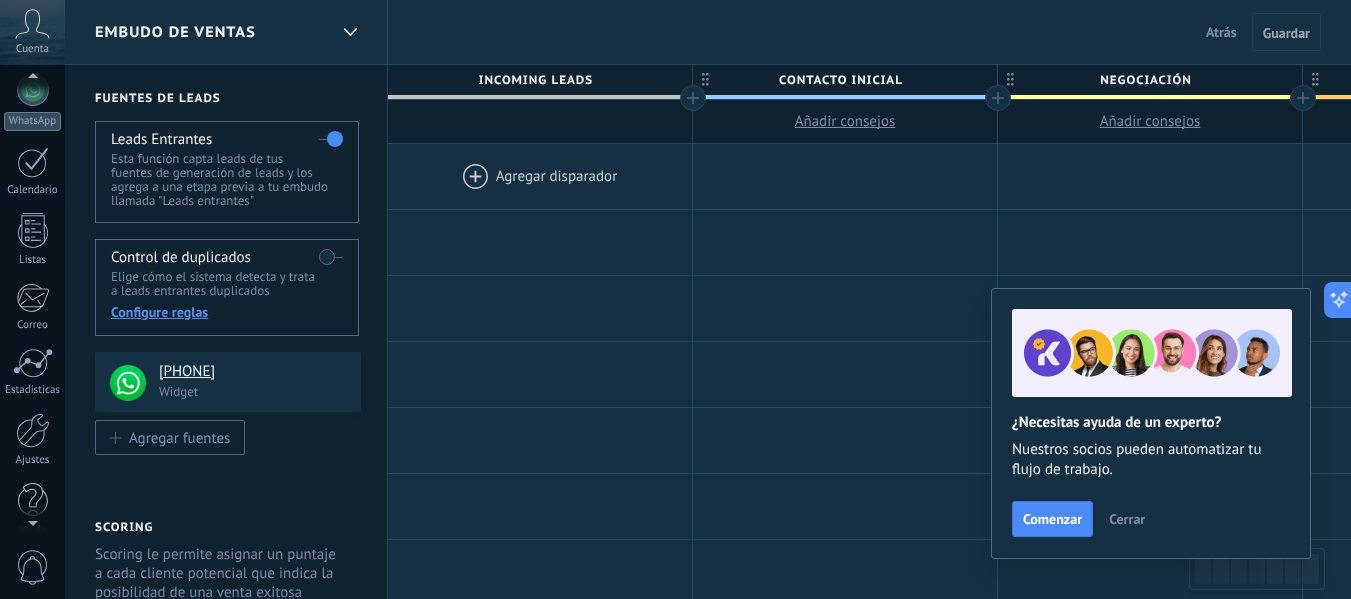 scroll, scrollTop: 233, scrollLeft: 0, axis: vertical 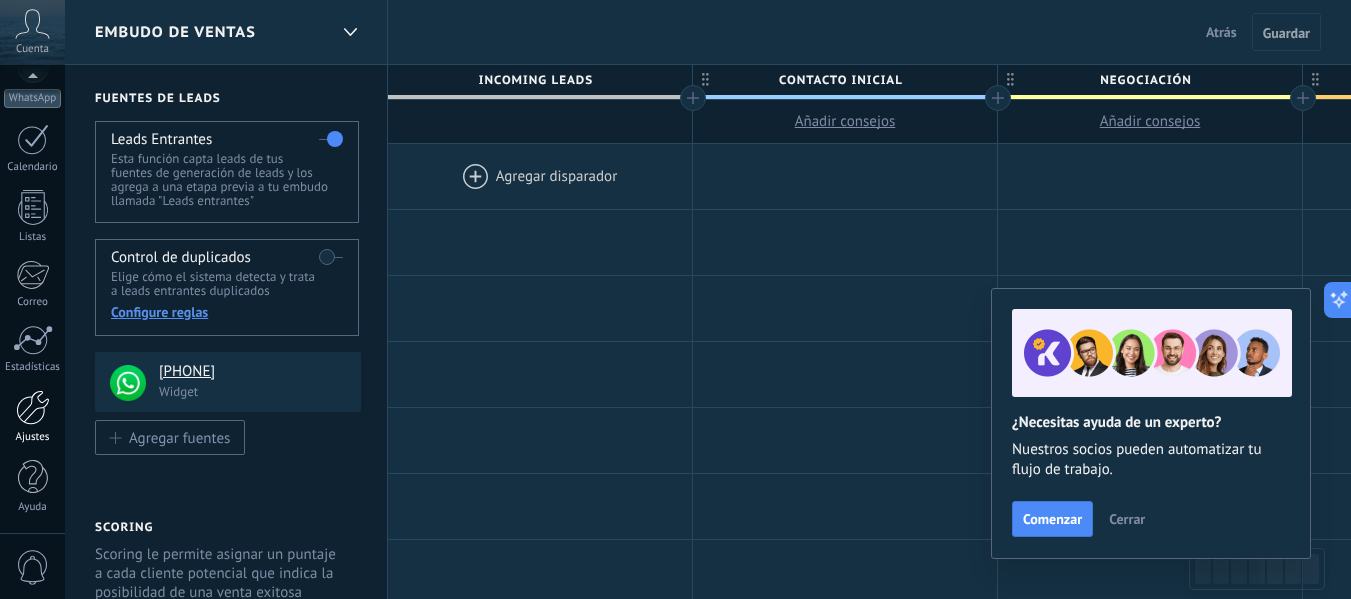click at bounding box center [33, 407] 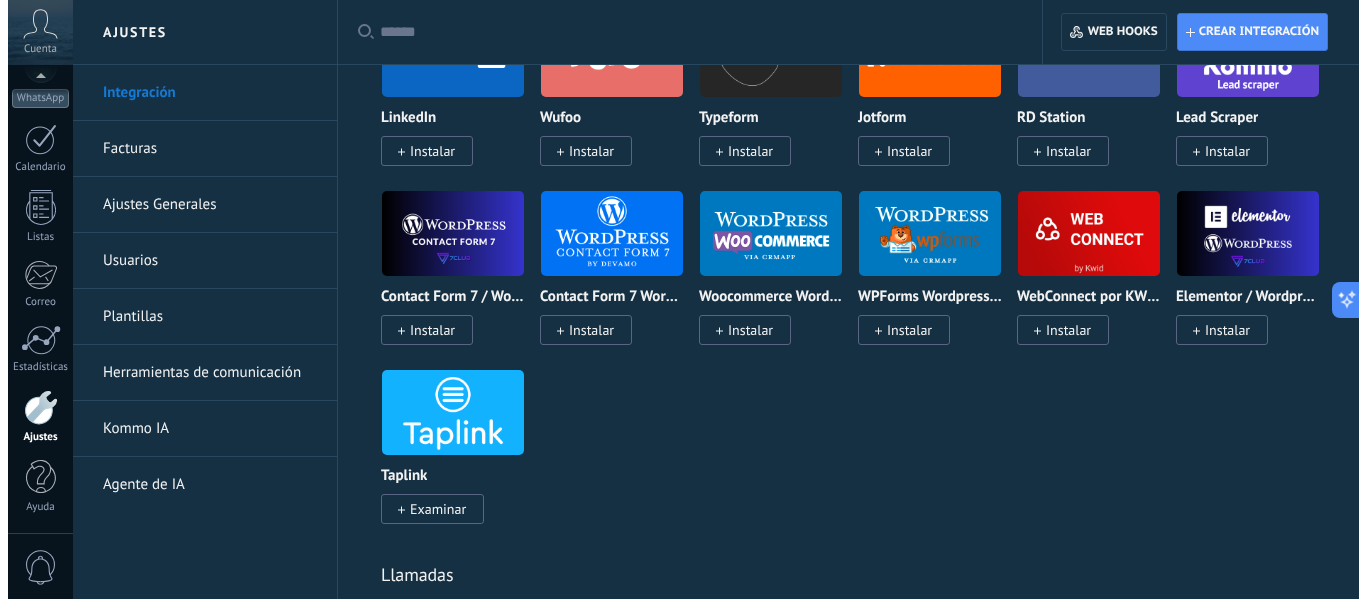 scroll, scrollTop: 0, scrollLeft: 0, axis: both 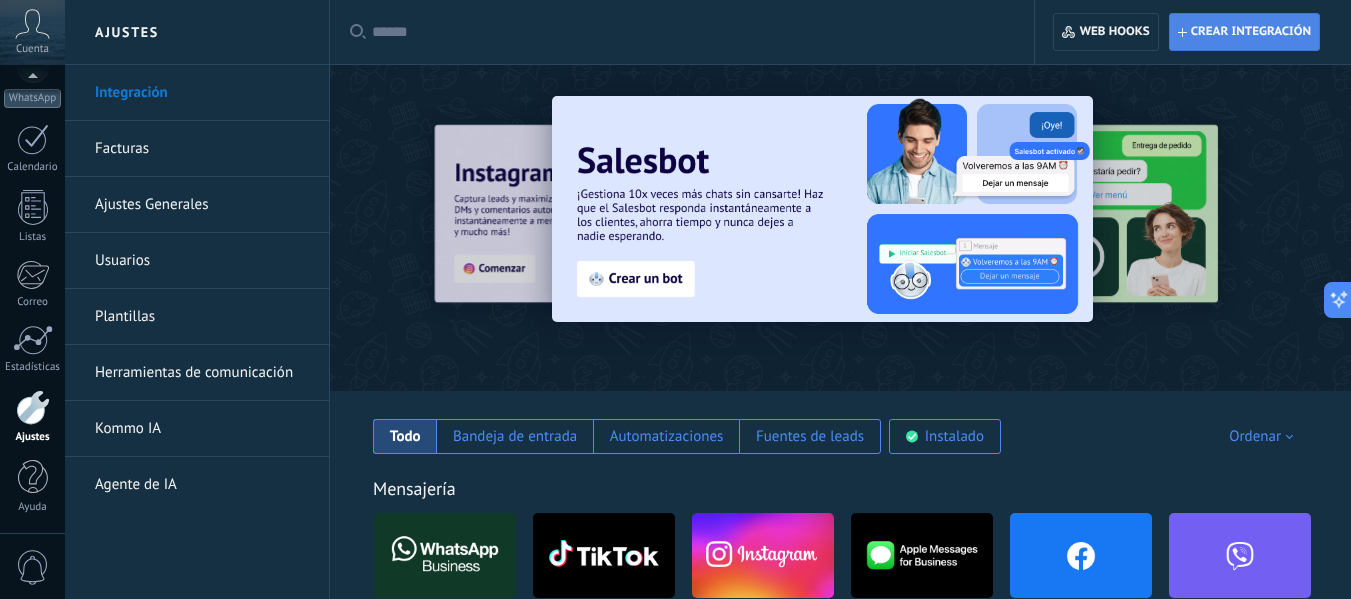 click on "Crear integración" at bounding box center (1251, 32) 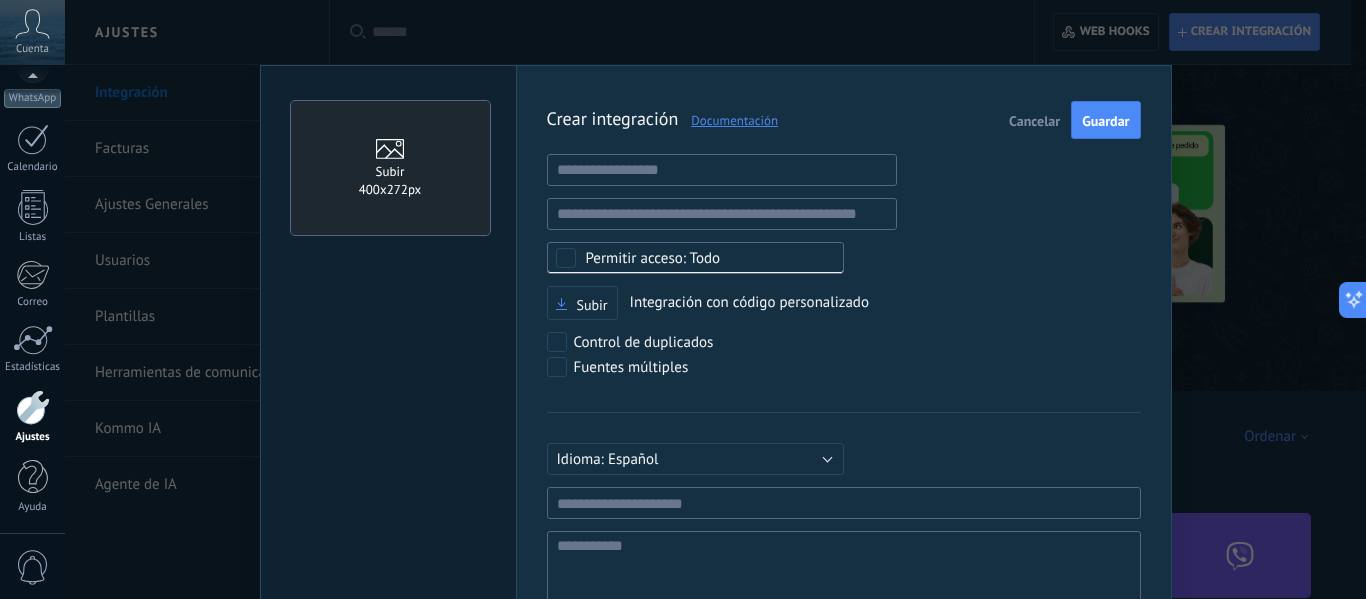 scroll, scrollTop: 19, scrollLeft: 0, axis: vertical 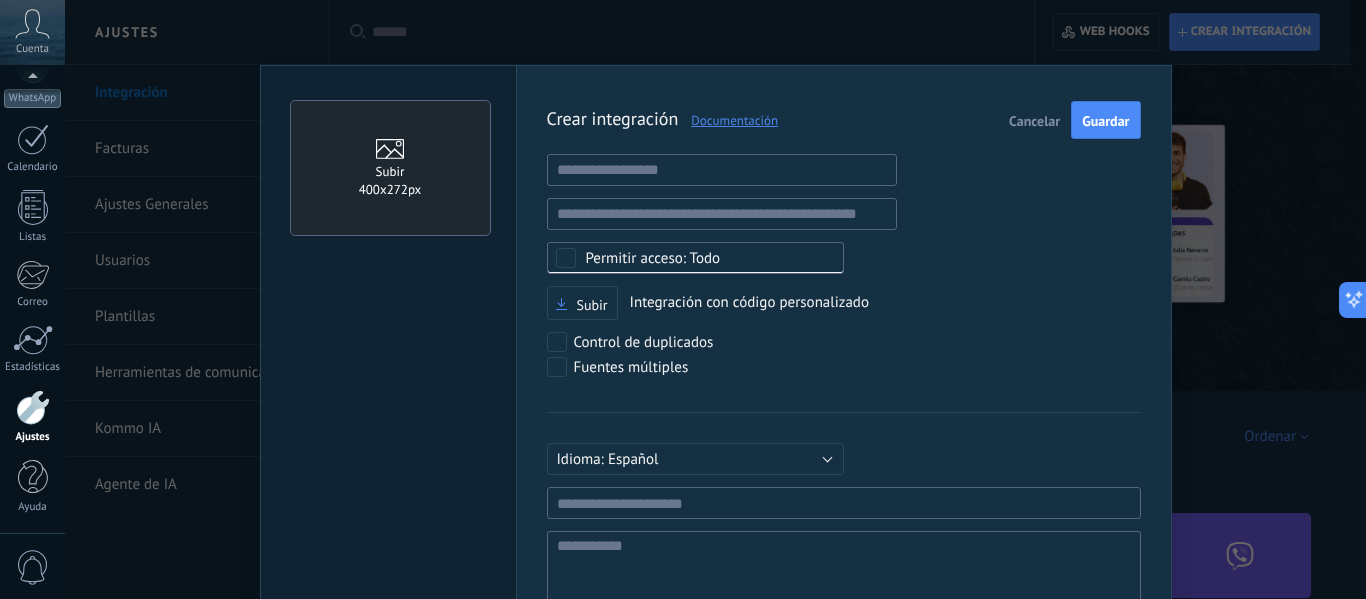 click on "Crear integración Documentación Cancelar Guardar URL inválida URL inválida Ninguno Acceder a la información de la cuenta Centro de notificaciones Acceso a archivos Eliminación de archivos Todo Subir Integración con código personalizado Control de duplicados Fuentes múltiples Русский English Español Português Indonesia Türkçe Español Mínimo 3 caracteres Mínimo de 5 caracteres Agregar idioma" at bounding box center [844, 383] 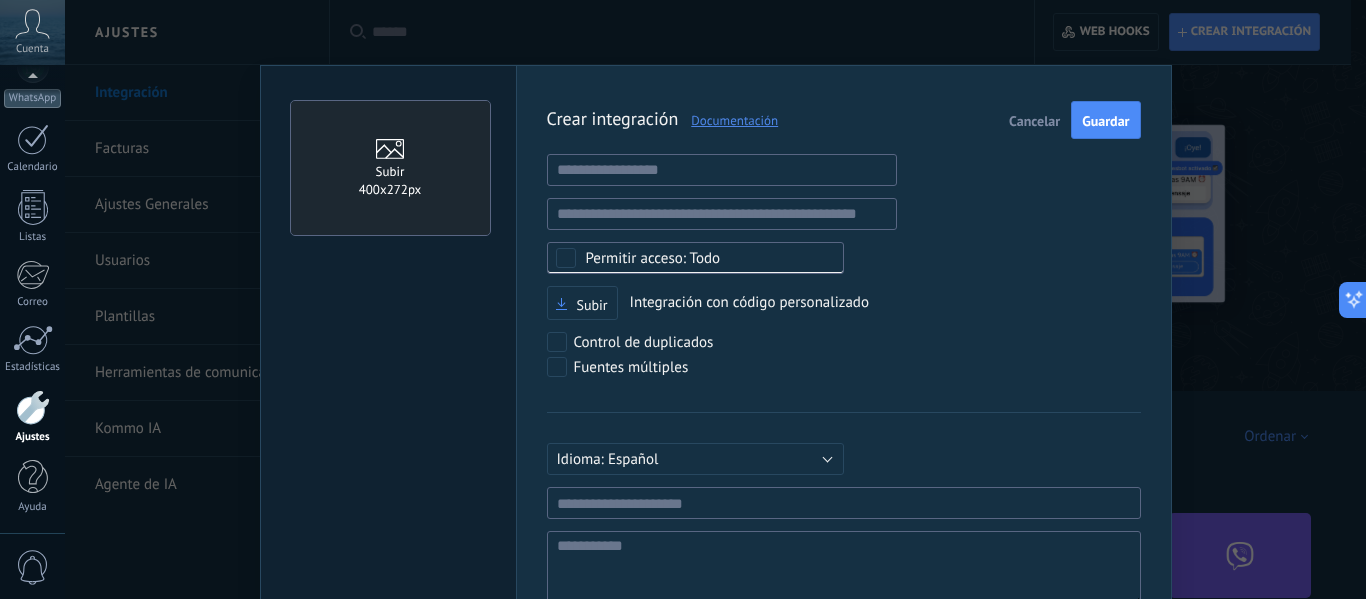 click on "Documentación" at bounding box center [728, 120] 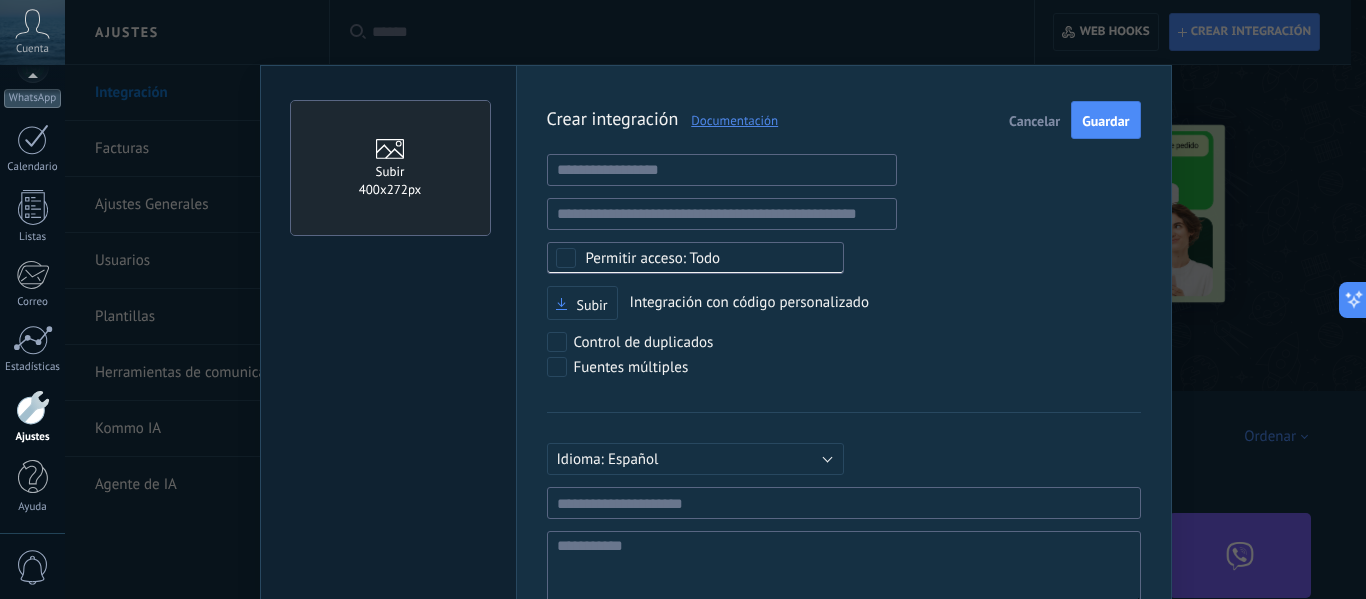 click on "Todo" at bounding box center (653, 258) 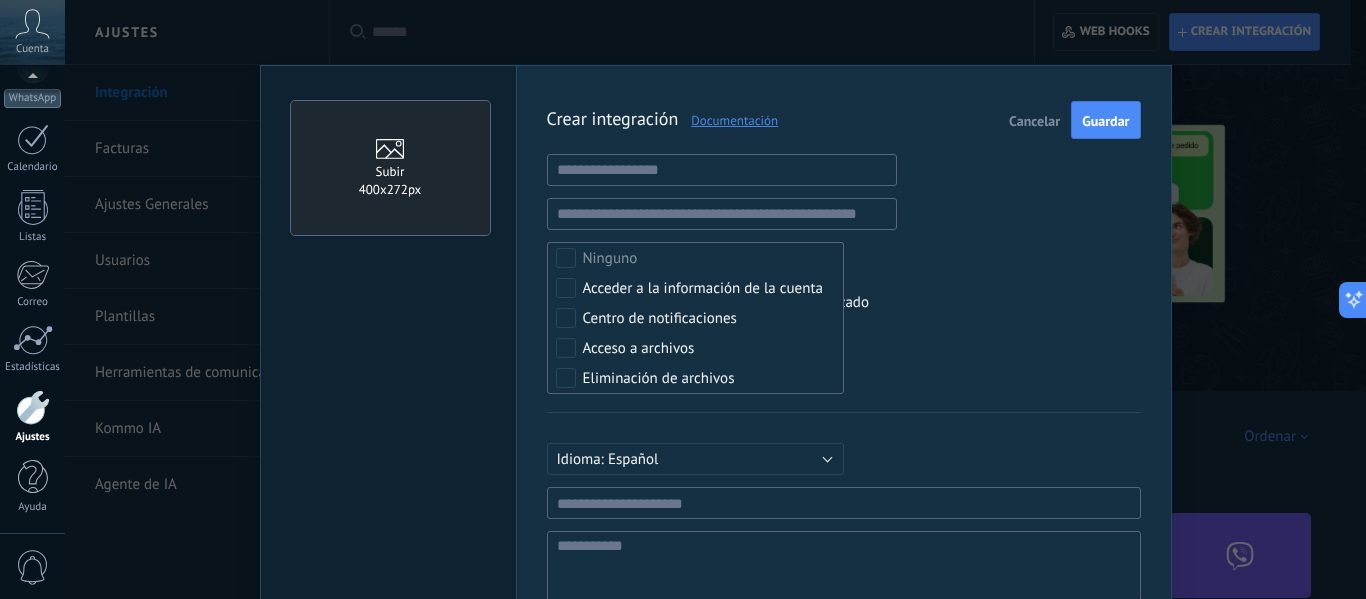 click on "Crear integración Documentación Cancelar Guardar URL inválida URL inválida Ninguno Acceder a la información de la cuenta Centro de notificaciones Acceso a archivos Eliminación de archivos Todo Subir Integración con código personalizado Control de duplicados Fuentes múltiples Русский English Español Português Indonesia Türkçe Español Mínimo 3 caracteres Mínimo de 5 caracteres Agregar idioma" at bounding box center (844, 383) 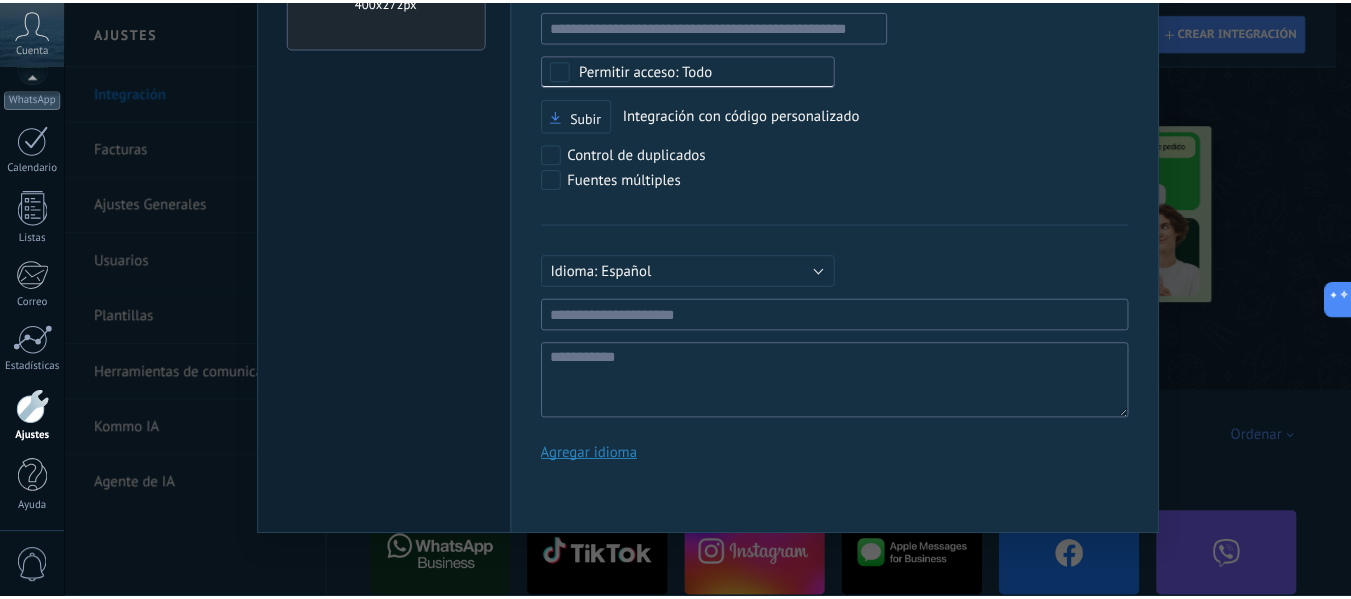 scroll, scrollTop: 0, scrollLeft: 0, axis: both 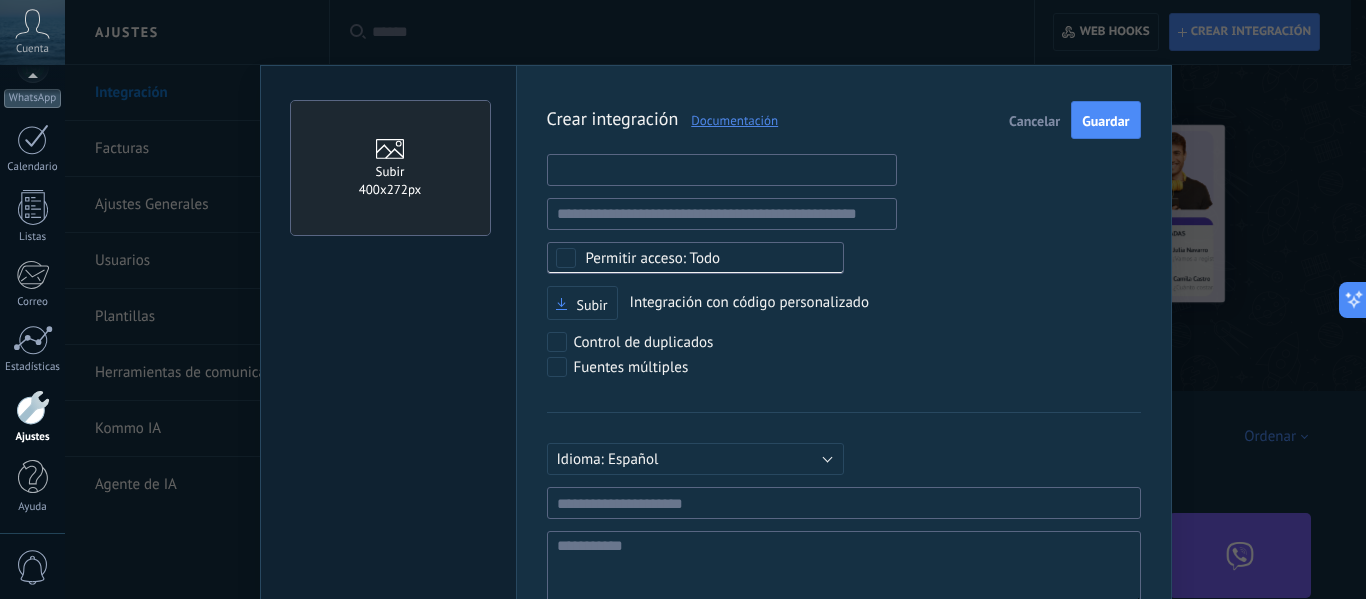 click at bounding box center [722, 170] 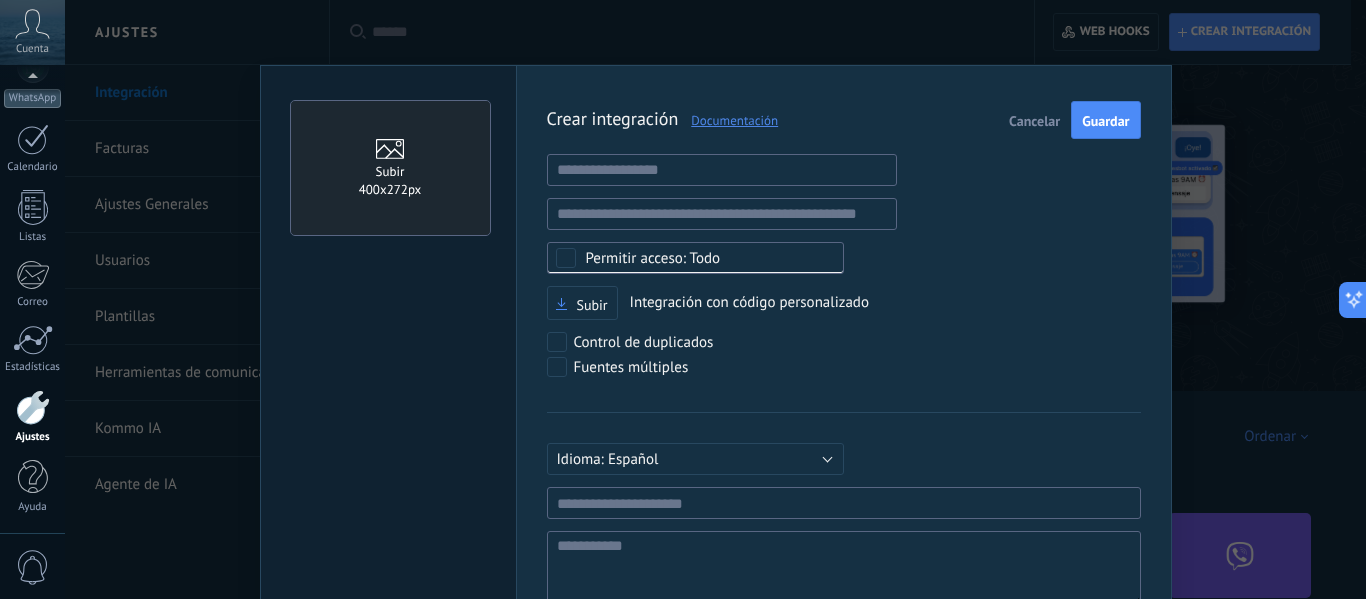 click on "Cancelar" at bounding box center [1034, 120] 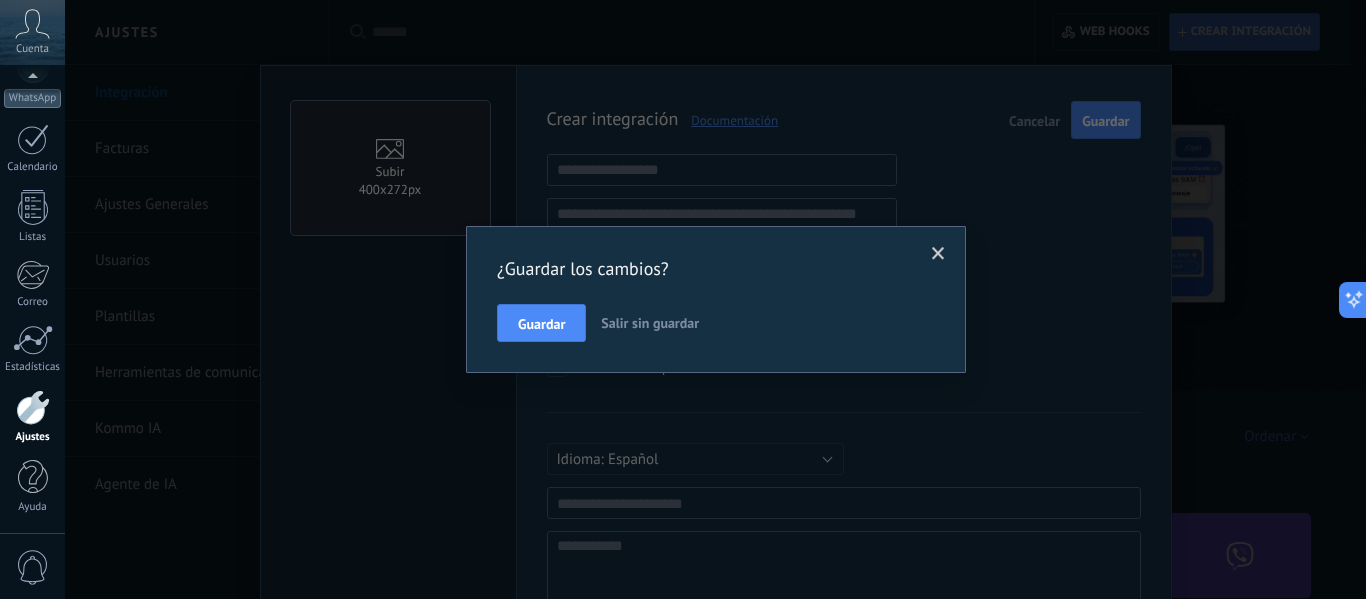 click on "Salir sin guardar" at bounding box center (650, 323) 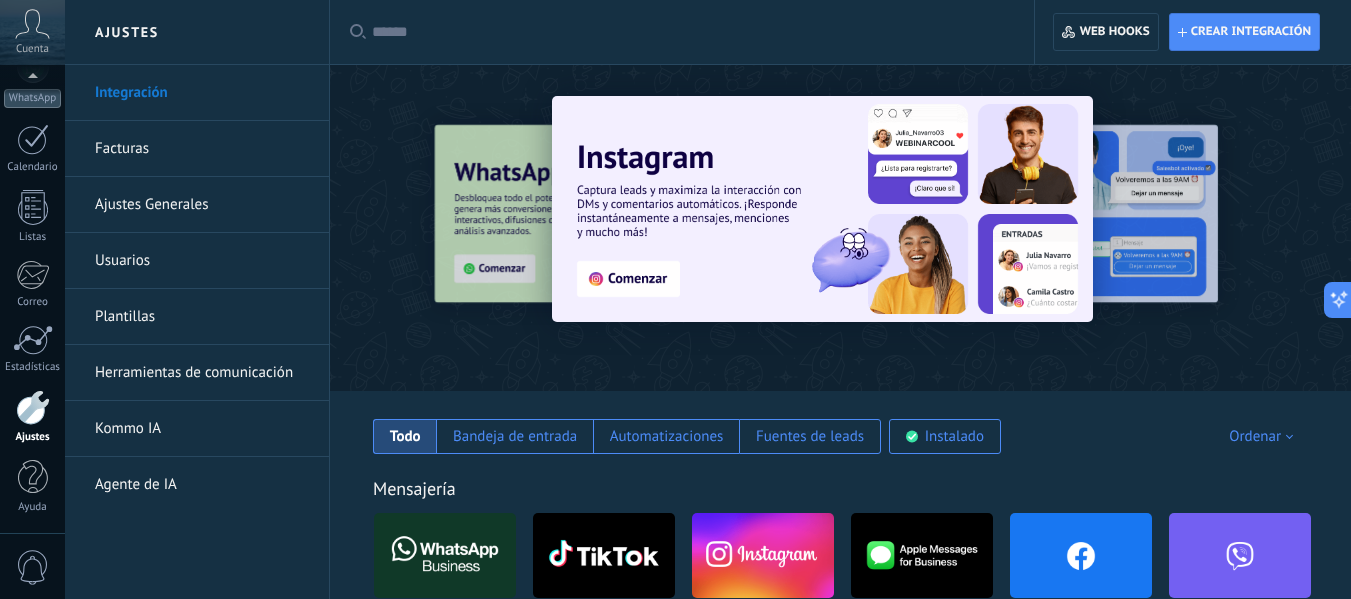 click at bounding box center (822, 209) 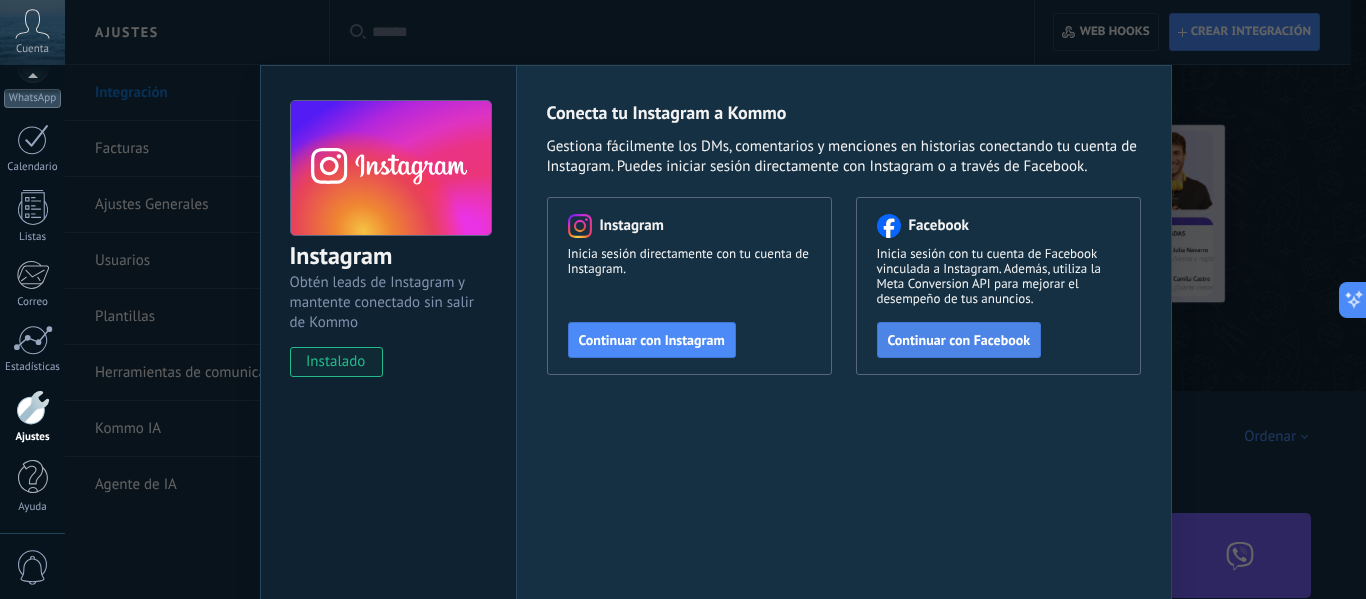 click on "Continuar con Facebook" at bounding box center (959, 340) 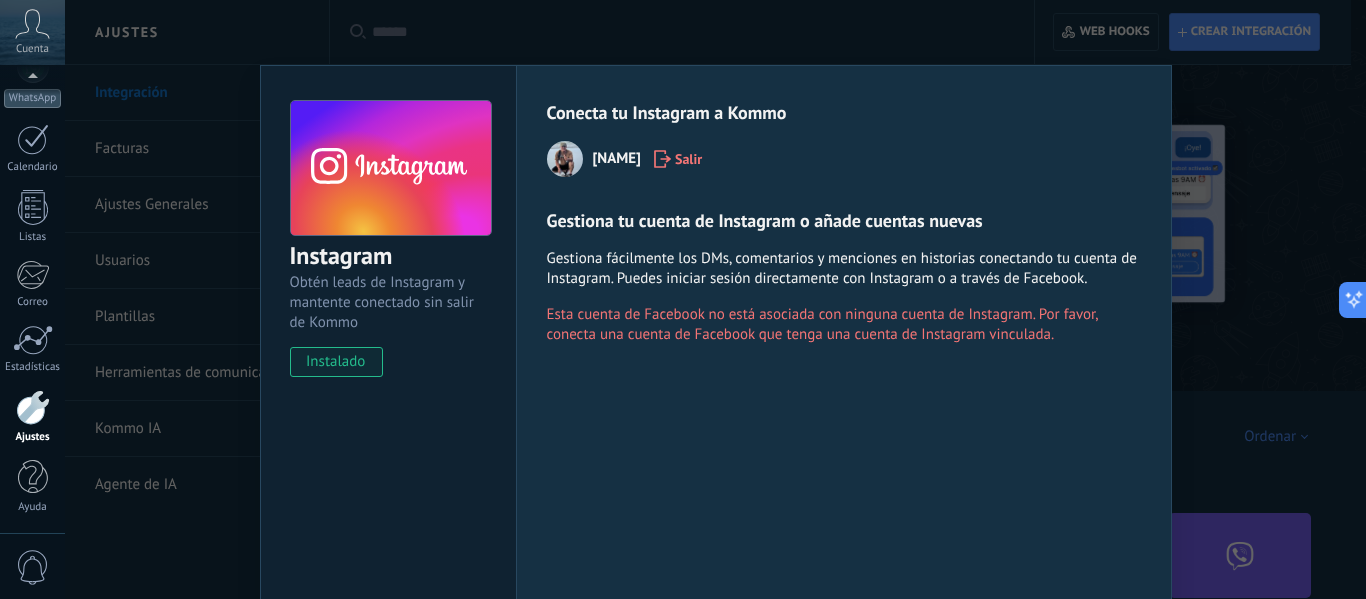 click on "instalado" at bounding box center [336, 362] 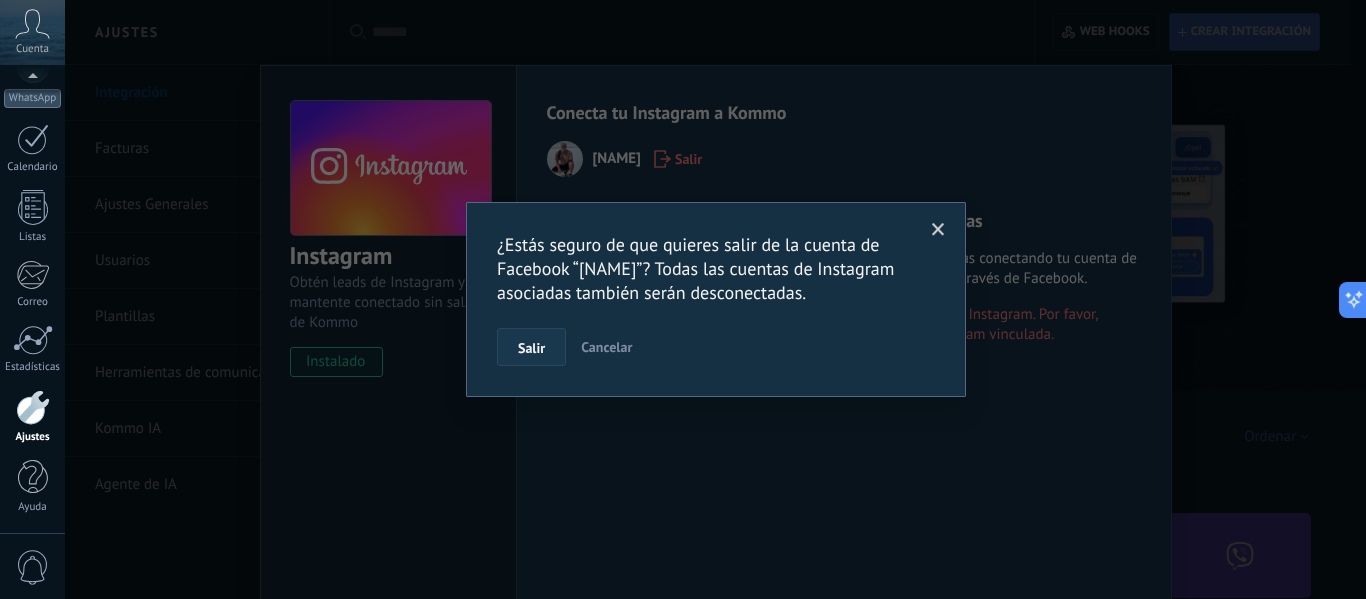 click on "Salir" at bounding box center (531, 348) 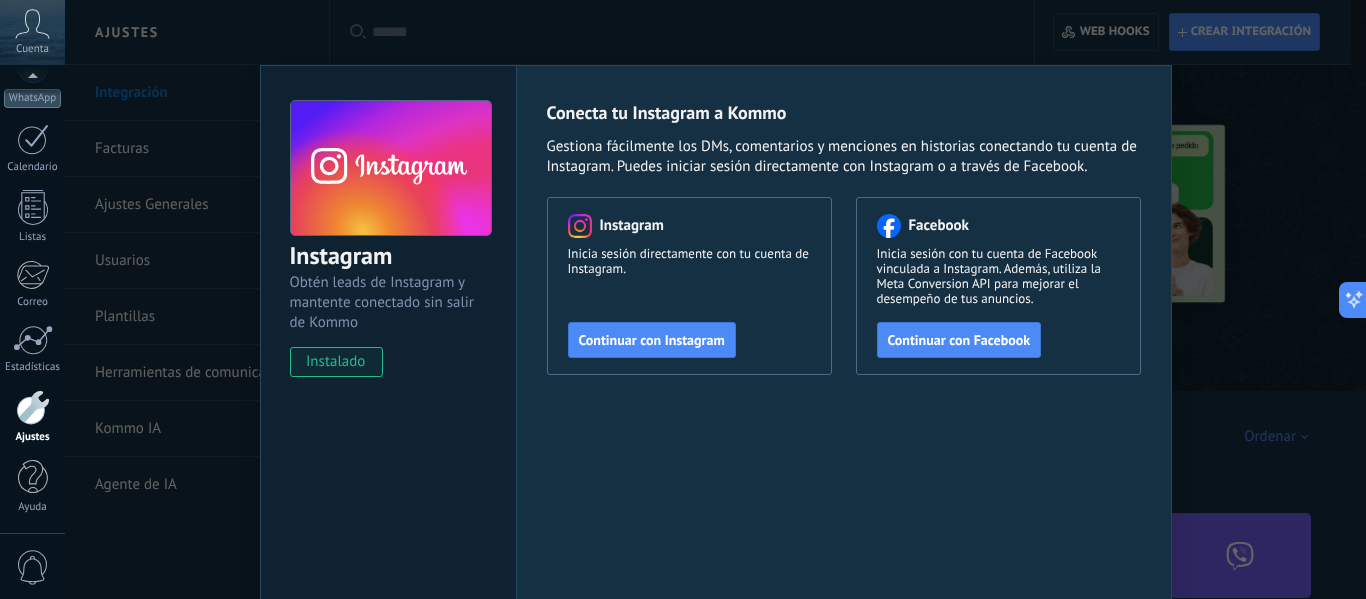 click on "Instagram Obtén leads de Instagram y mantente conectado sin salir de Kommo instalado Conecta tu Instagram a Kommo Gestiona fácilmente los DMs, comentarios y menciones en historias conectando tu cuenta de Instagram. Puedes iniciar sesión directamente con Instagram o a través de Facebook. Instagram Inicia sesión directamente con tu cuenta de Instagram. Continuar con Instagram Facebook Inicia sesión con tu cuenta de Facebook vinculada a Instagram. Además, utiliza la Meta Conversion API para mejorar el desempeño de tus anuncios. Continuar con Facebook" at bounding box center (715, 299) 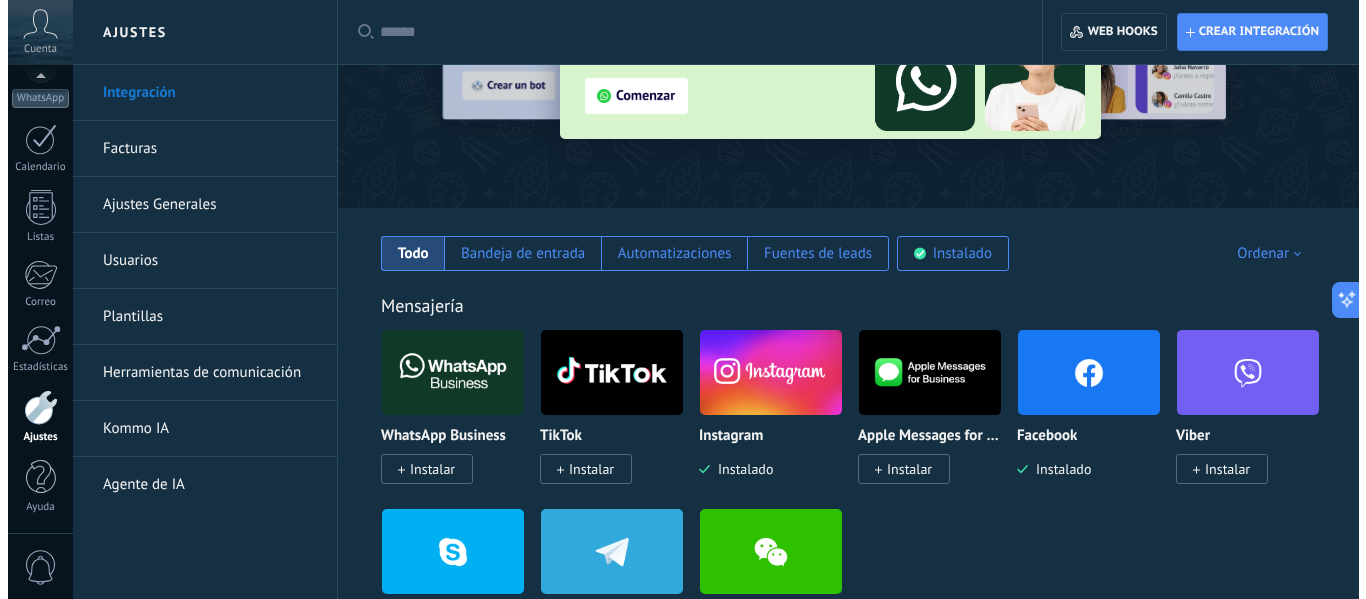 scroll, scrollTop: 168, scrollLeft: 0, axis: vertical 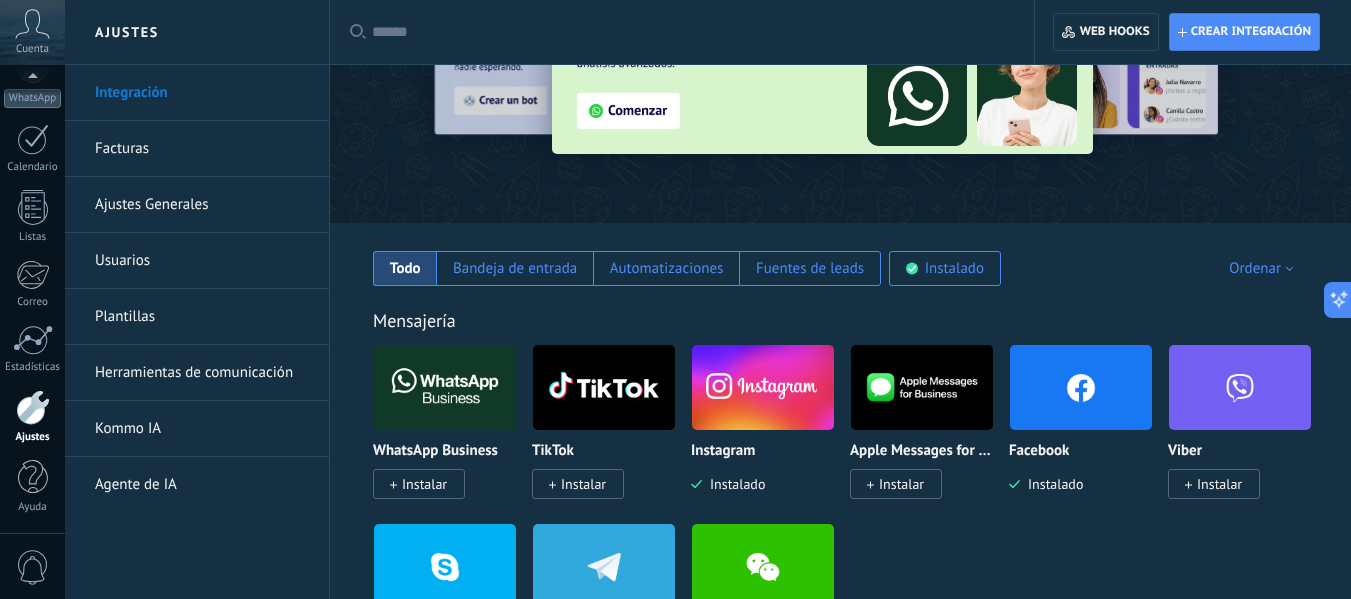 click at bounding box center [1081, 387] 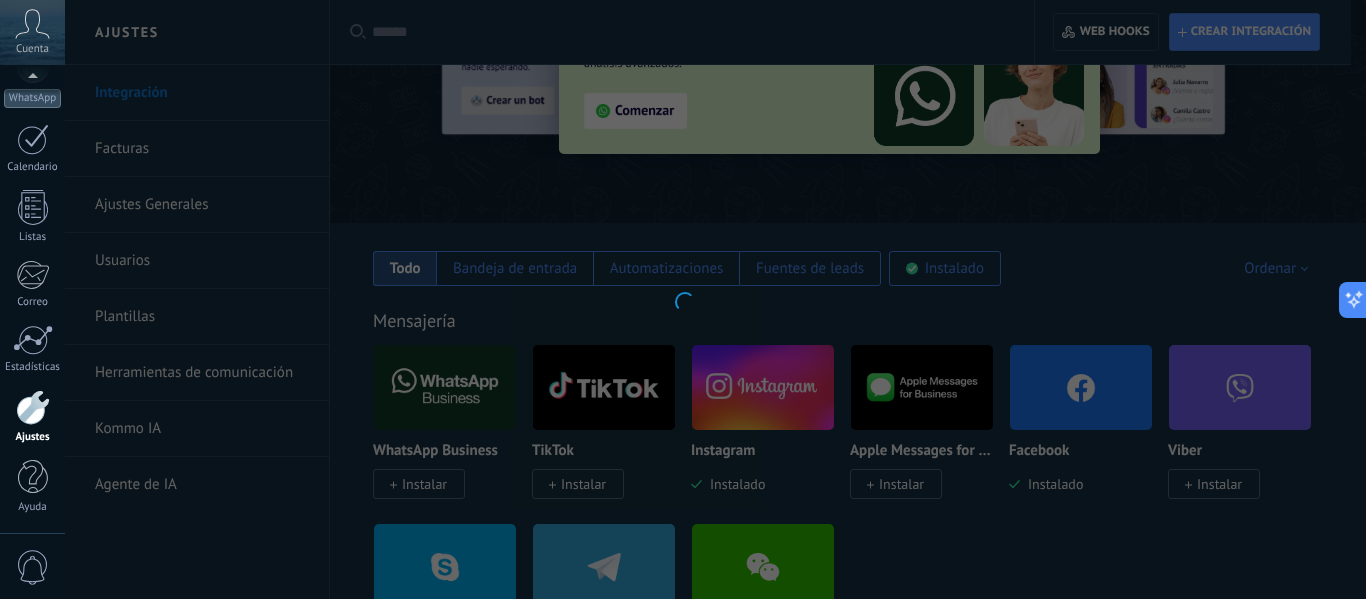 type 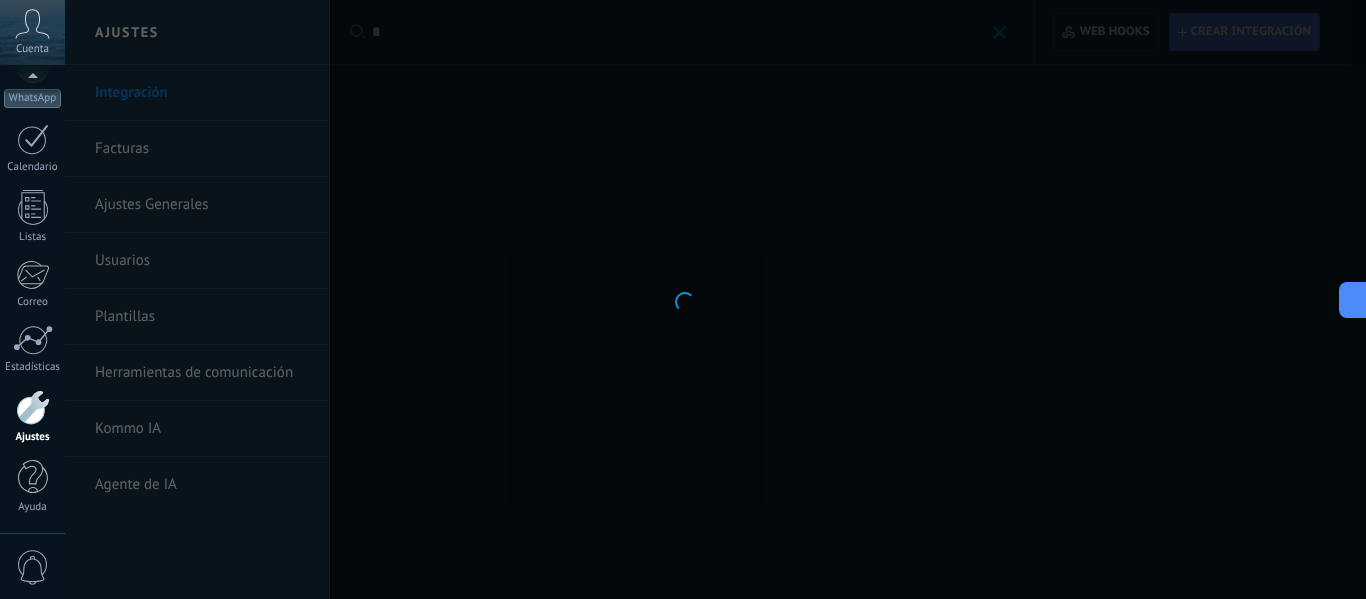 scroll, scrollTop: 0, scrollLeft: 0, axis: both 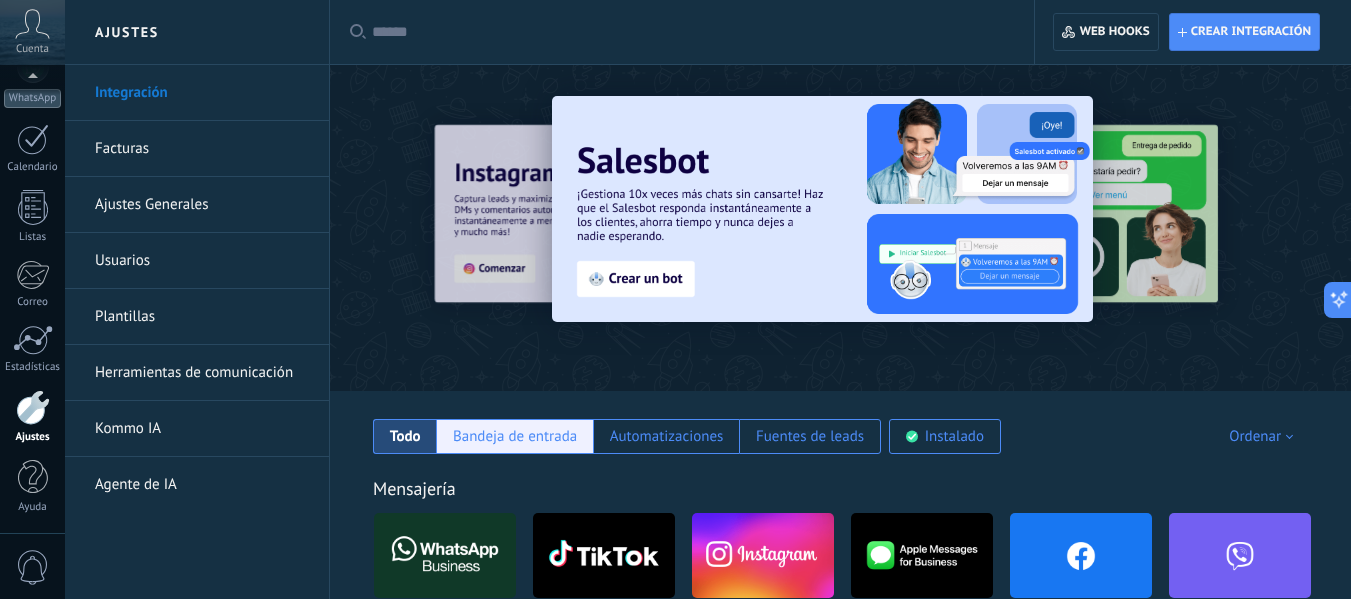 click on "Bandeja de entrada" at bounding box center (515, 436) 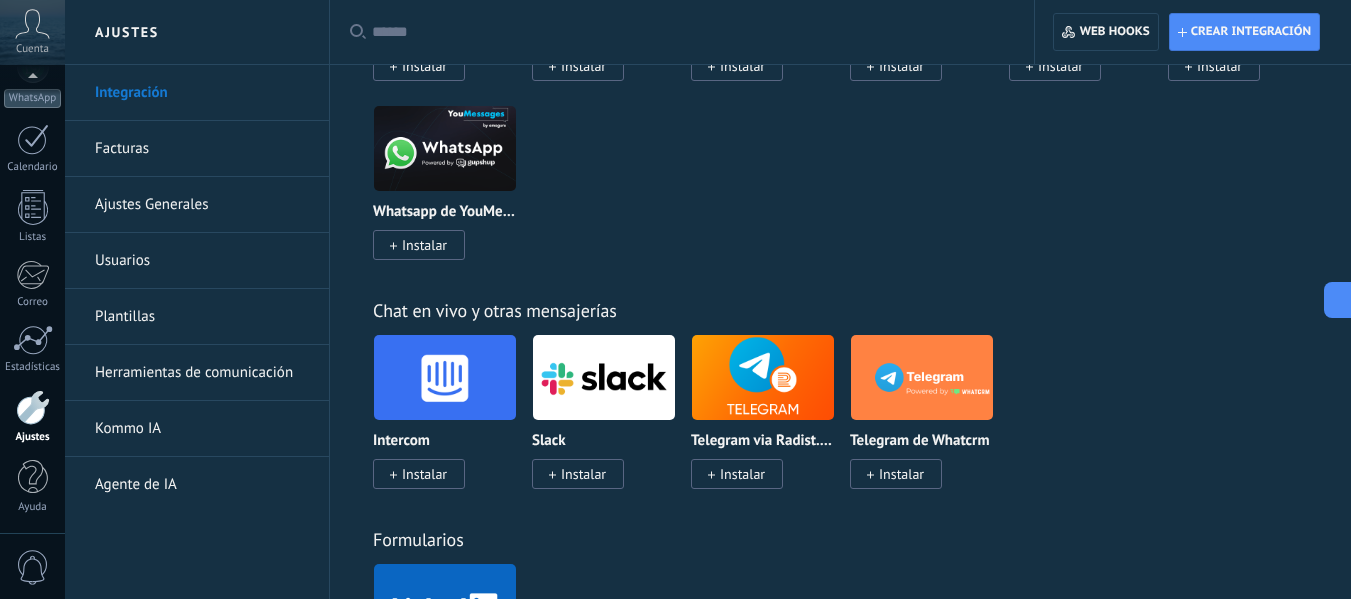 scroll, scrollTop: 0, scrollLeft: 0, axis: both 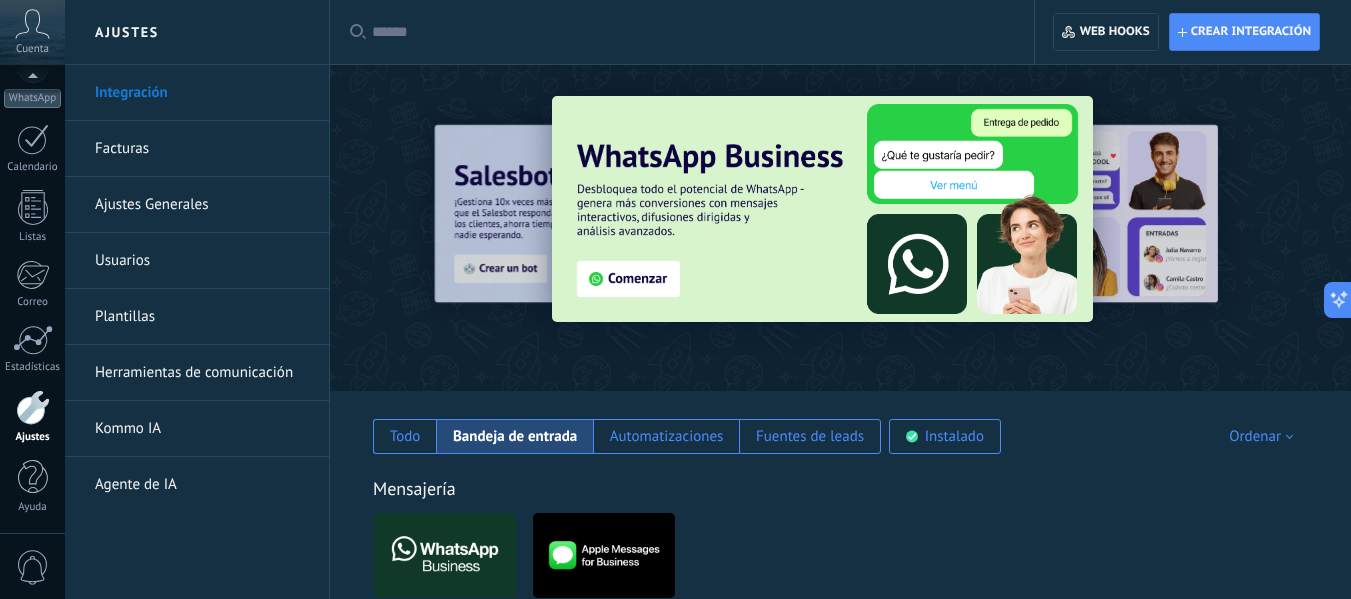 click on "Todo Bandeja de entrada Automatizaciones Fuentes de leads
Instalado
Mis contribuciones
Ordenar
Elegidos del equipo
Tendencias
Más popular
Lo más nuevo primero" at bounding box center [840, 422] 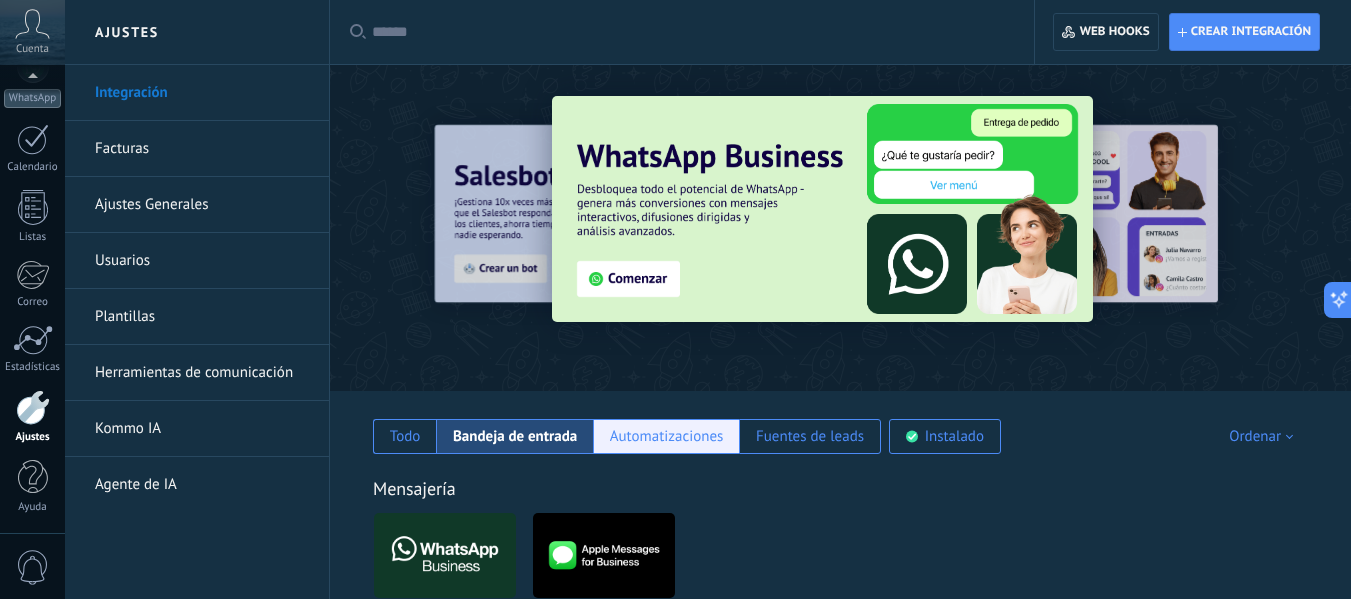 click on "Automatizaciones" at bounding box center [666, 436] 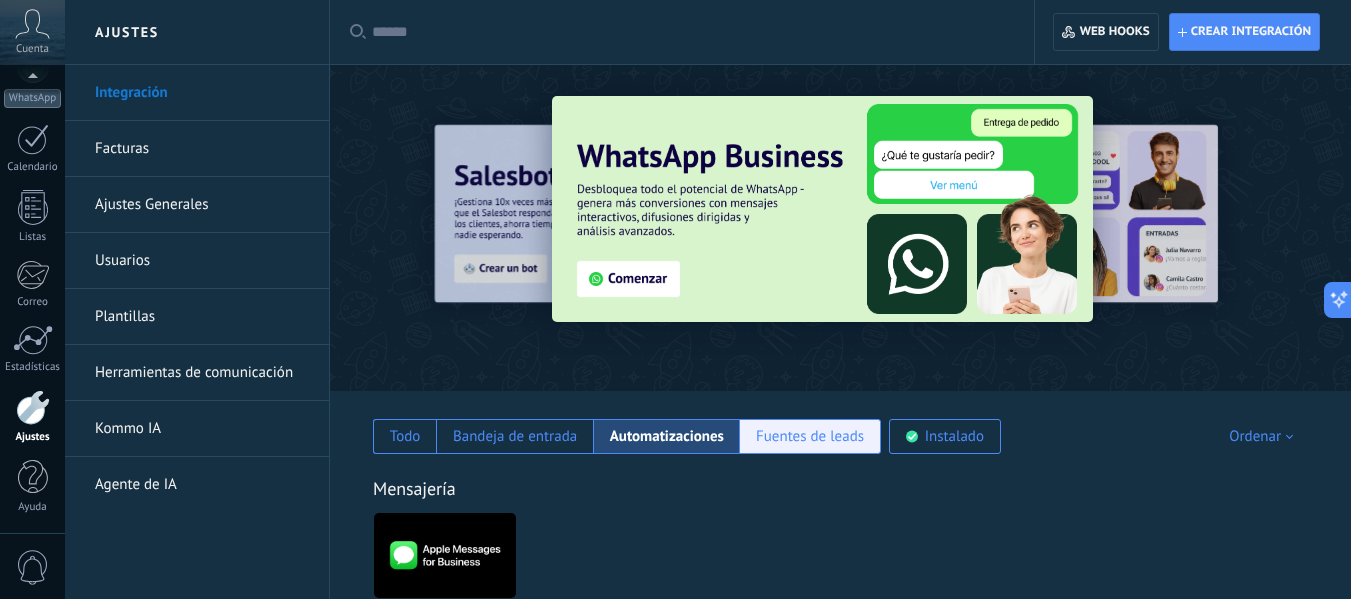 click on "Fuentes de leads" at bounding box center [810, 436] 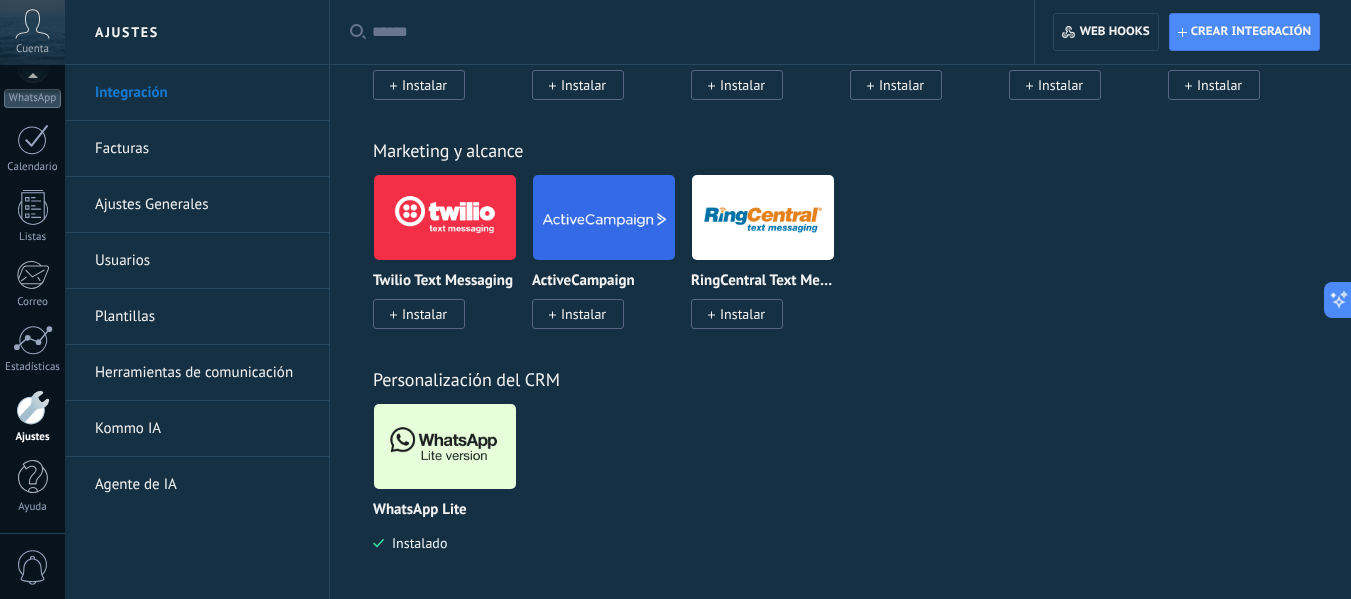 scroll, scrollTop: 1720, scrollLeft: 0, axis: vertical 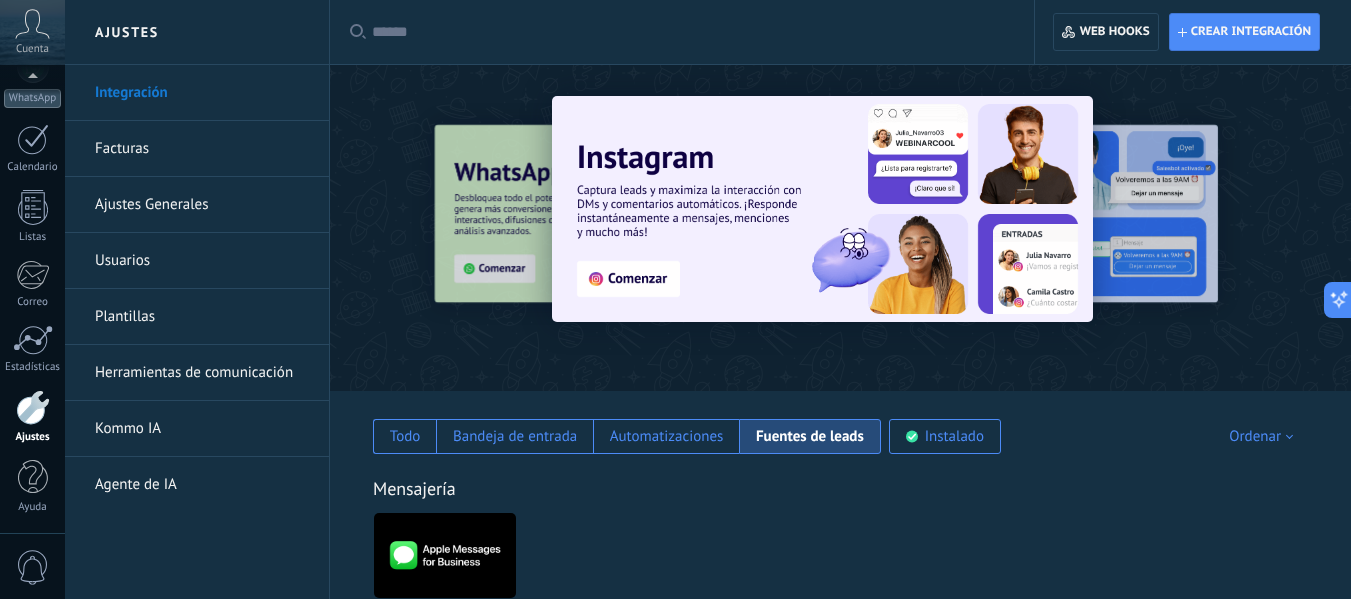 click at bounding box center (689, 32) 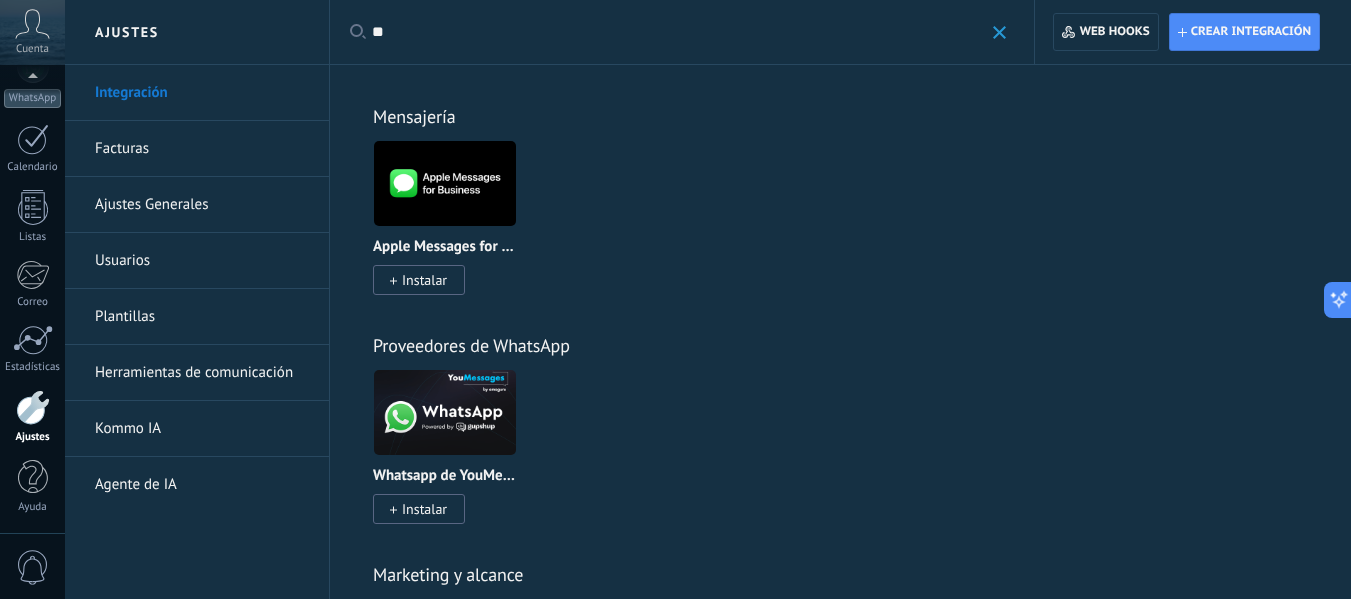 type on "*" 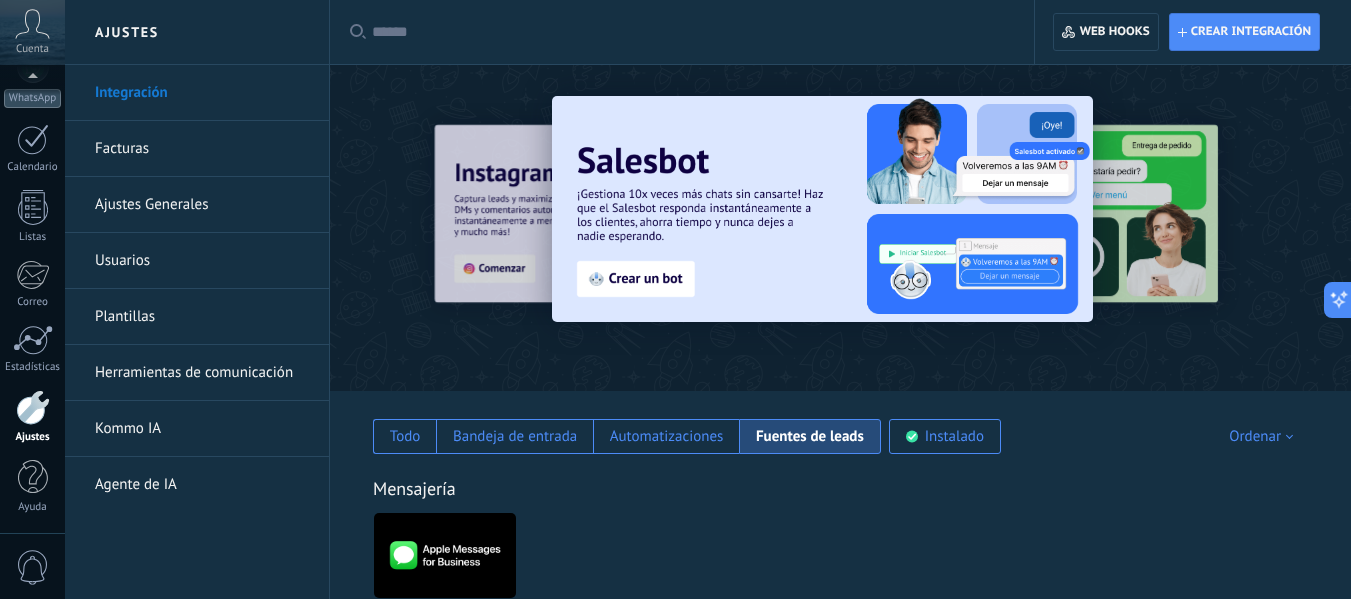 click on "Mensajería
Apple Messages for Business Instalar" at bounding box center (840, 551) 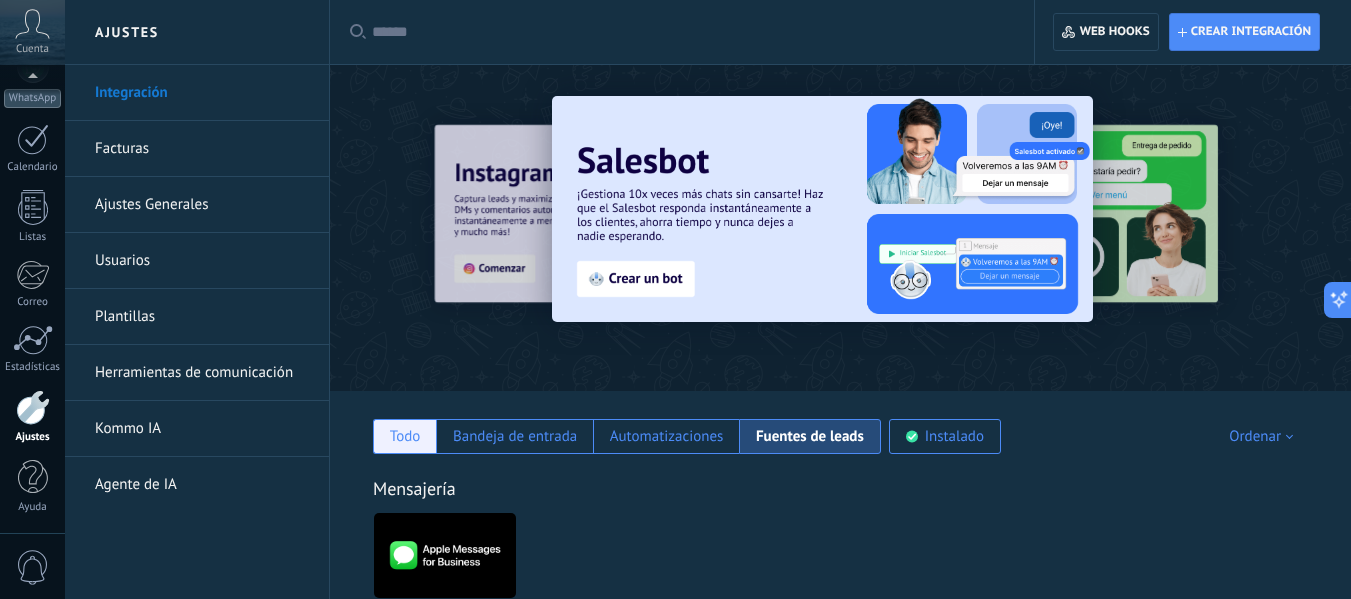 click on "Todo" at bounding box center (404, 436) 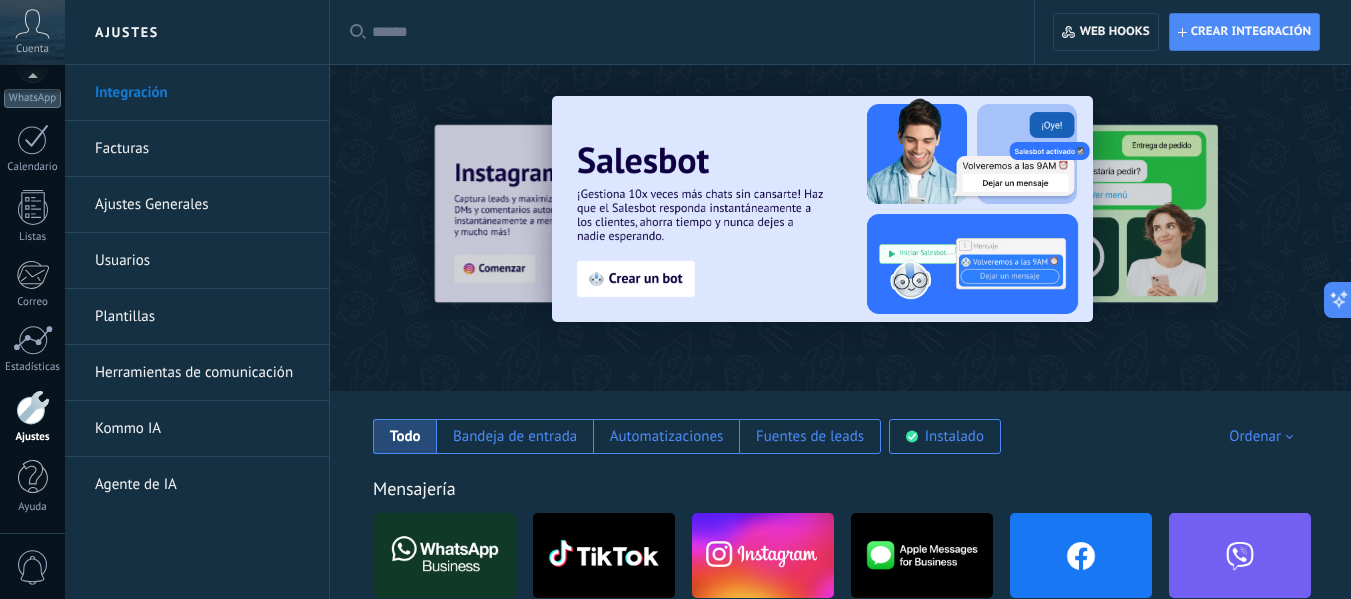 click at bounding box center [689, 32] 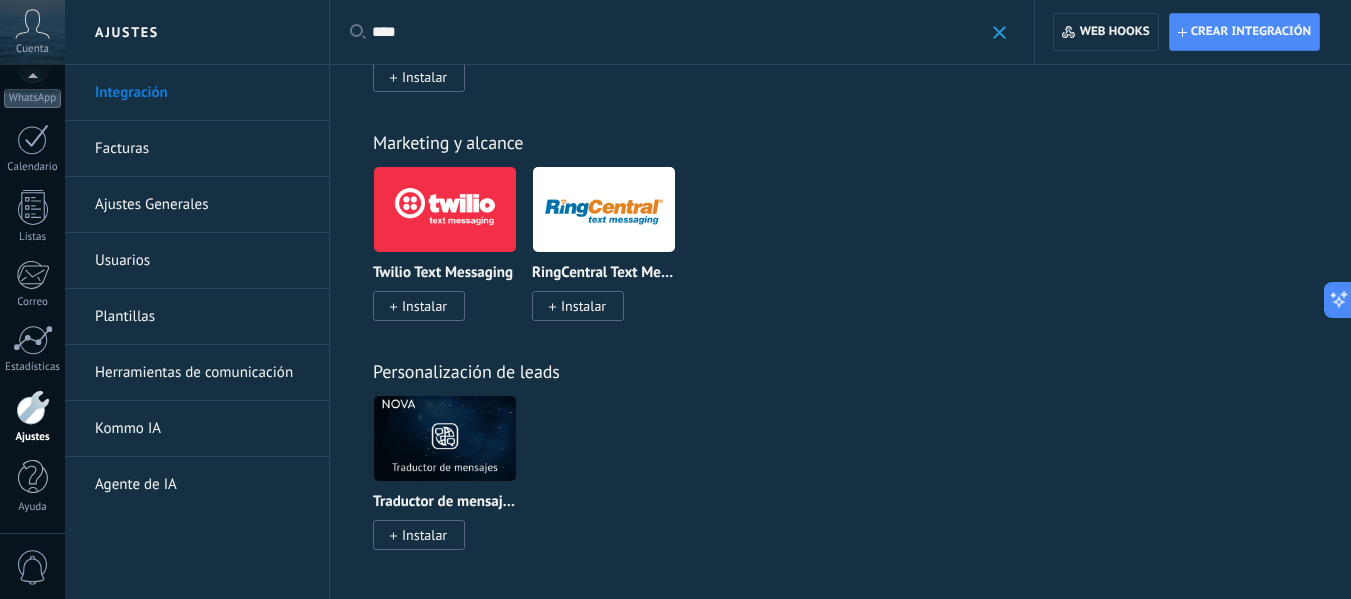 scroll, scrollTop: 0, scrollLeft: 0, axis: both 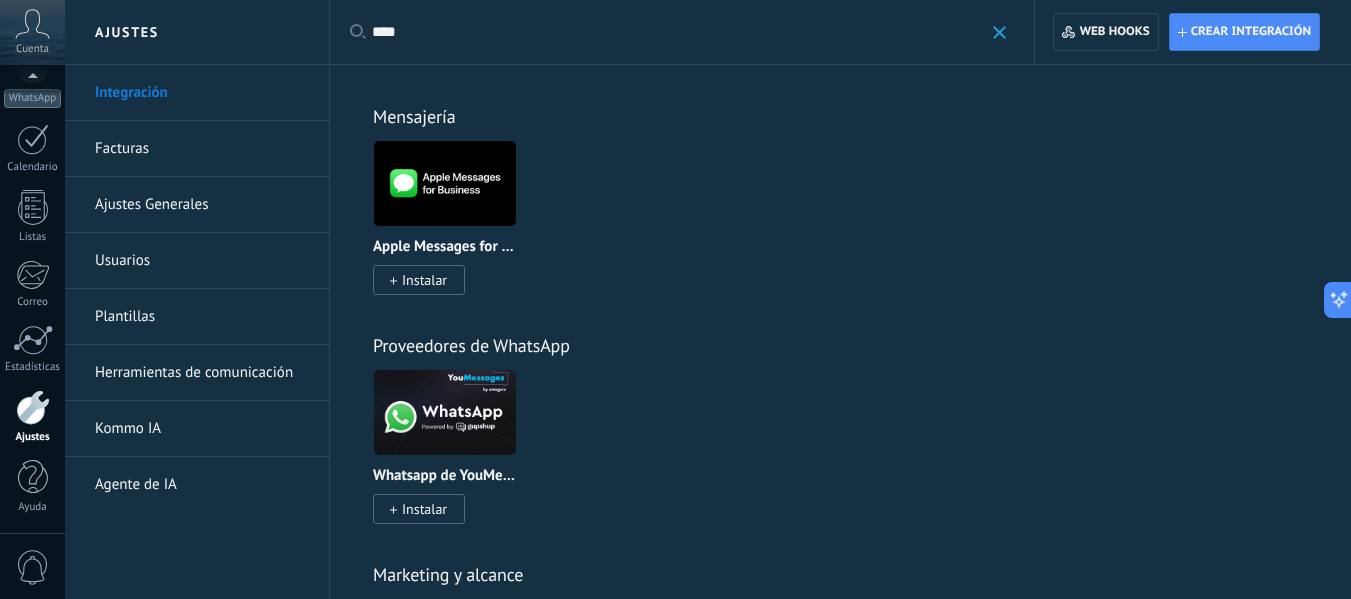 type on "****" 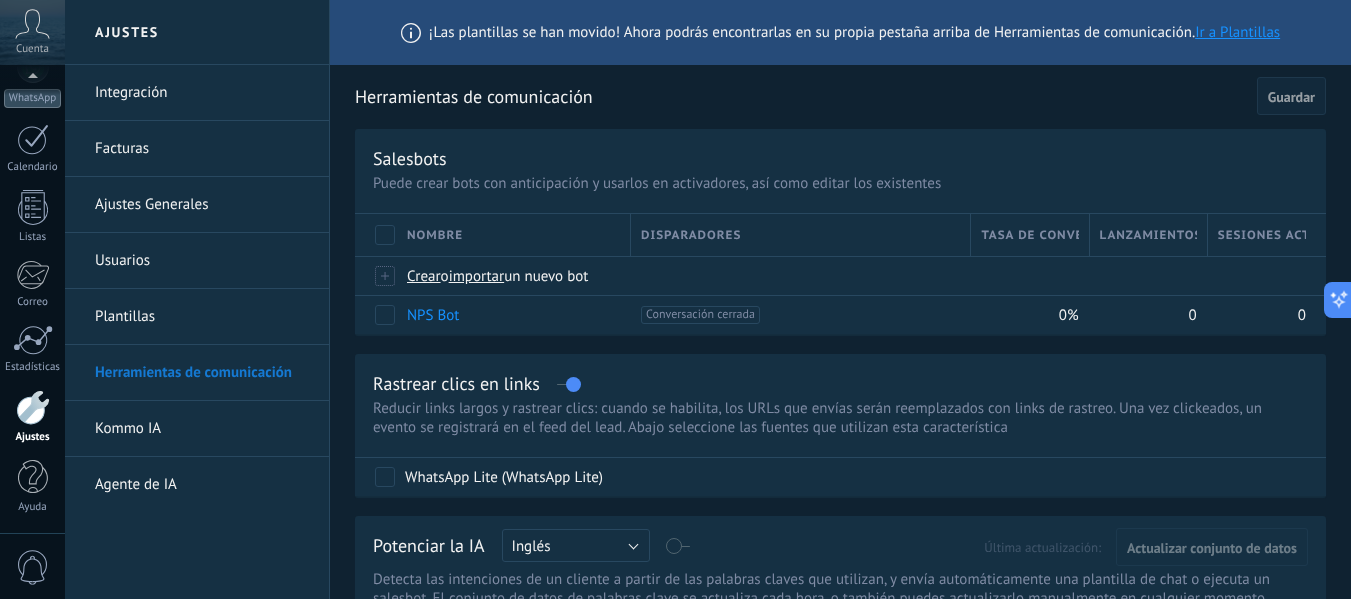 click on "Integración" at bounding box center (202, 93) 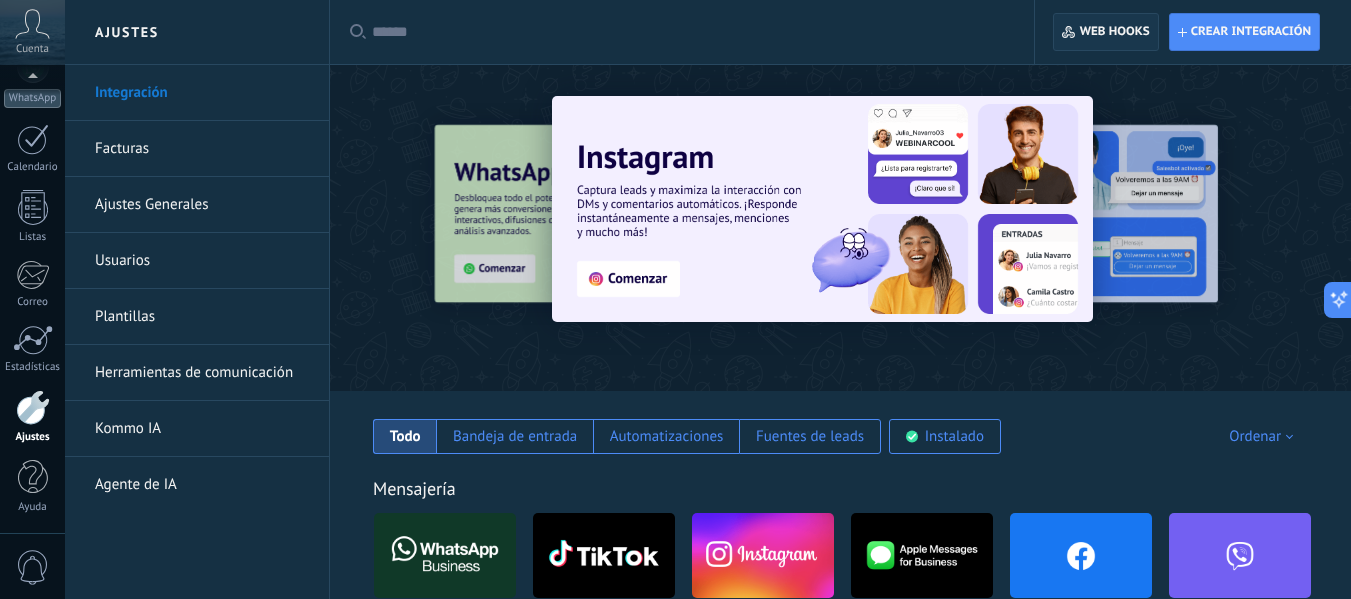 click on "Web hooks  0" at bounding box center [1115, 32] 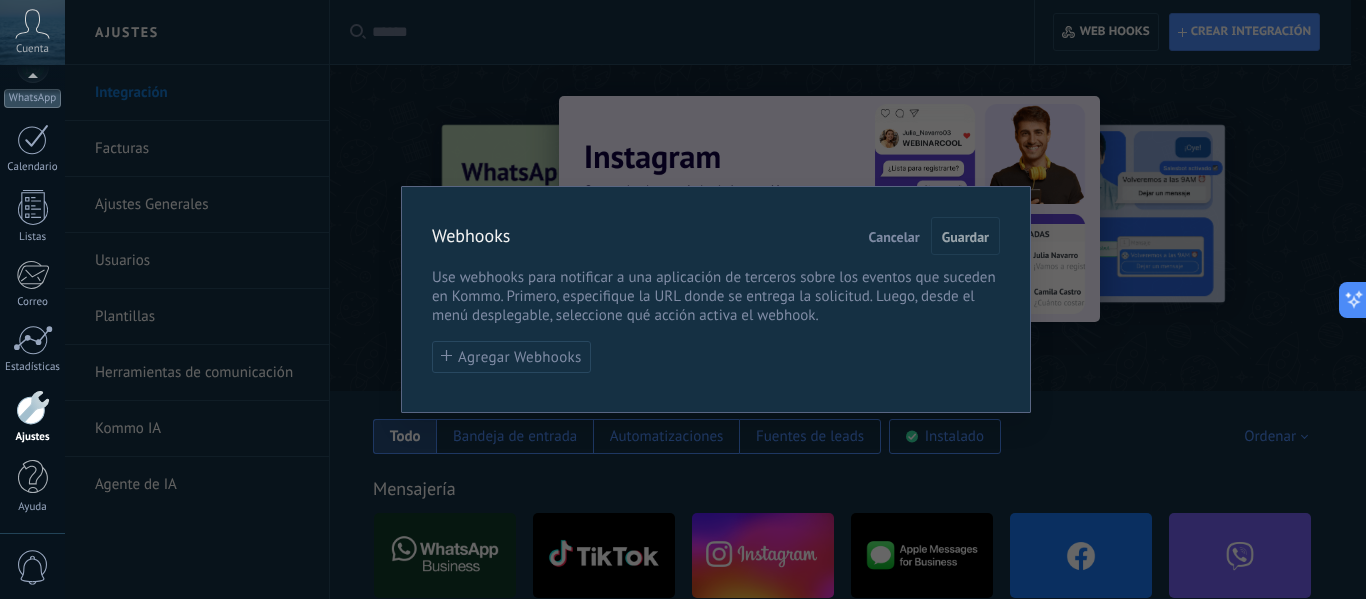 click on "Cancelar" at bounding box center [894, 236] 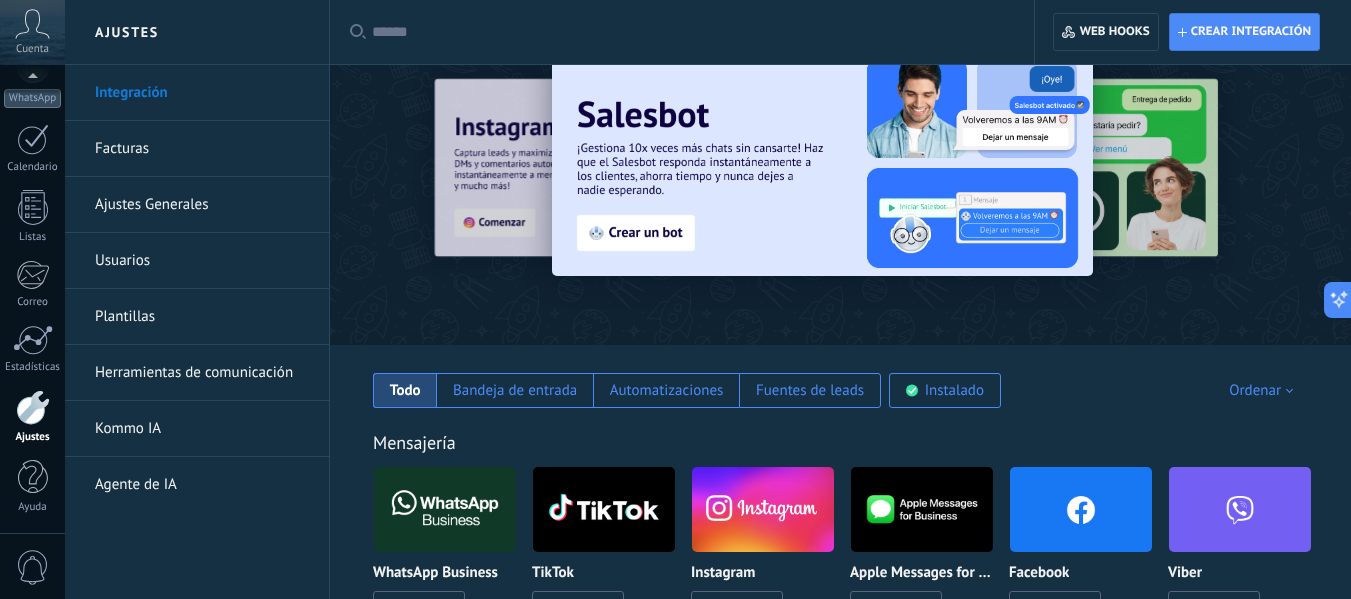 scroll, scrollTop: 0, scrollLeft: 0, axis: both 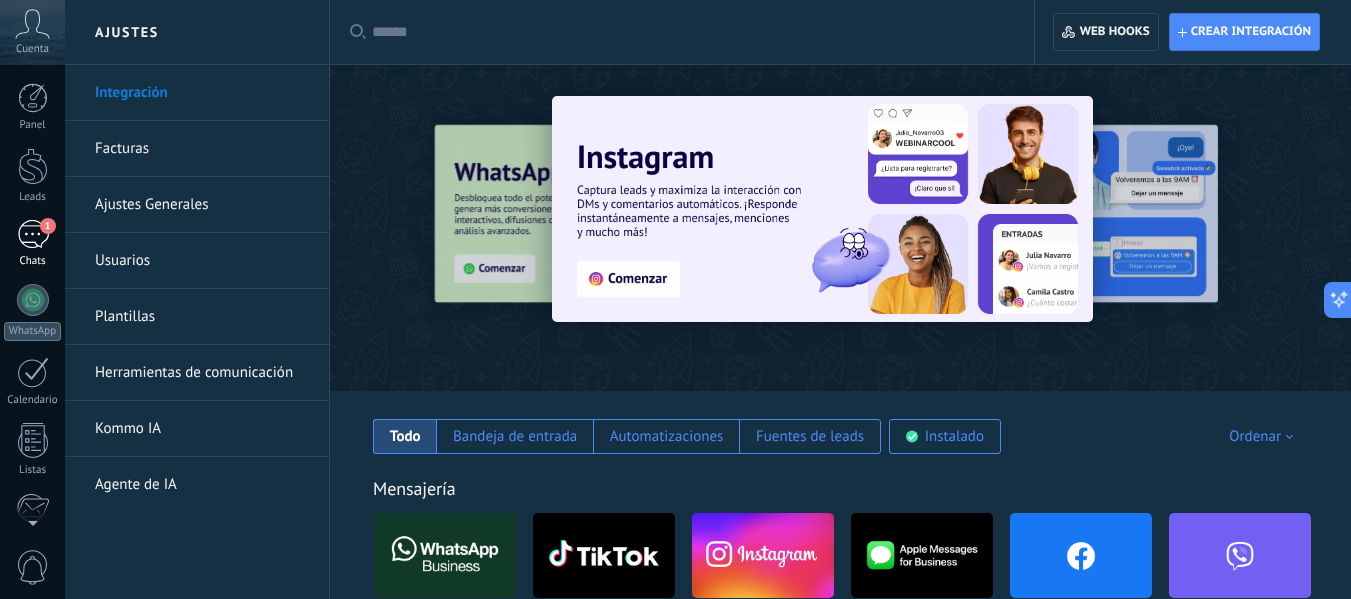 click on "1" at bounding box center (33, 234) 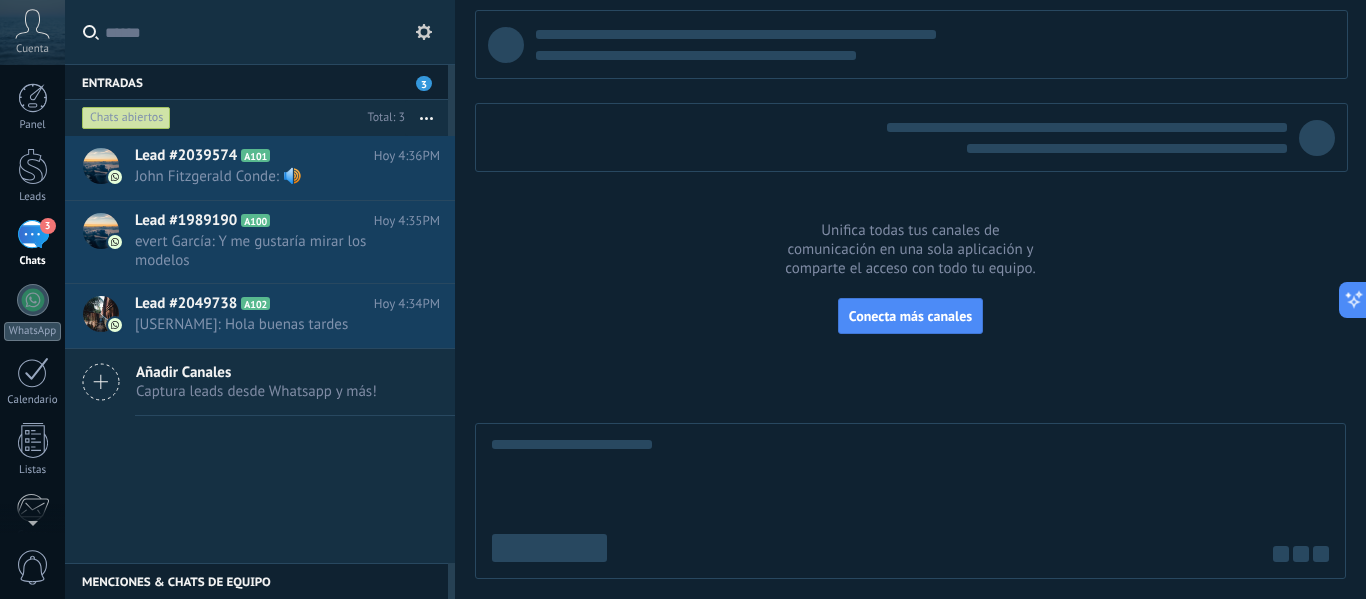 scroll, scrollTop: 233, scrollLeft: 0, axis: vertical 